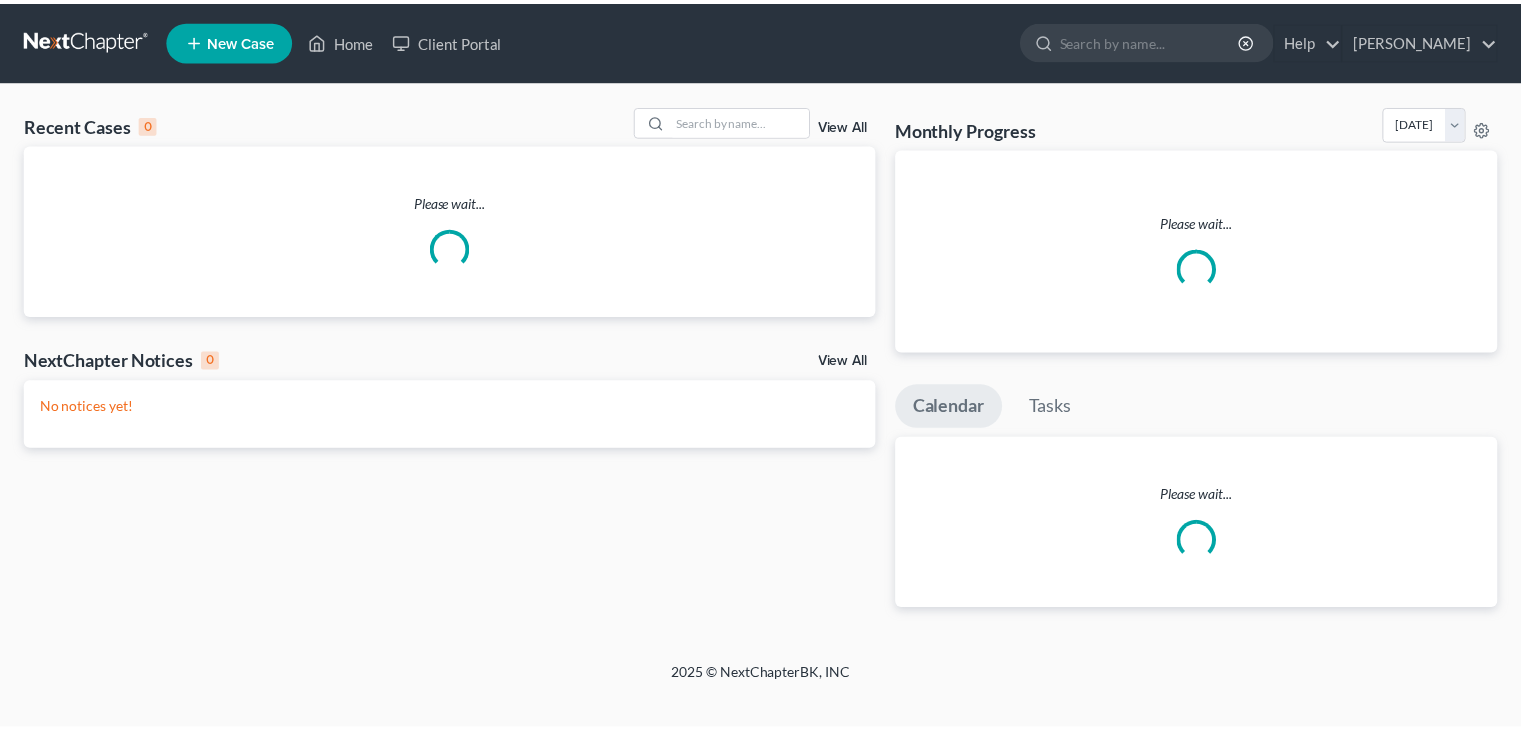 scroll, scrollTop: 0, scrollLeft: 0, axis: both 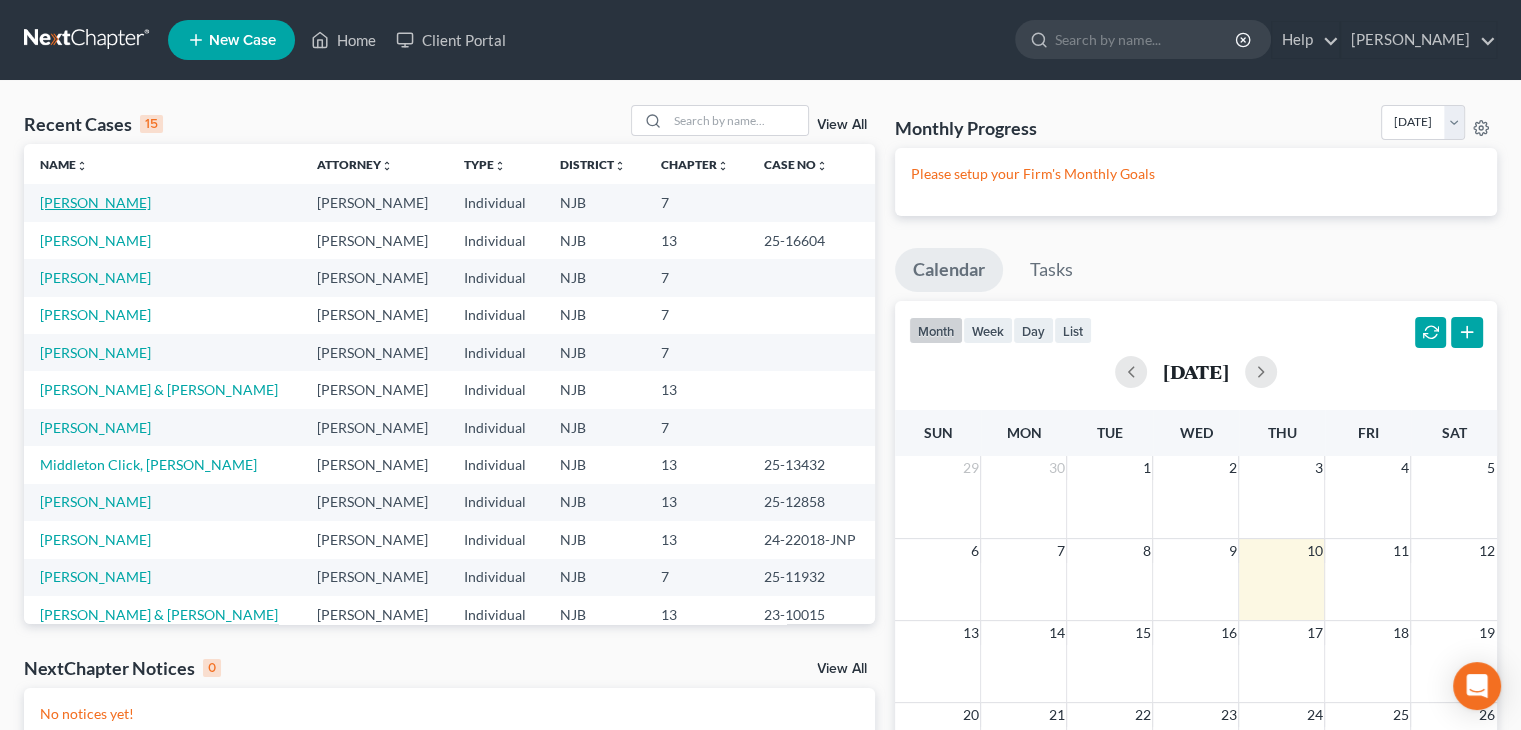 click on "[PERSON_NAME]" at bounding box center [95, 202] 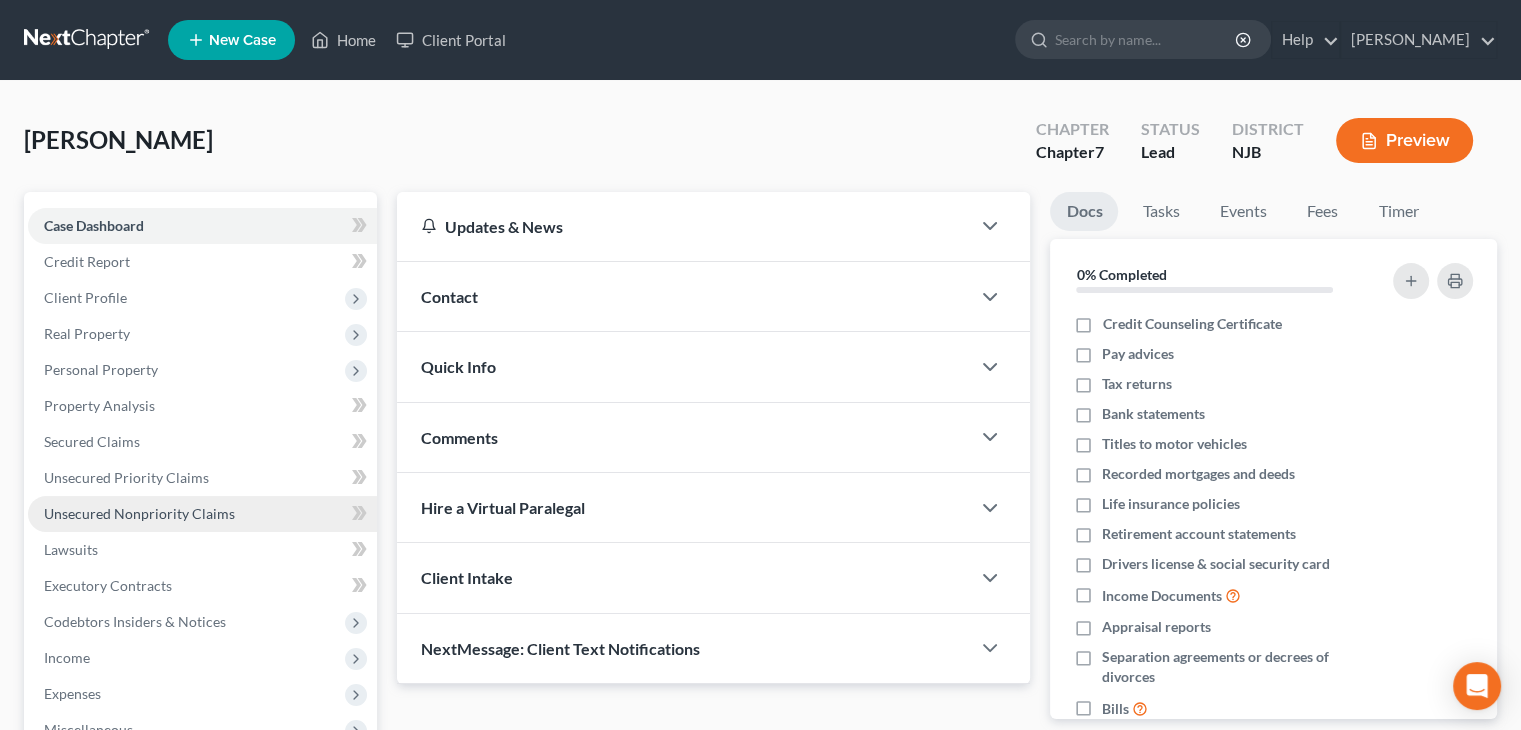 click on "Unsecured Nonpriority Claims" at bounding box center (139, 513) 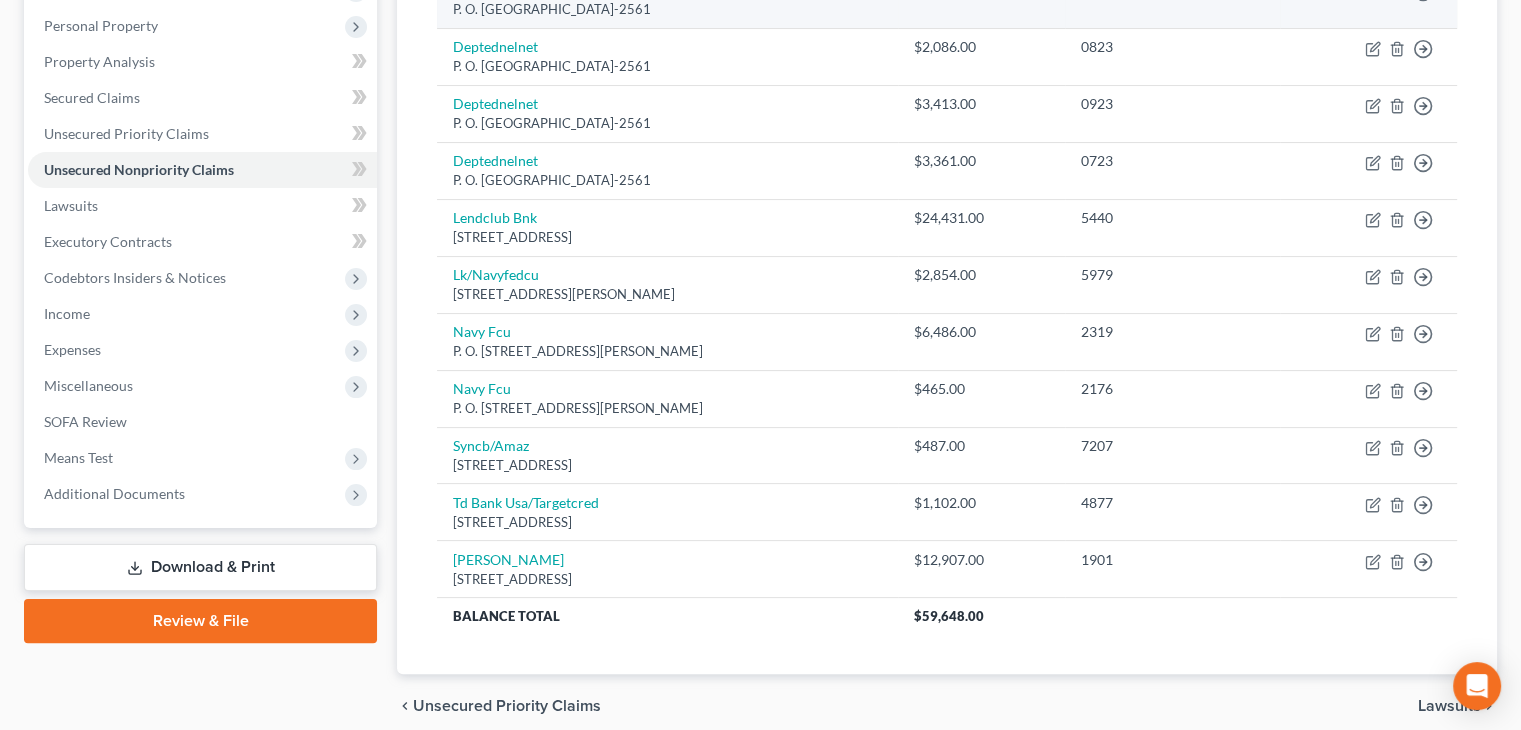 scroll, scrollTop: 400, scrollLeft: 0, axis: vertical 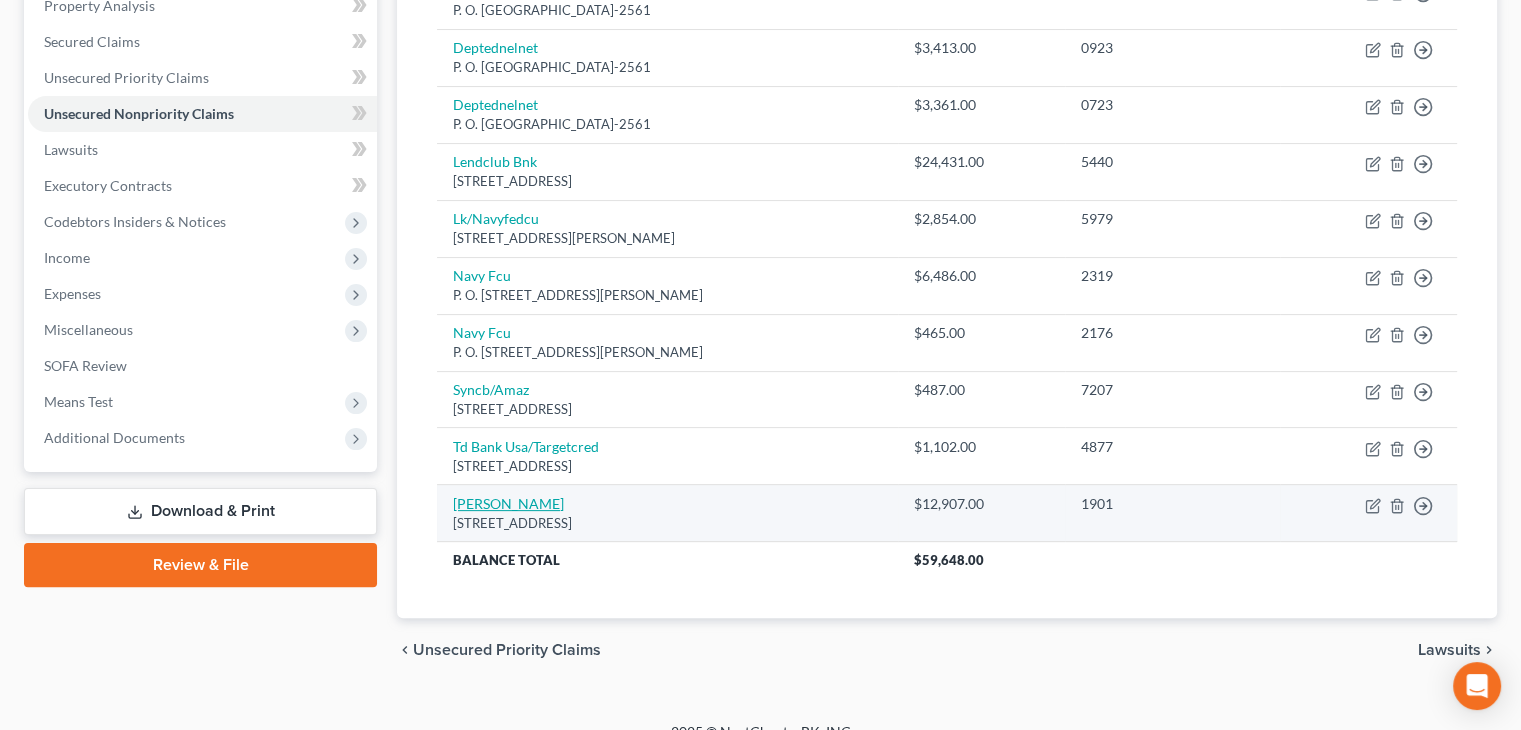 click on "Usaa Fsb" at bounding box center [508, 503] 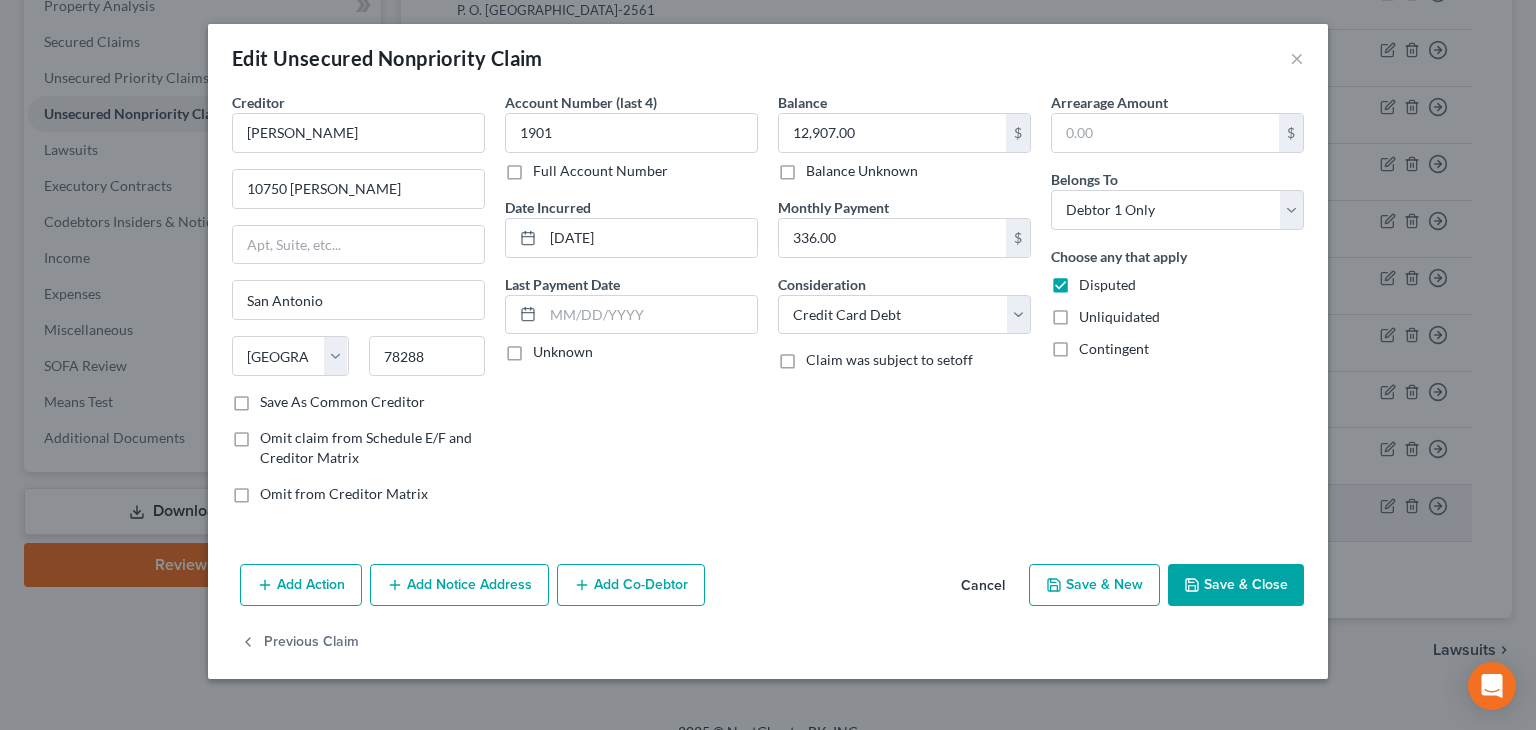 click on "Creditor *    Usaa Fsb                      10750 Mc Dermott San Antonio State AL AK AR AZ CA CO CT DE DC FL GA GU HI ID IL IN IA KS KY LA ME MD MA MI MN MS MO MT NC ND NE NV NH NJ NM NY OH OK OR PA PR RI SC SD TN TX UT VI VA VT WA WV WI WY 78288 Save As Common Creditor Omit claim from Schedule E/F and Creditor Matrix Omit from Creditor Matrix
Account Number (last 4)
1901
Full Account Number
Date Incurred         10-03-2019 Last Payment Date         Unknown Balance
12,907.00 $
Balance Unknown
Balance Undetermined
12,907.00 $
Balance Unknown
Monthly Payment 336.00 $ Consideration Select Cable / Satellite Services Collection Agency Credit Card Debt Debt Counseling / Attorneys Deficiency Balance Domestic Support Obligations Home / Car Repairs Income Taxes Judgment Liens Medical Services Monies Loaned / Advanced Mortgage Obligation From Divorce Or Separation Other $" at bounding box center (768, 324) 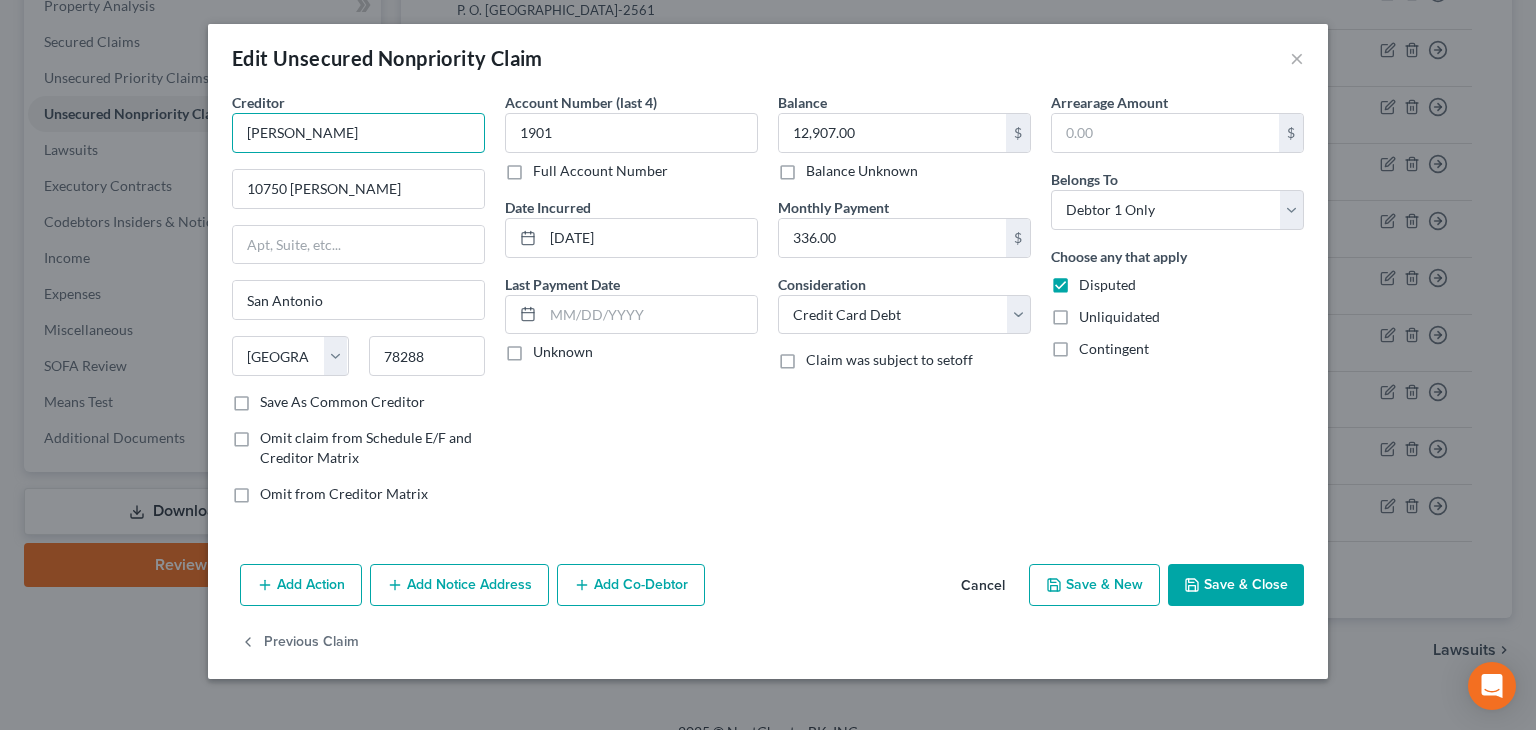 drag, startPoint x: 335, startPoint y: 133, endPoint x: 94, endPoint y: 144, distance: 241.2509 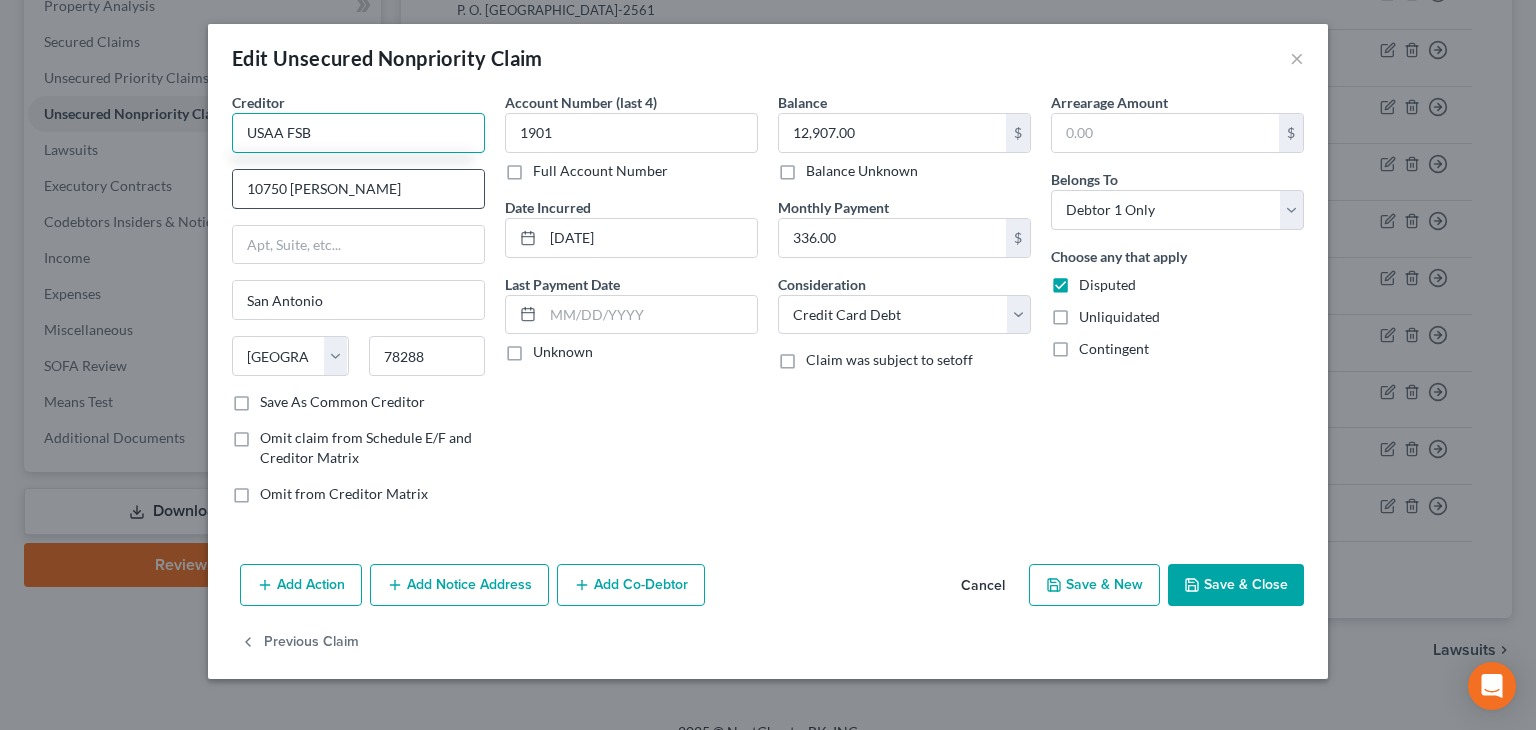 type on "USAA FSB" 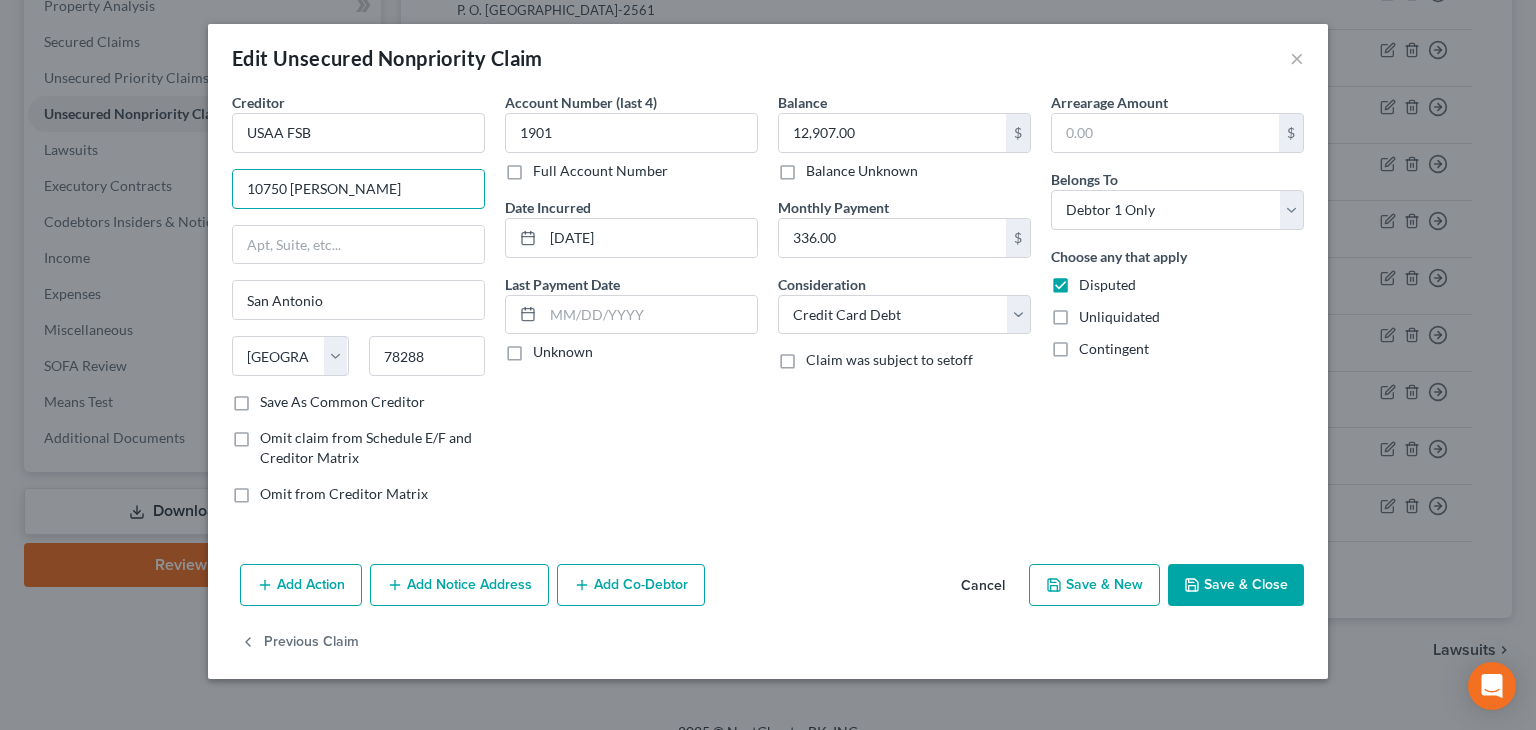 drag, startPoint x: 402, startPoint y: 181, endPoint x: 224, endPoint y: 200, distance: 179.01117 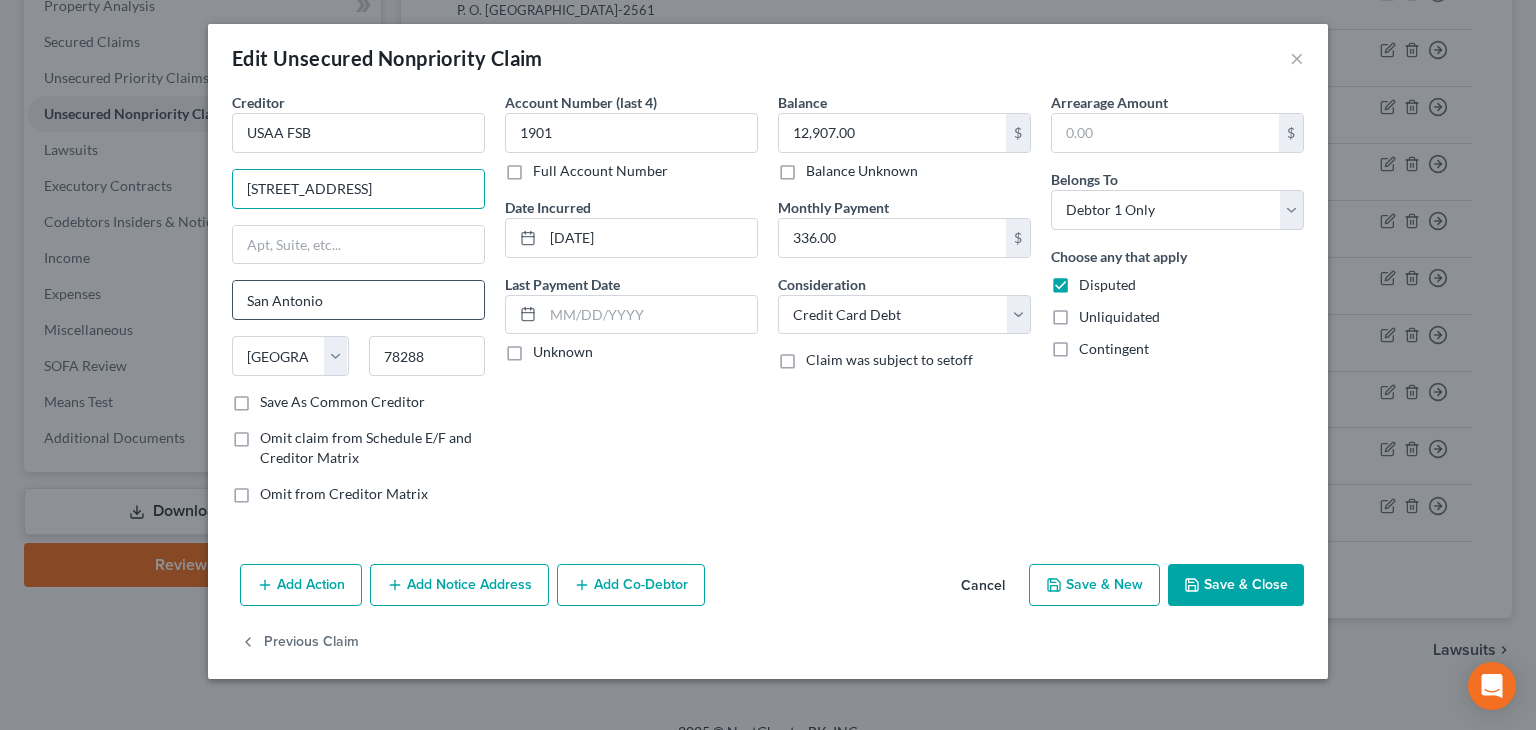 type on "9800 Fredericksburg Road" 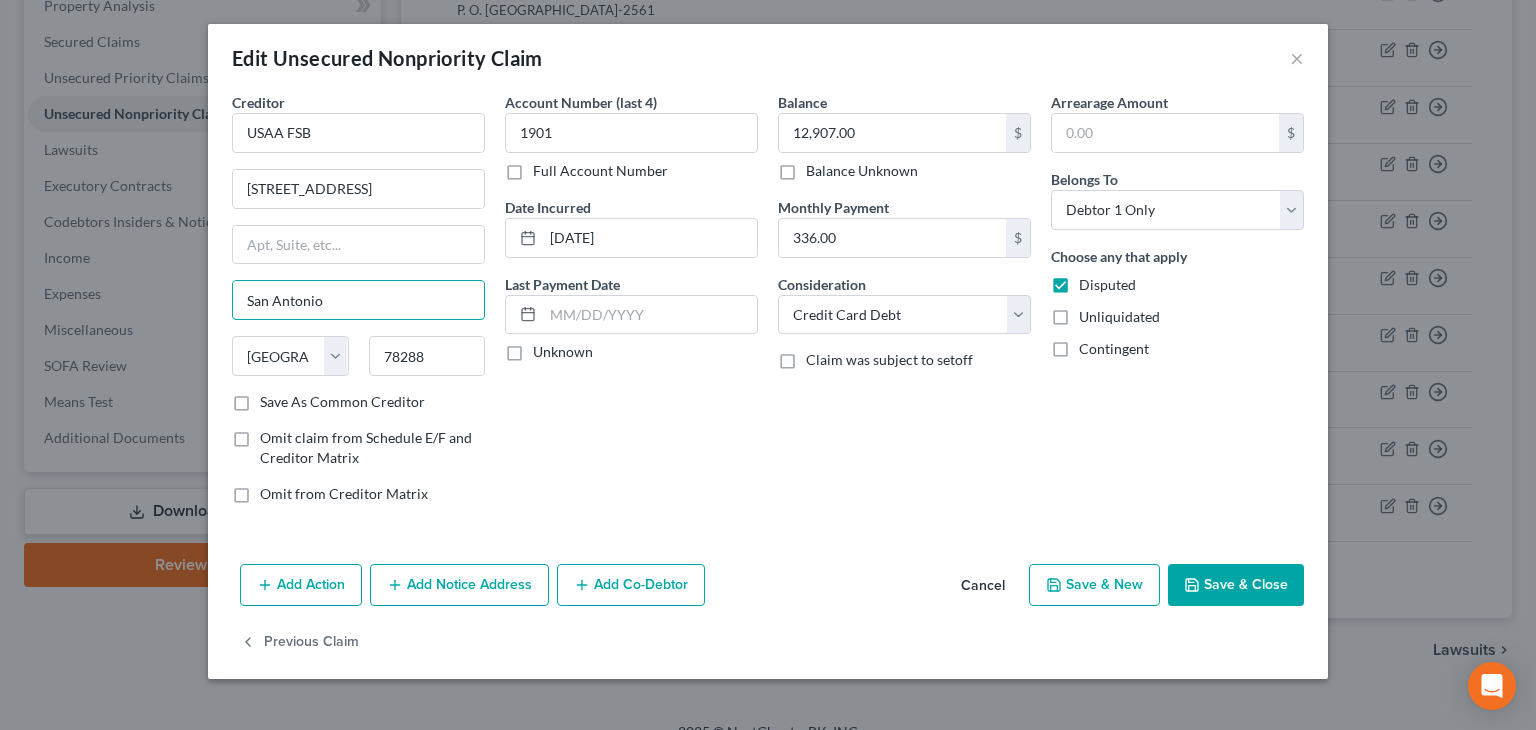 drag, startPoint x: 353, startPoint y: 292, endPoint x: 200, endPoint y: 306, distance: 153.63919 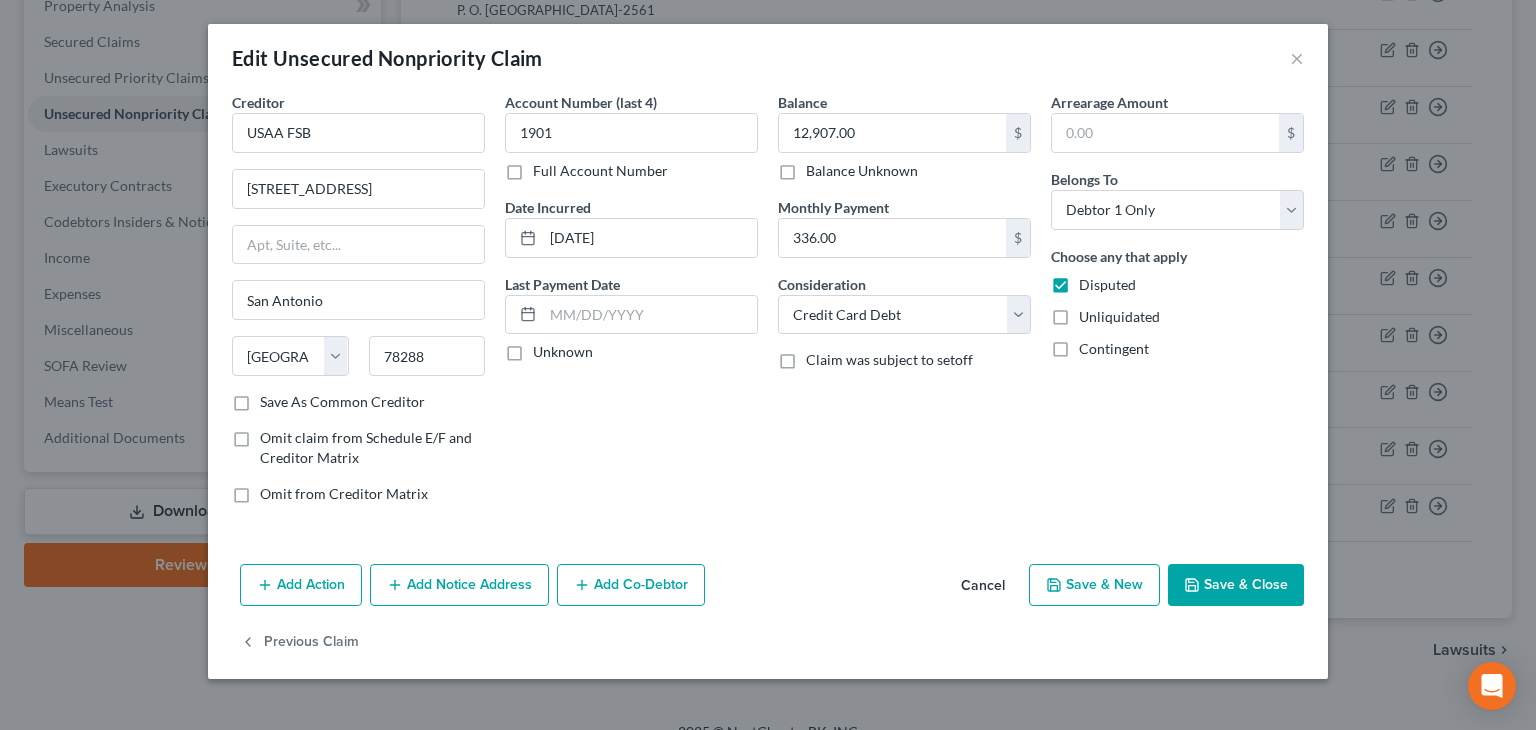 click on "Account Number (last 4)
1901
Full Account Number
Date Incurred         10-03-2019 Last Payment Date         Unknown" at bounding box center [631, 306] 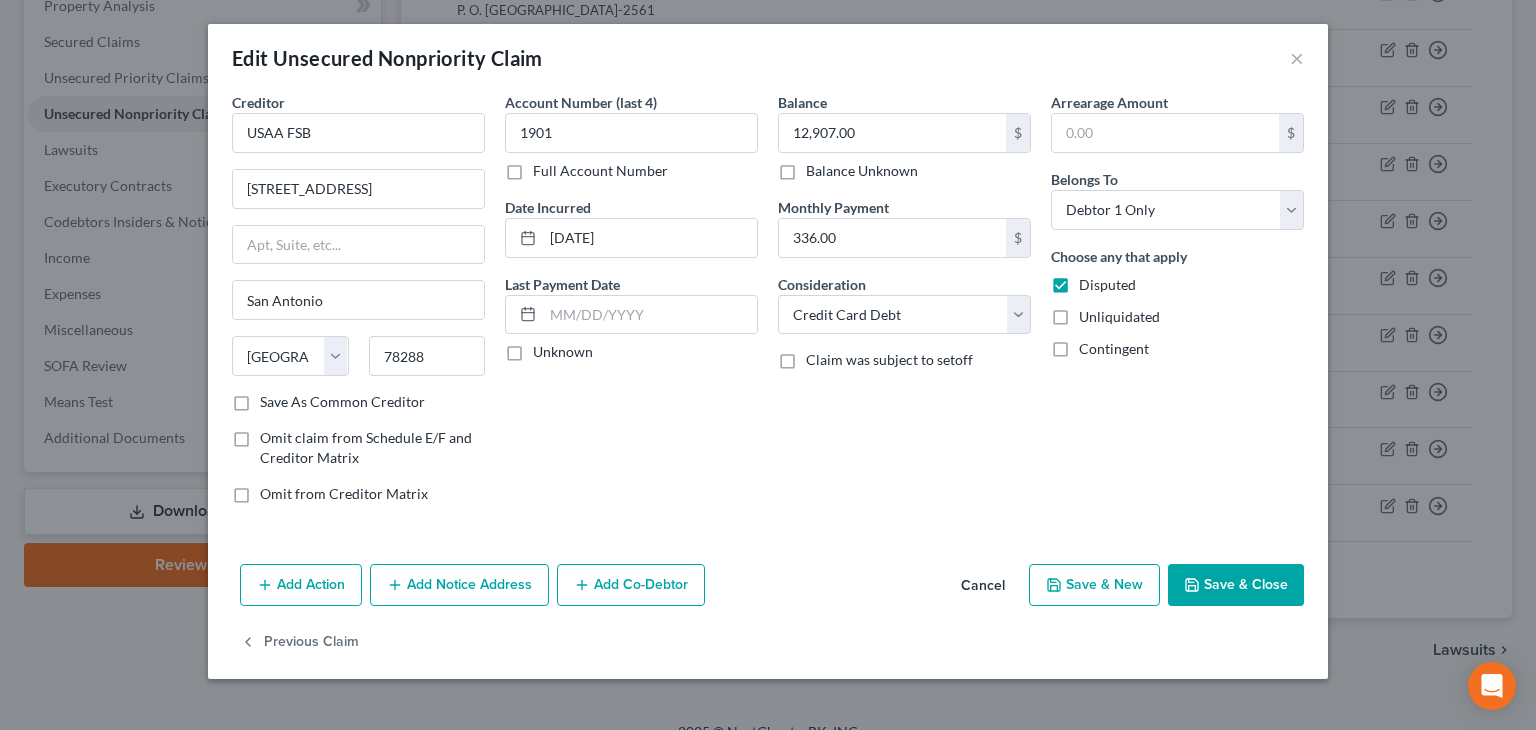 click on "Save As Common Creditor" at bounding box center [342, 402] 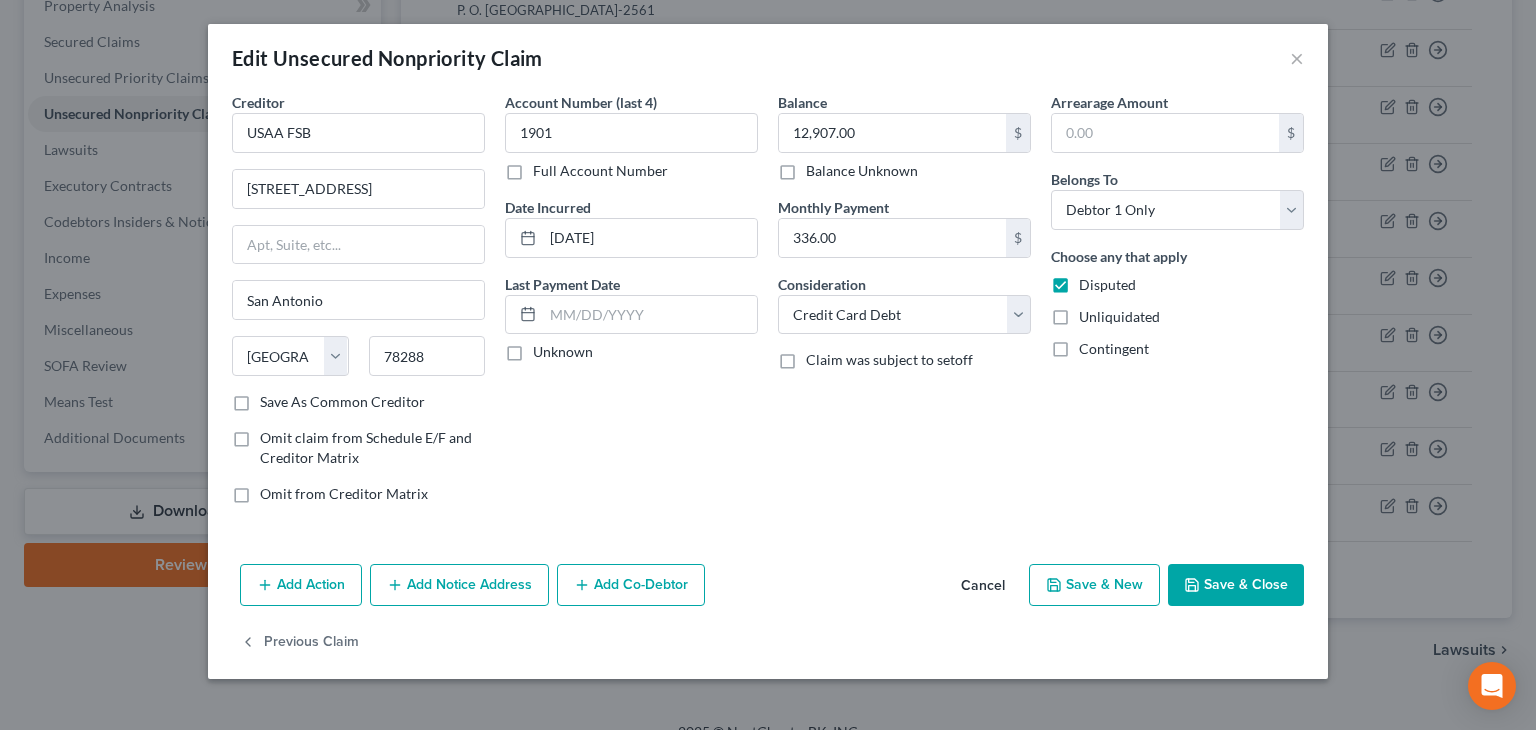 click on "Save As Common Creditor" at bounding box center (274, 398) 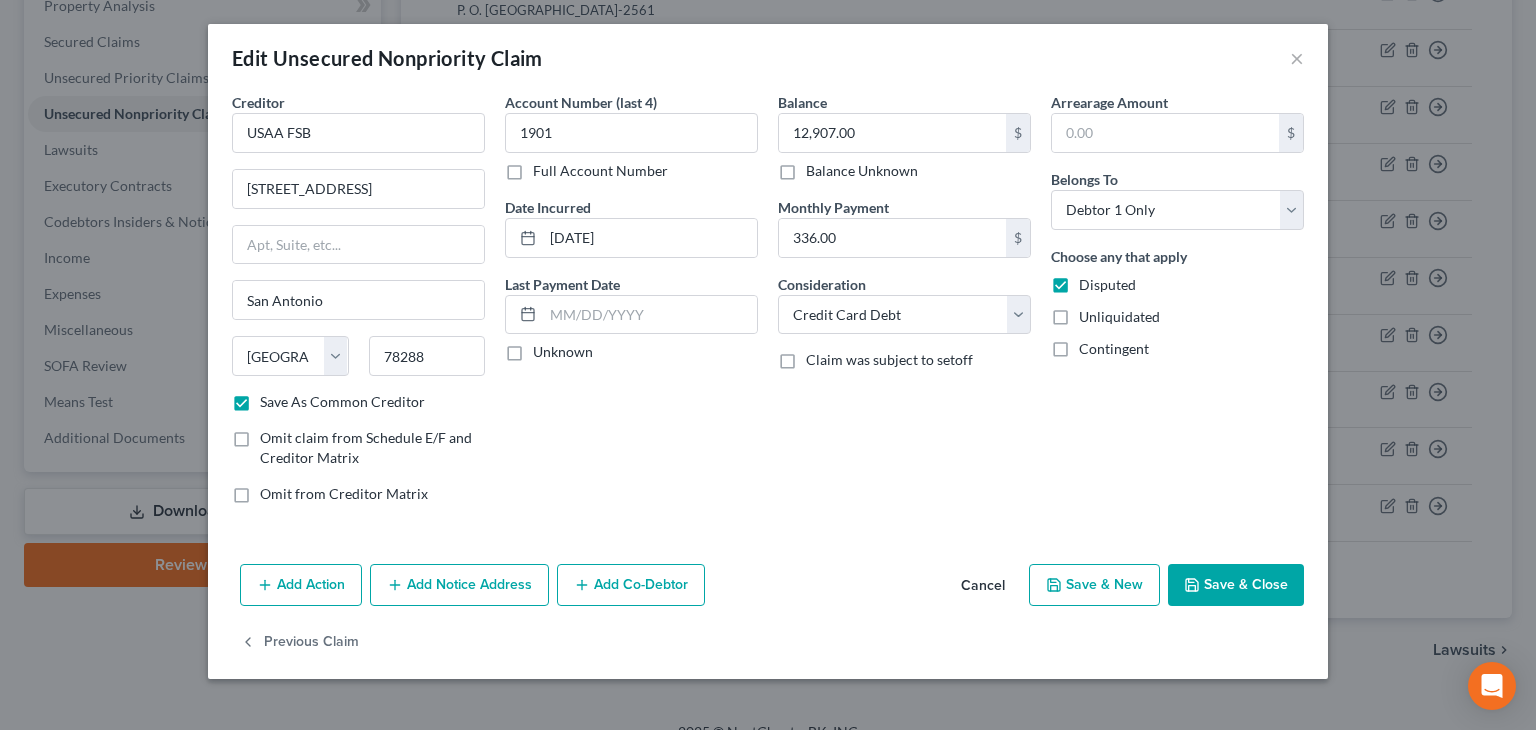 click on "Unknown" at bounding box center [563, 352] 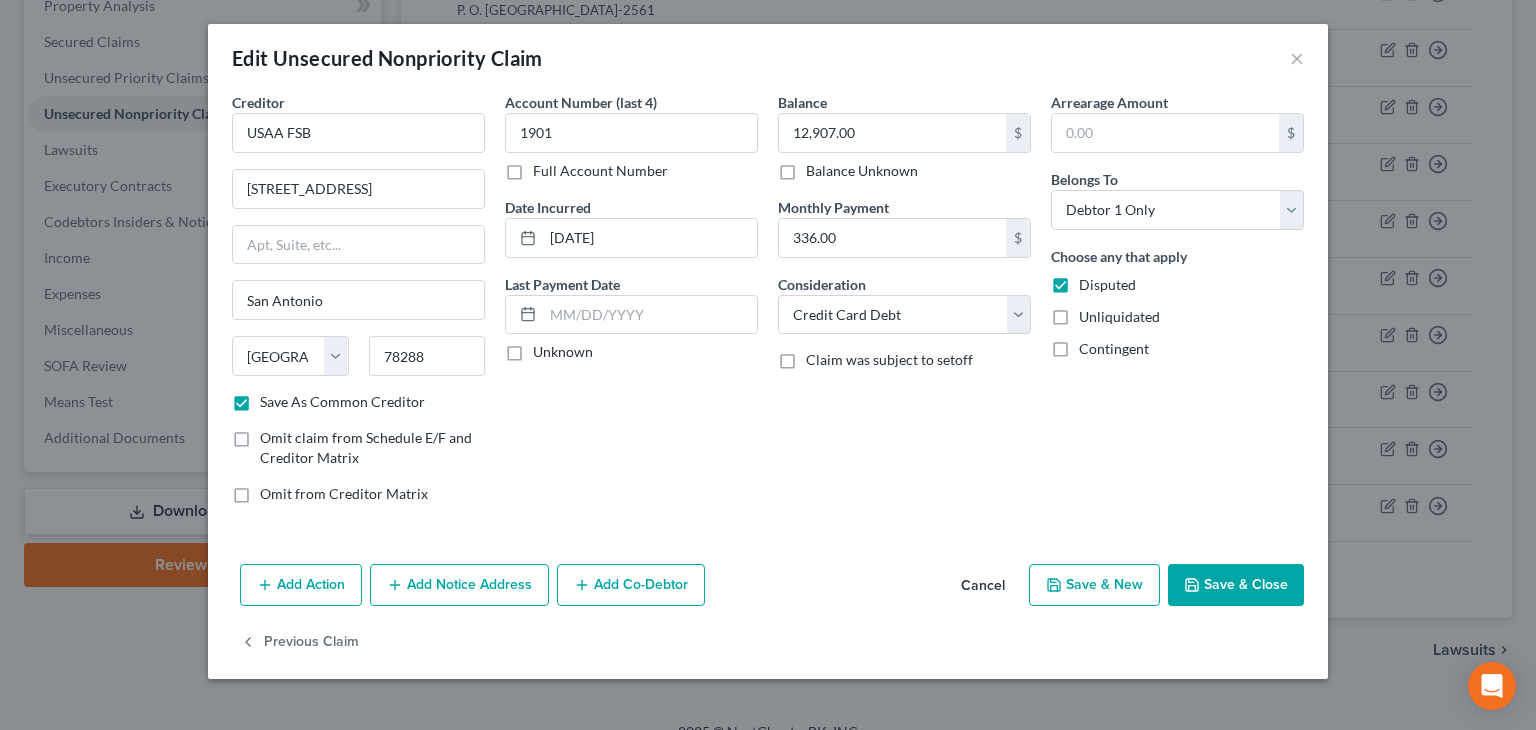 click on "Unknown" at bounding box center (547, 348) 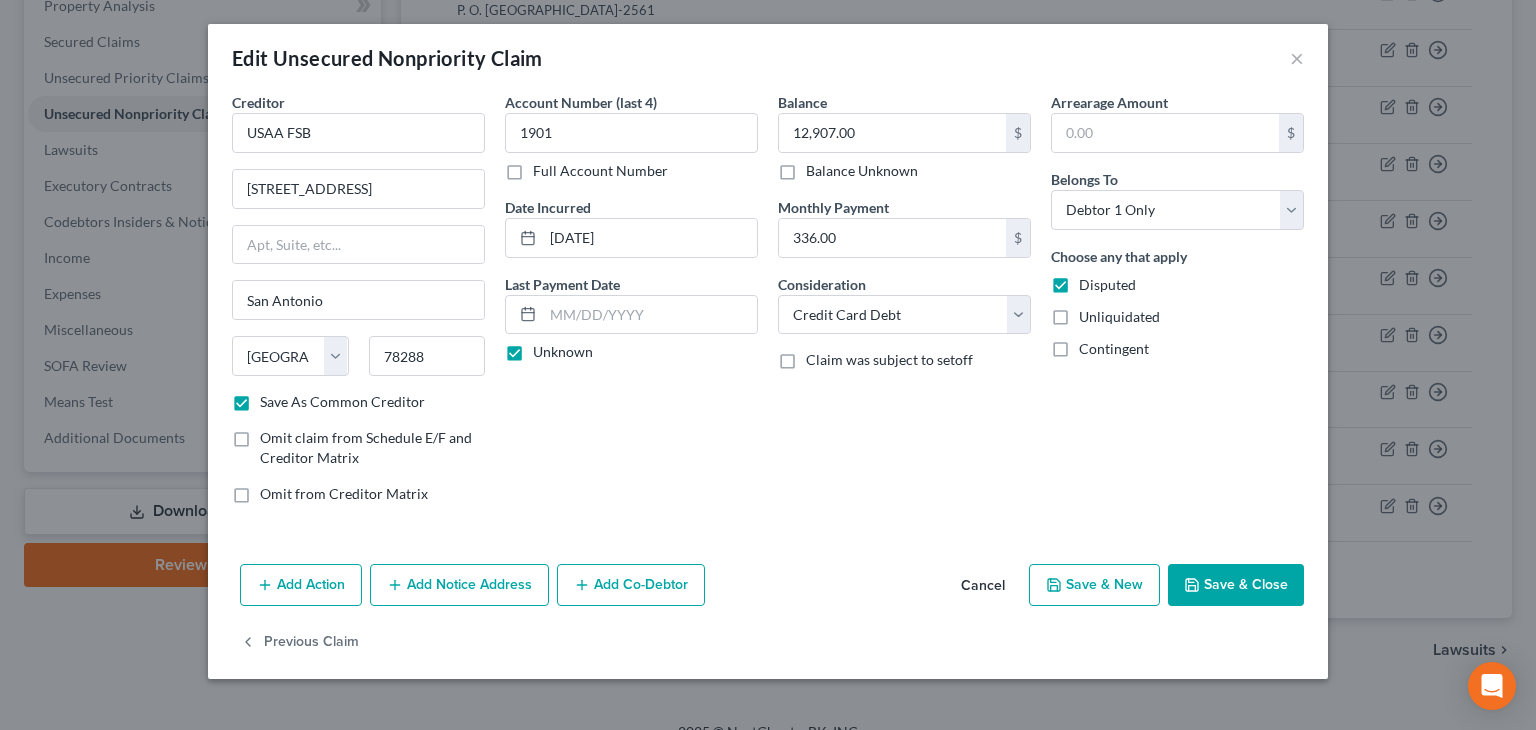 click on "Save & Close" at bounding box center (1236, 585) 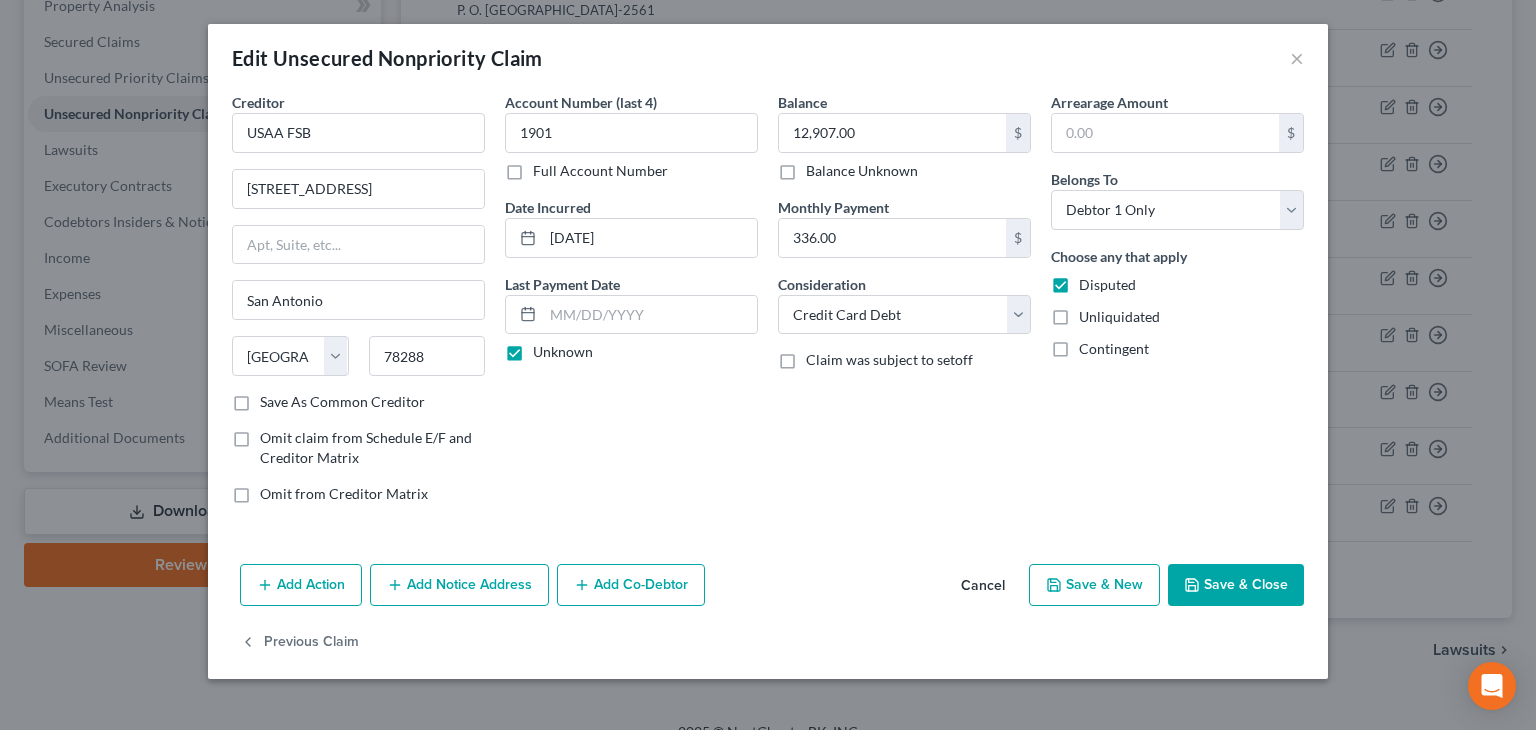 checkbox on "false" 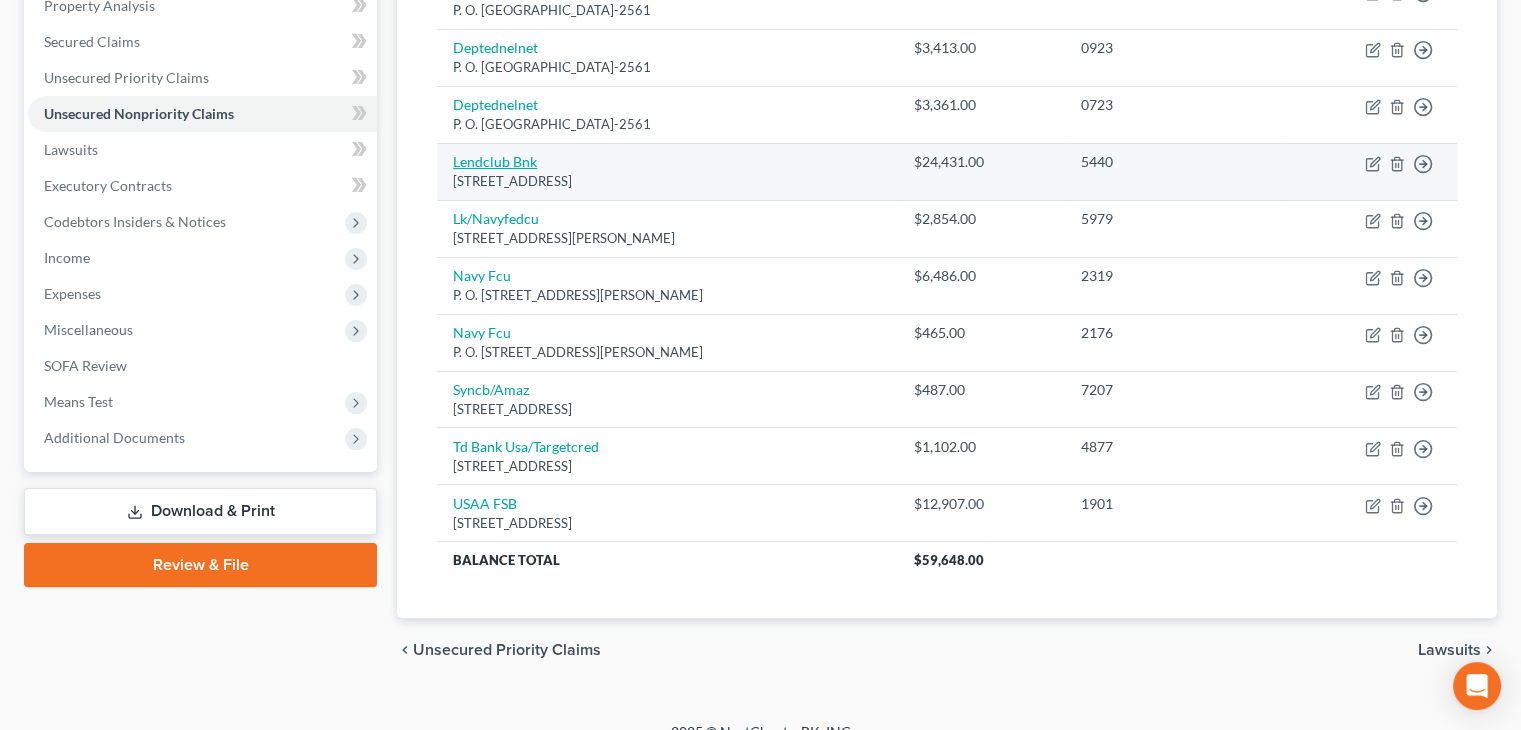 click on "Lendclub Bnk" at bounding box center (495, 161) 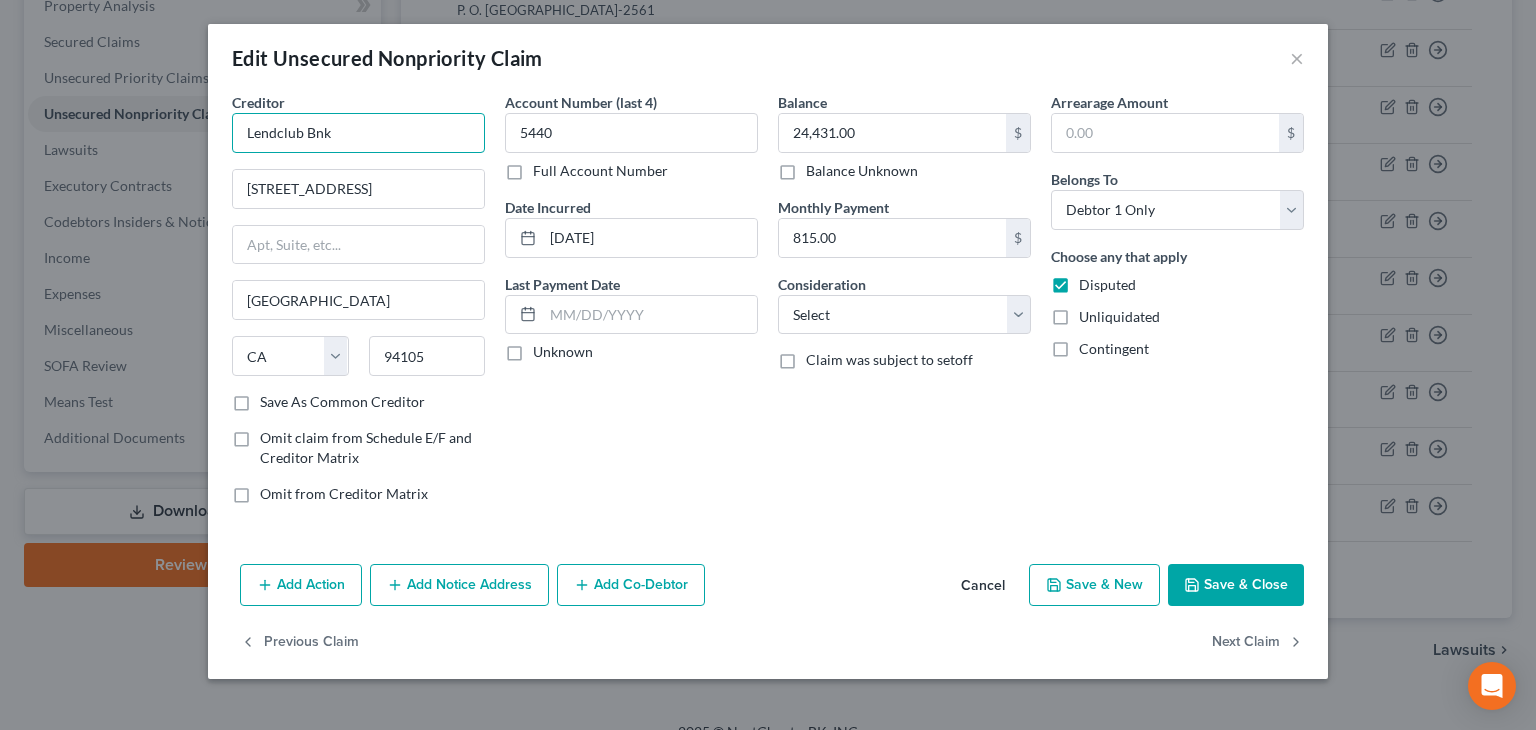 drag, startPoint x: 369, startPoint y: 136, endPoint x: 105, endPoint y: 127, distance: 264.15335 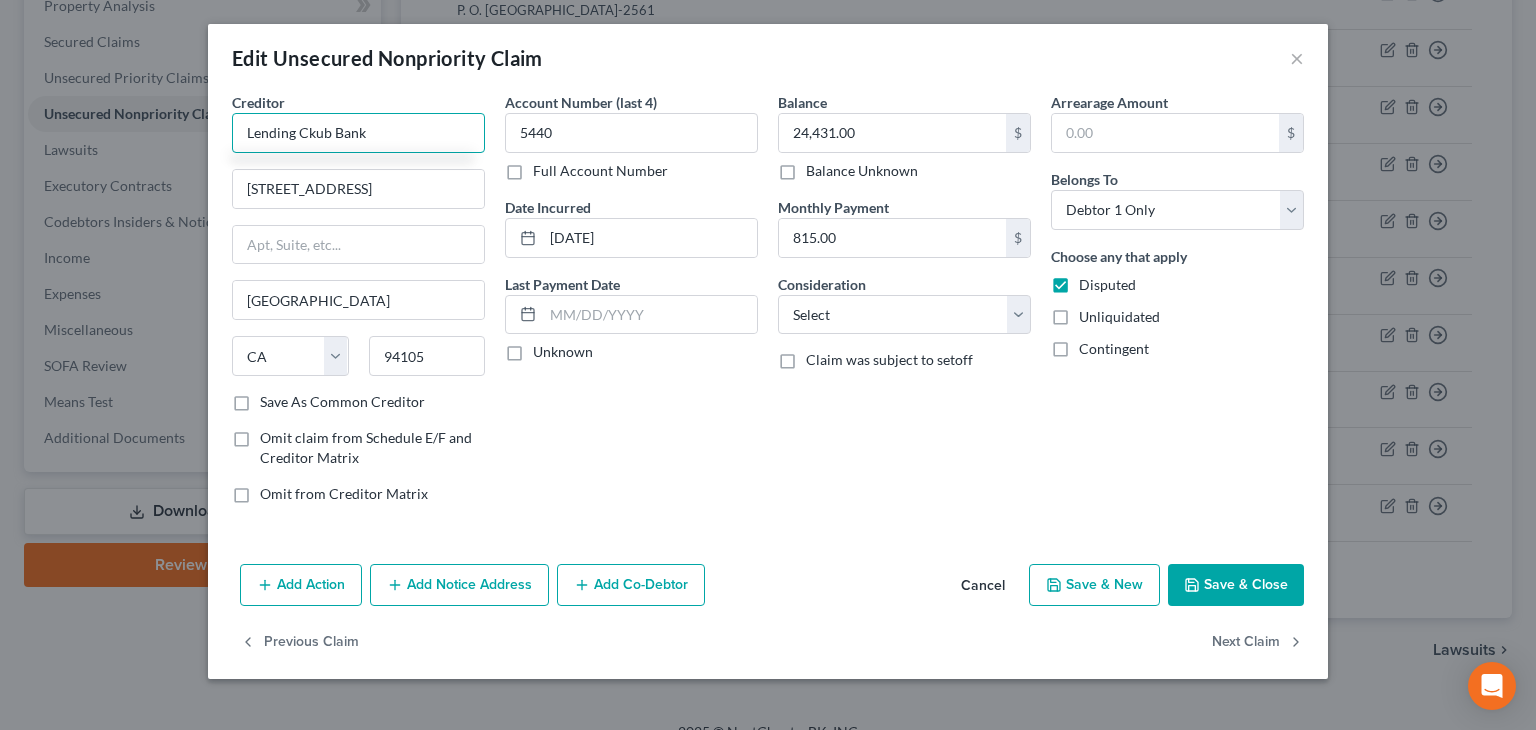 type on "Lending Ckub Bank" 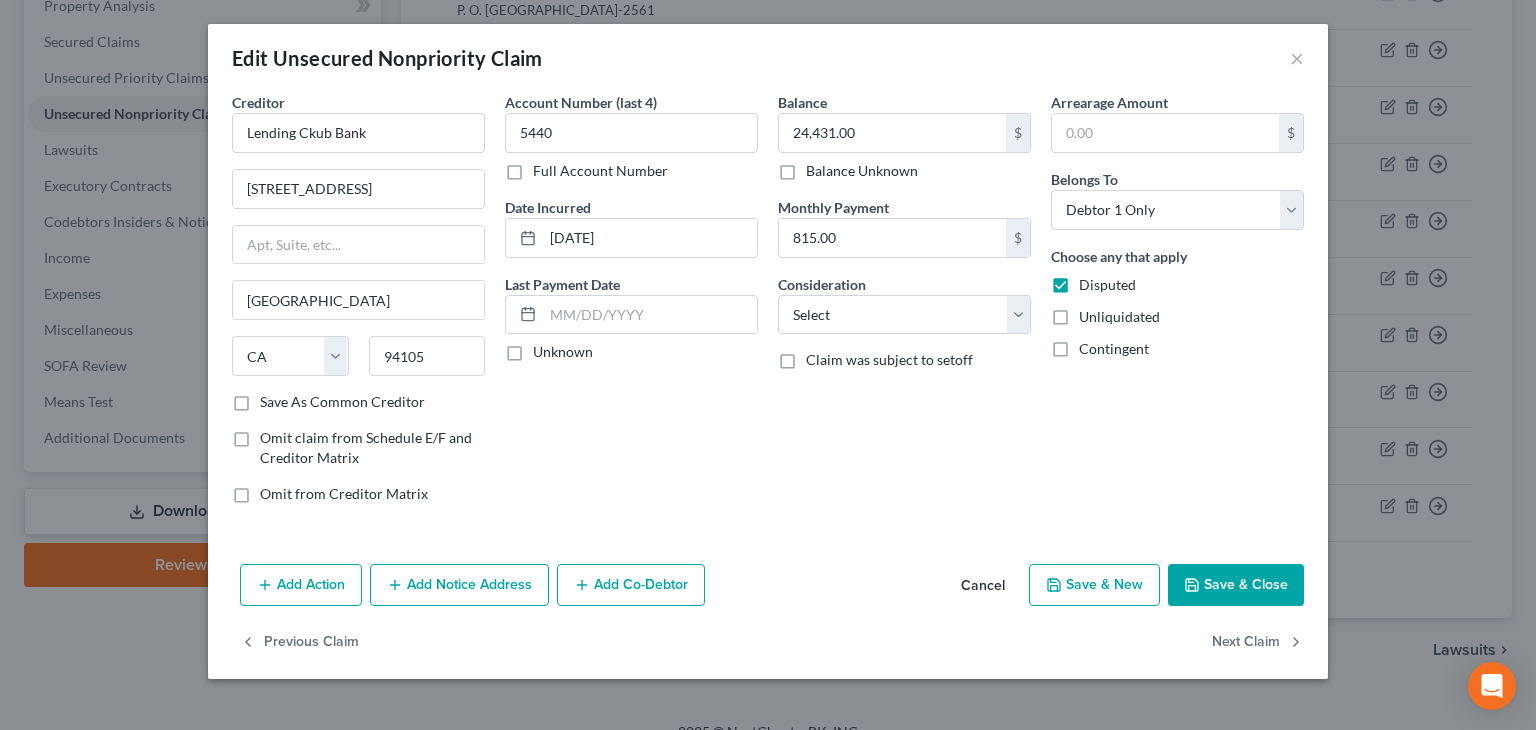 click on "Unknown" at bounding box center [563, 352] 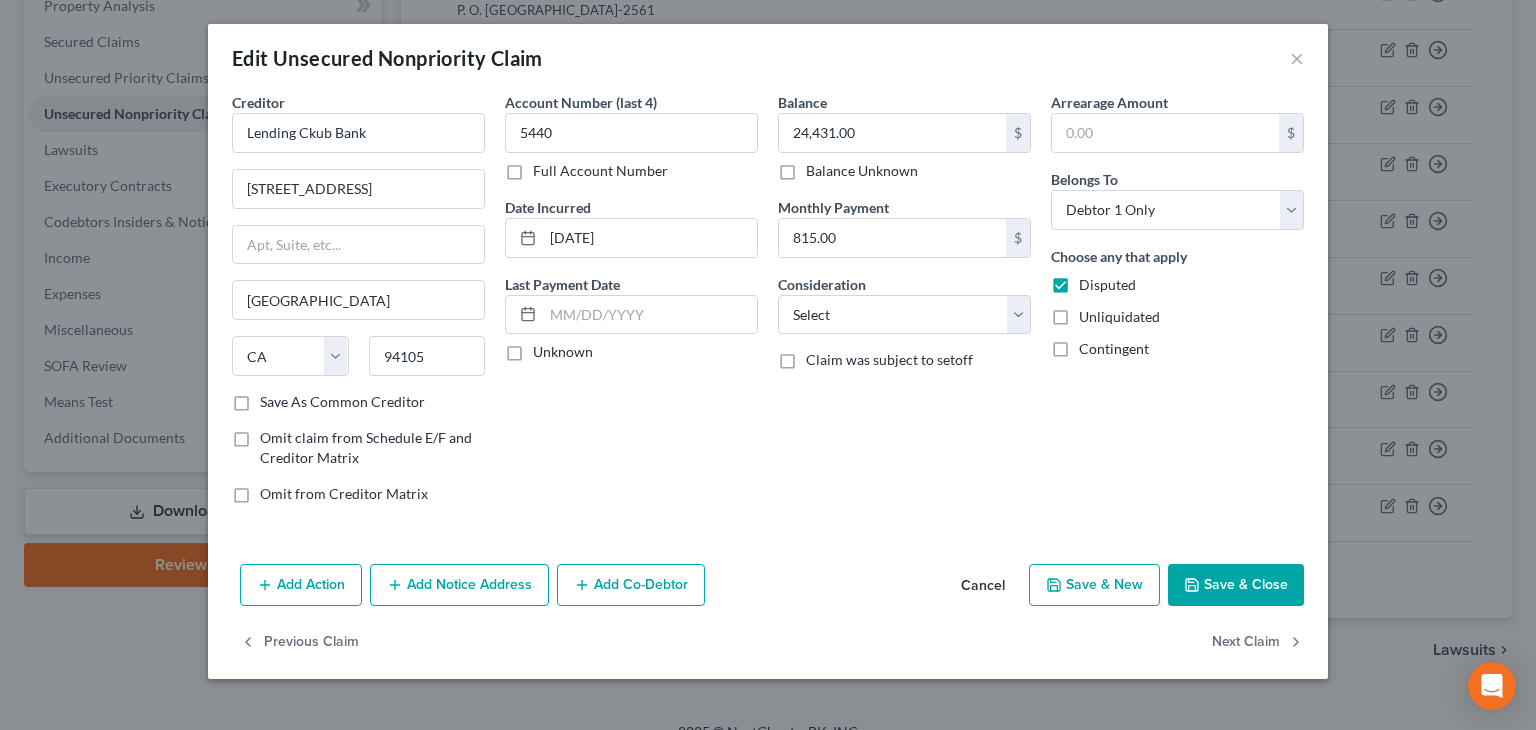 click on "Unknown" at bounding box center (547, 348) 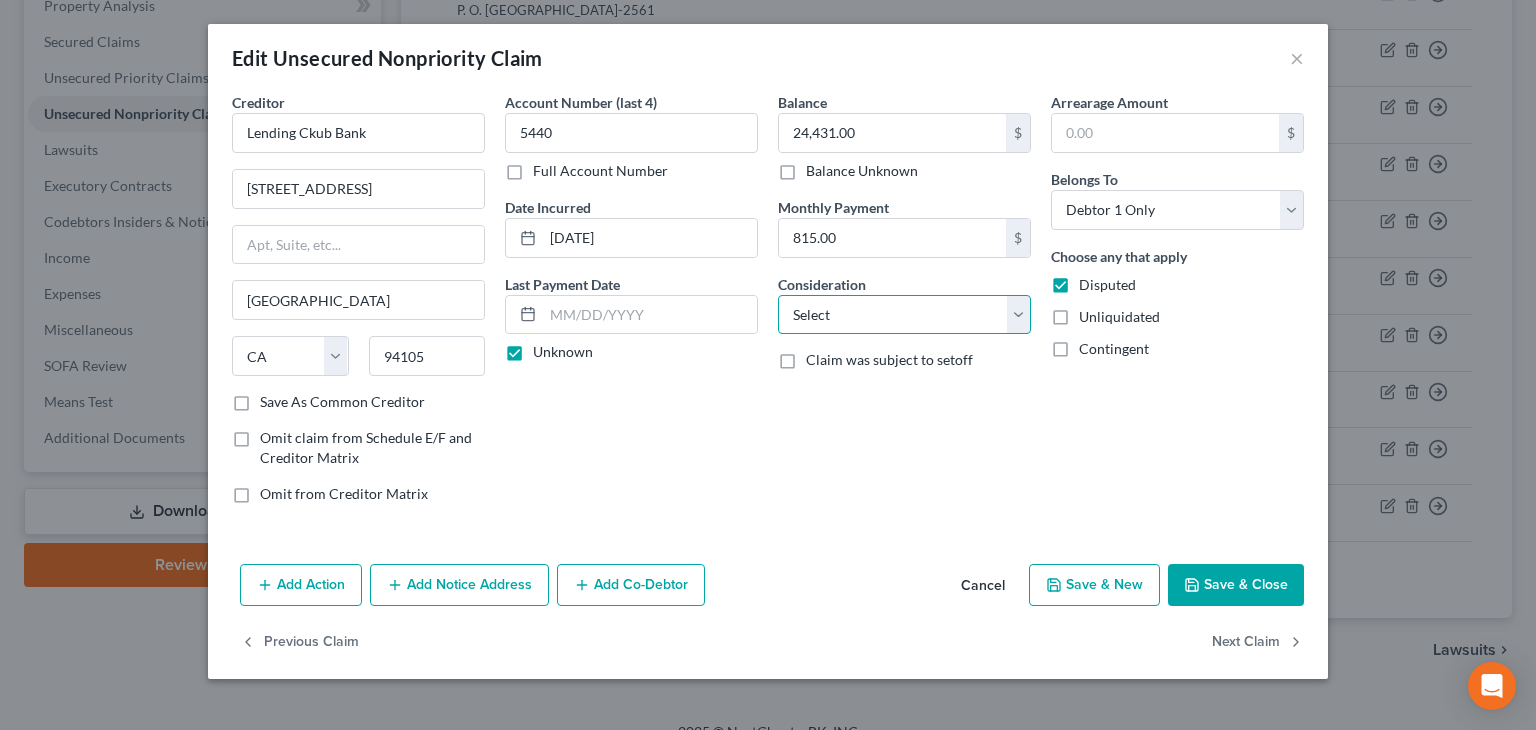 click on "Select Cable / Satellite Services Collection Agency Credit Card Debt Debt Counseling / Attorneys Deficiency Balance Domestic Support Obligations Home / Car Repairs Income Taxes Judgment Liens Medical Services Monies Loaned / Advanced Mortgage Obligation From Divorce Or Separation Obligation To Pensions Other Overdrawn Bank Account Promised To Help Pay Creditors Student Loans Suppliers And Vendors Telephone / Internet Services Utility Services" at bounding box center (904, 315) 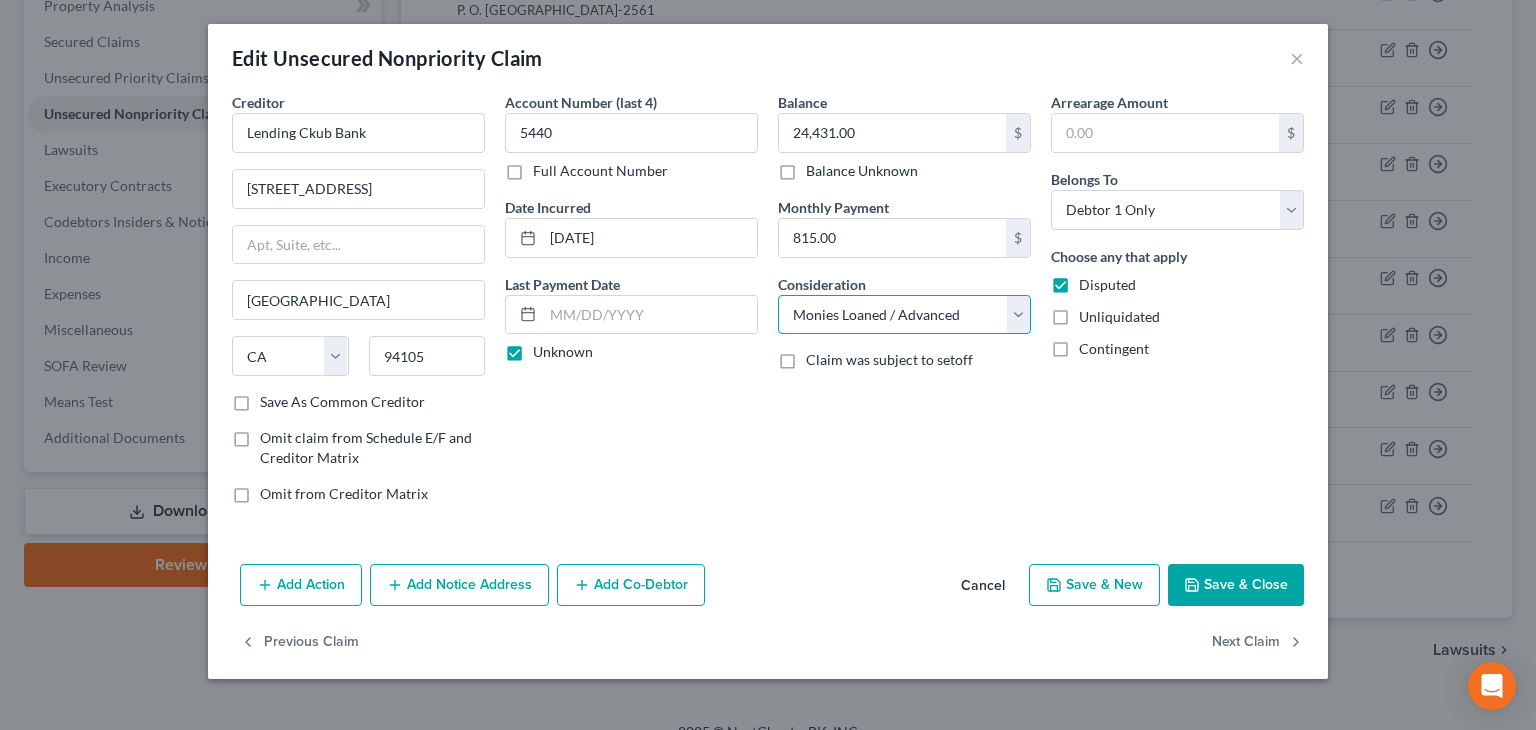 click on "Select Cable / Satellite Services Collection Agency Credit Card Debt Debt Counseling / Attorneys Deficiency Balance Domestic Support Obligations Home / Car Repairs Income Taxes Judgment Liens Medical Services Monies Loaned / Advanced Mortgage Obligation From Divorce Or Separation Obligation To Pensions Other Overdrawn Bank Account Promised To Help Pay Creditors Student Loans Suppliers And Vendors Telephone / Internet Services Utility Services" at bounding box center (904, 315) 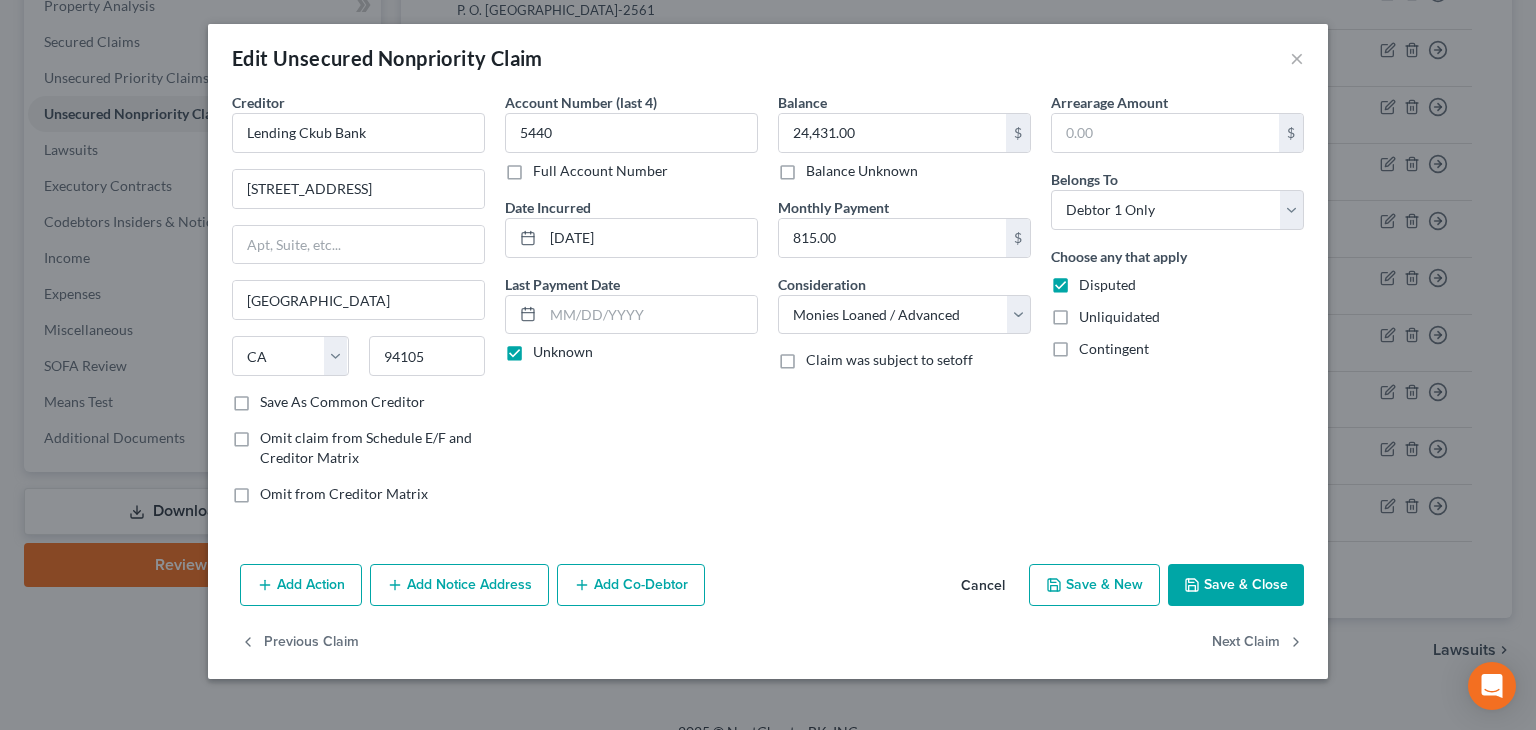 click on "Save & Close" at bounding box center [1236, 585] 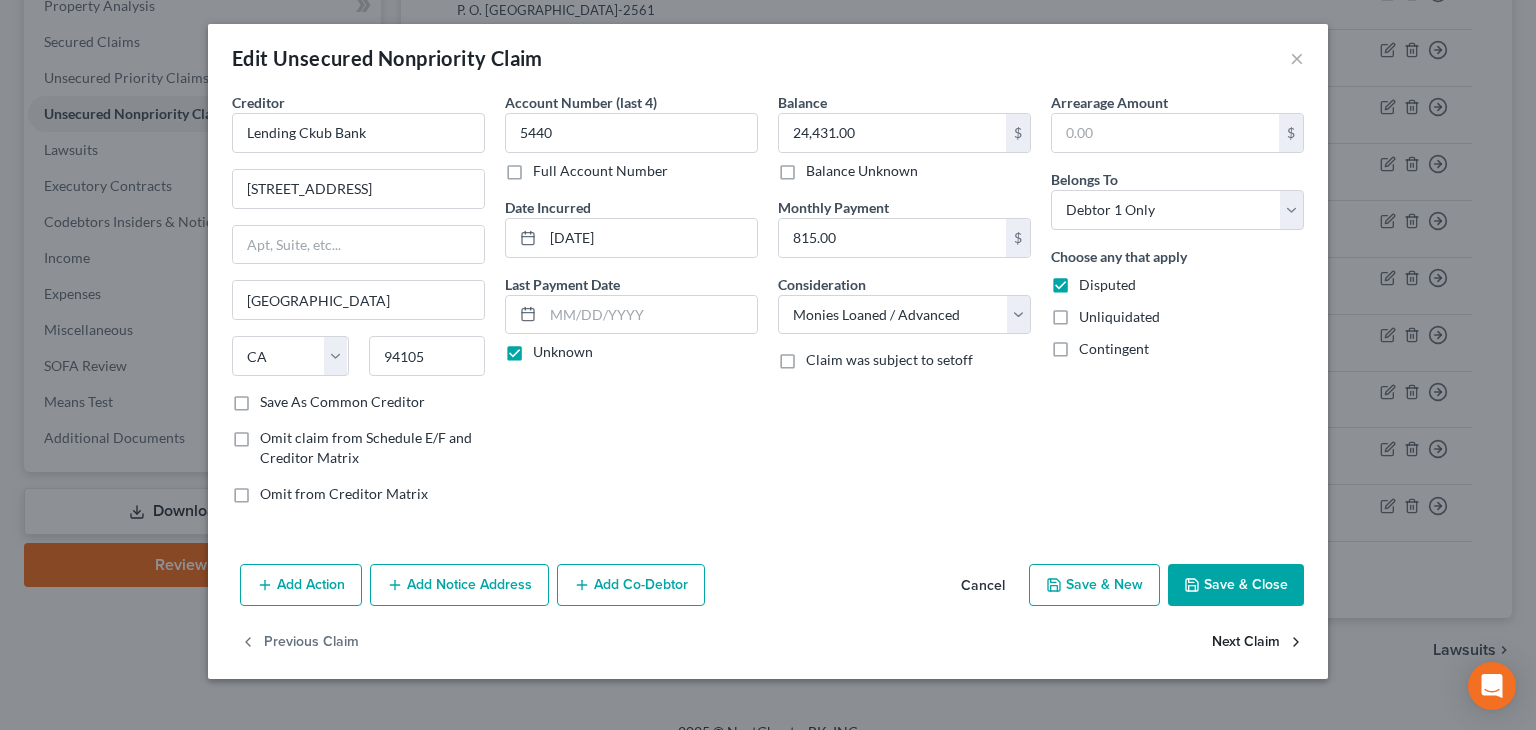 type on "0" 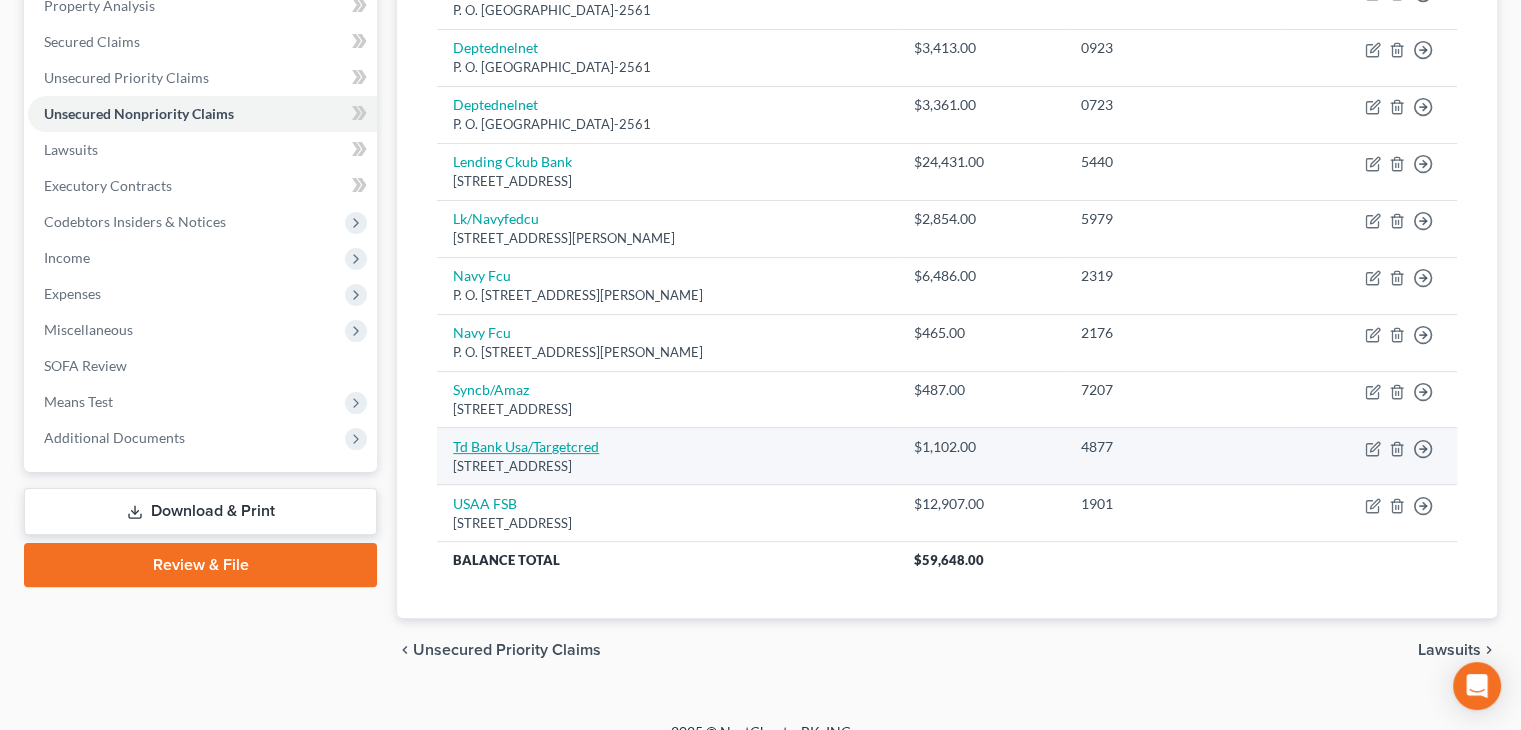 click on "Td Bank Usa/Targetcred" at bounding box center (526, 446) 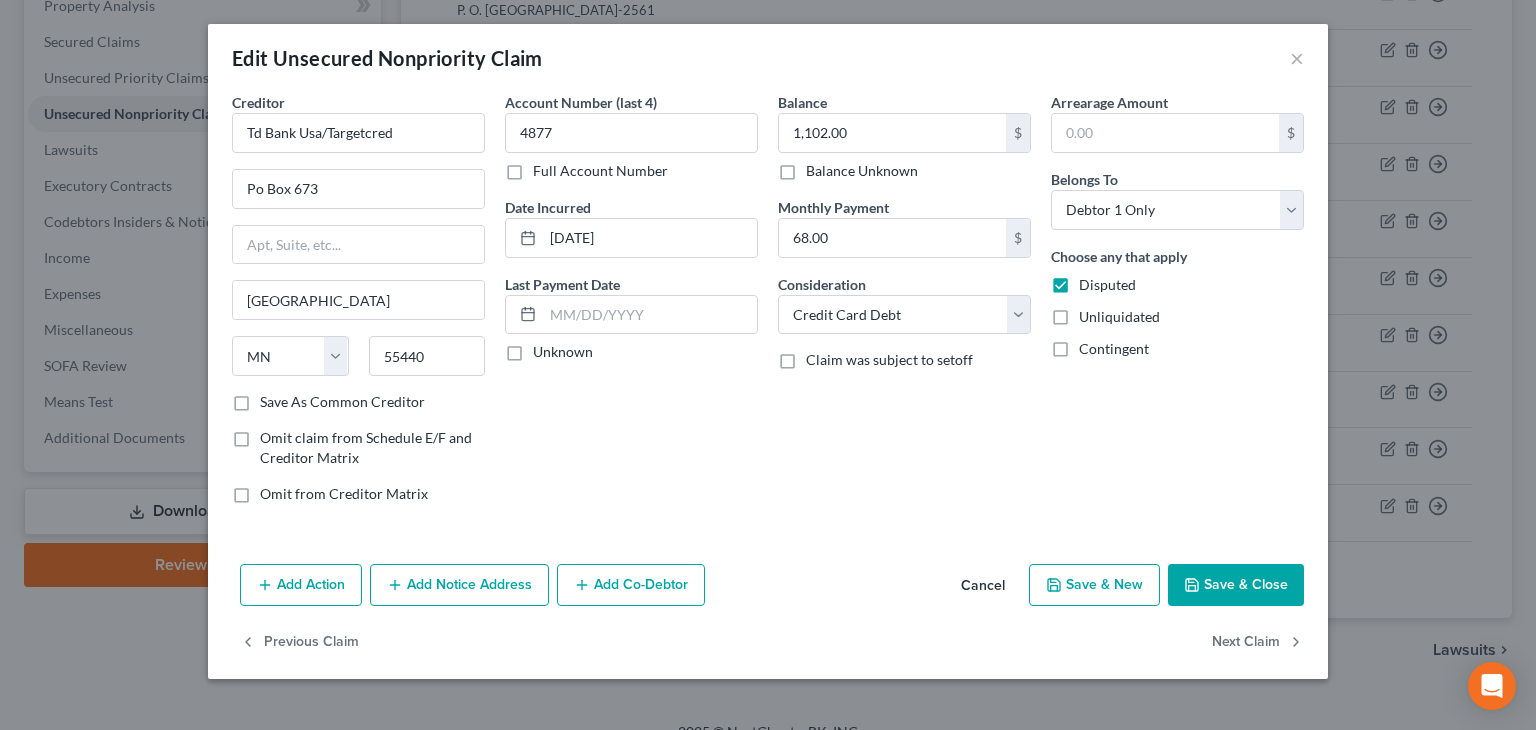 click on "Unknown" at bounding box center [563, 352] 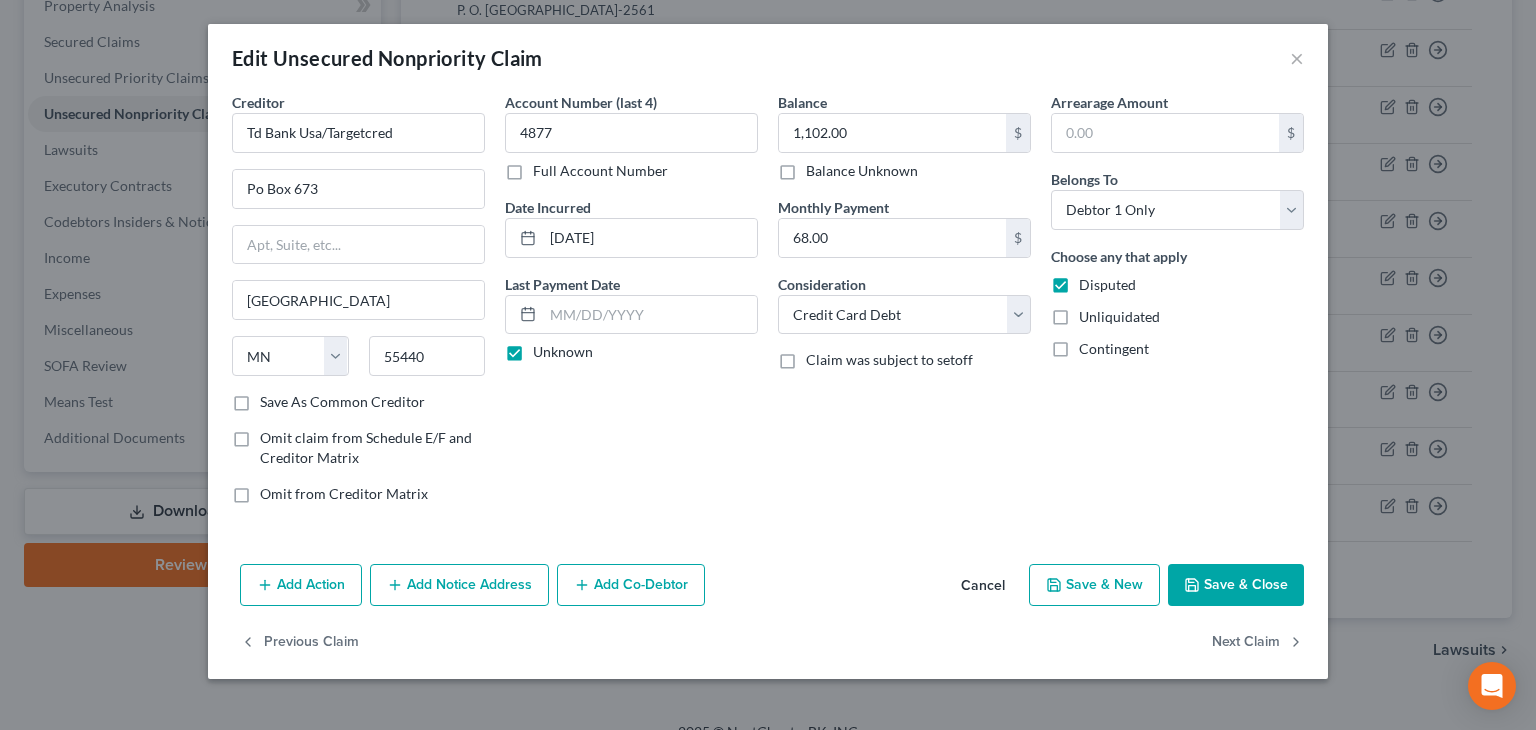 click on "Save & Close" at bounding box center (1236, 585) 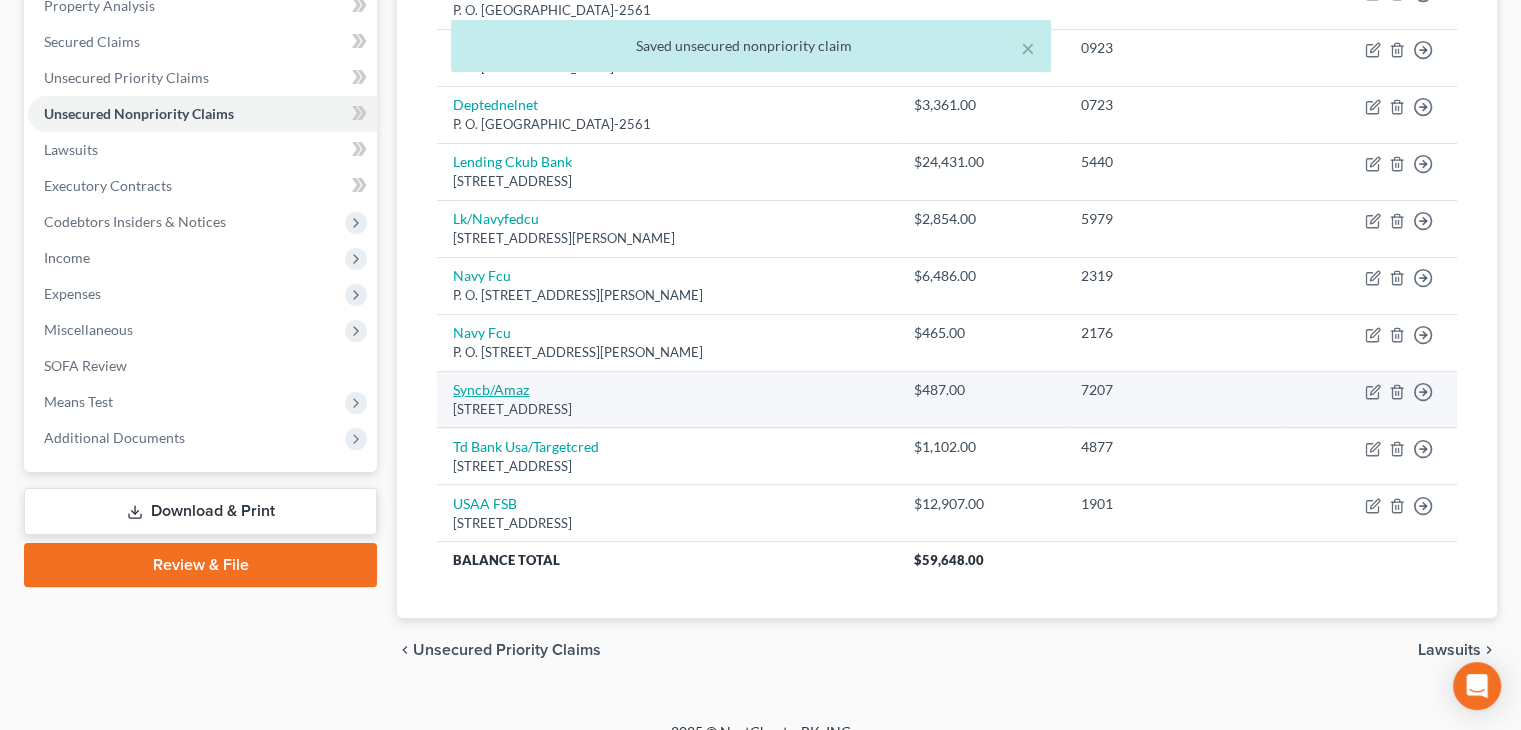 click on "Syncb/Amaz" at bounding box center [491, 389] 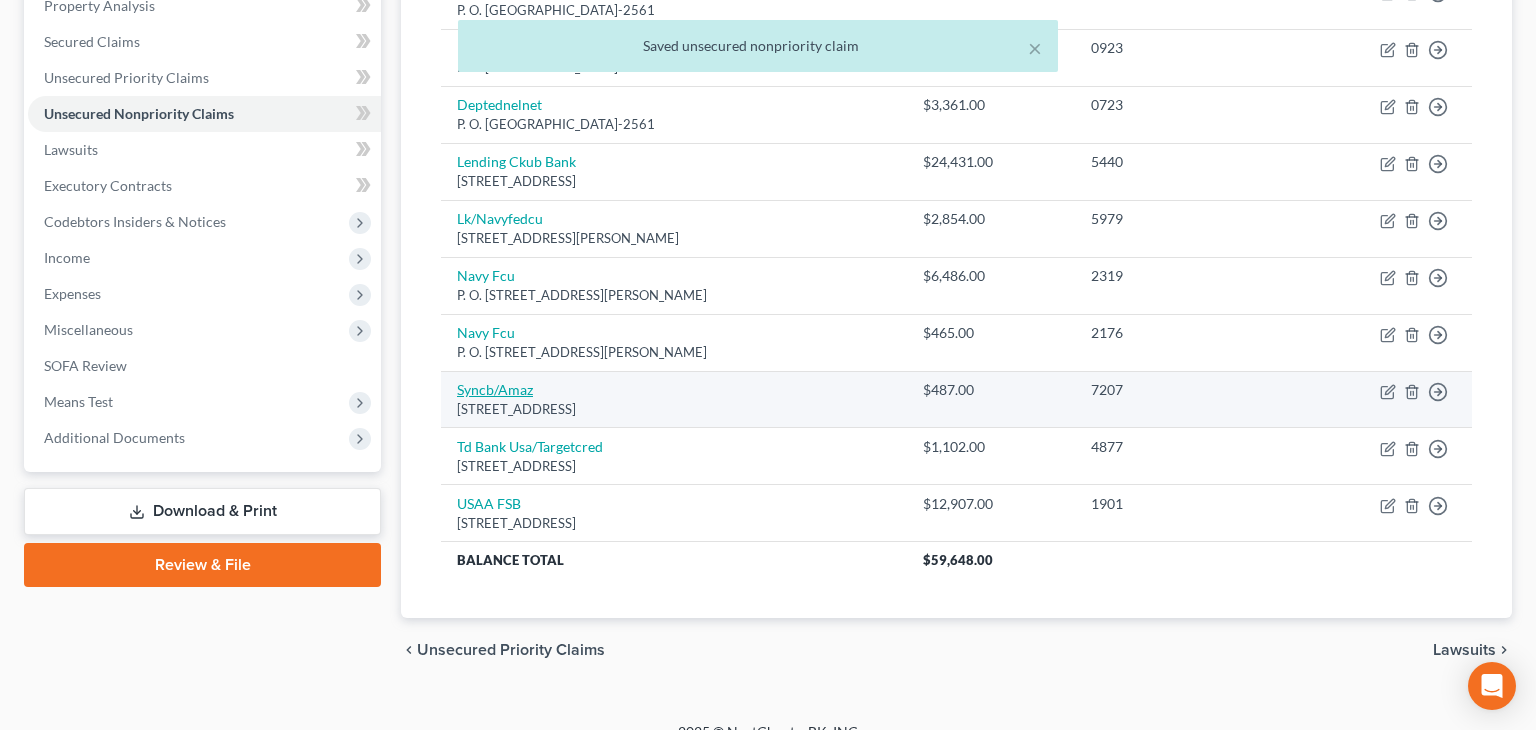 select on "45" 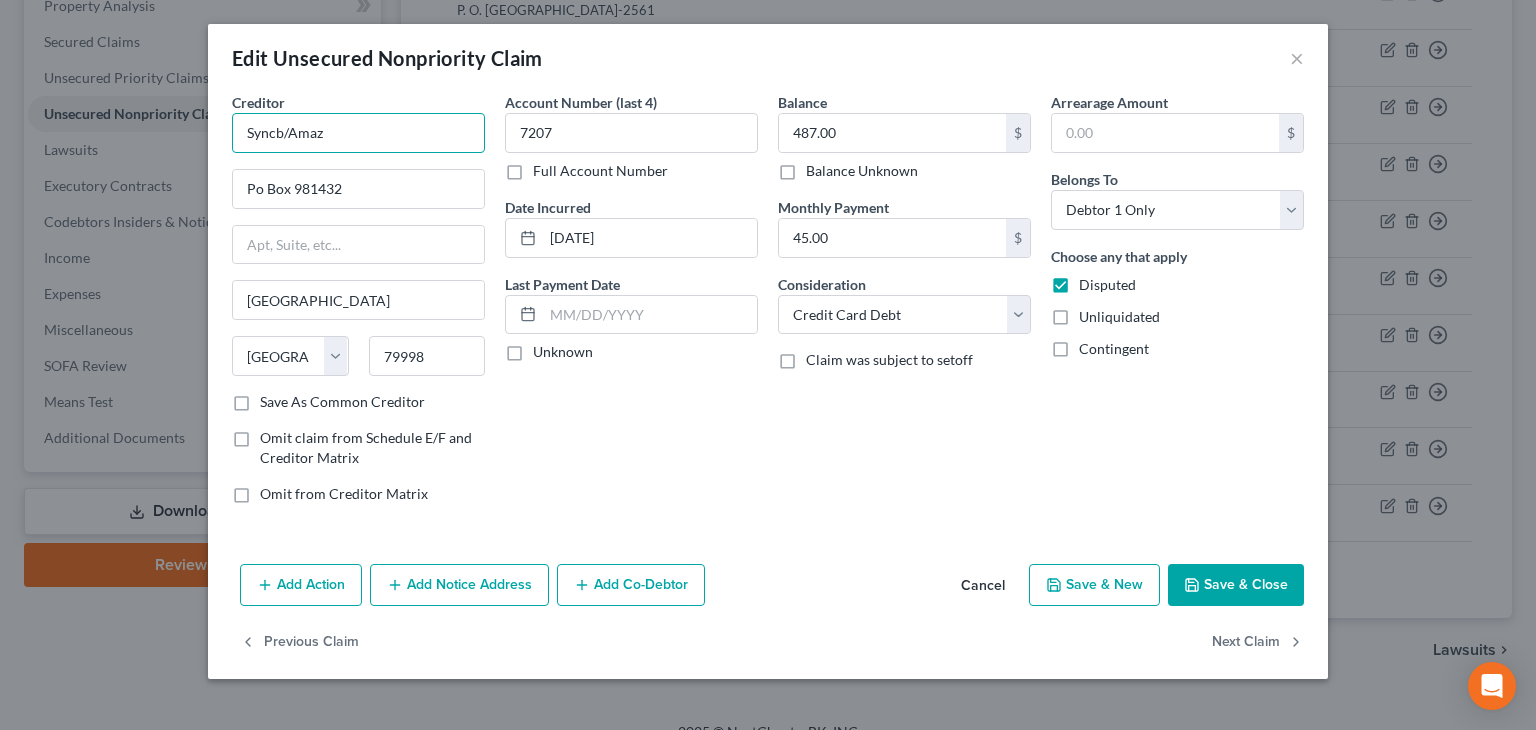 click on "Syncb/Amaz" at bounding box center (358, 133) 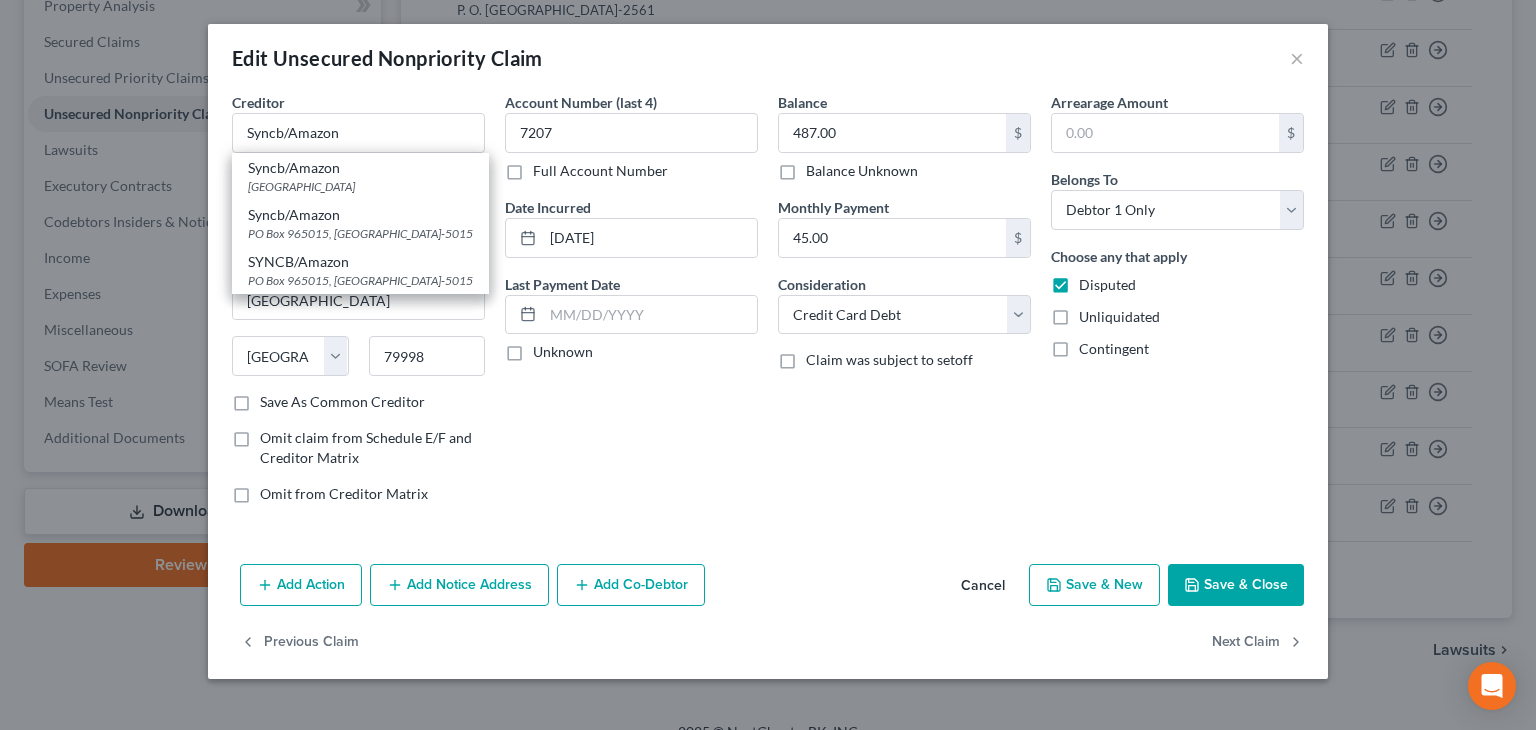 click on "Account Number (last 4)
7207
Full Account Number
Date Incurred         03-11-2020 Last Payment Date         Unknown" at bounding box center (631, 306) 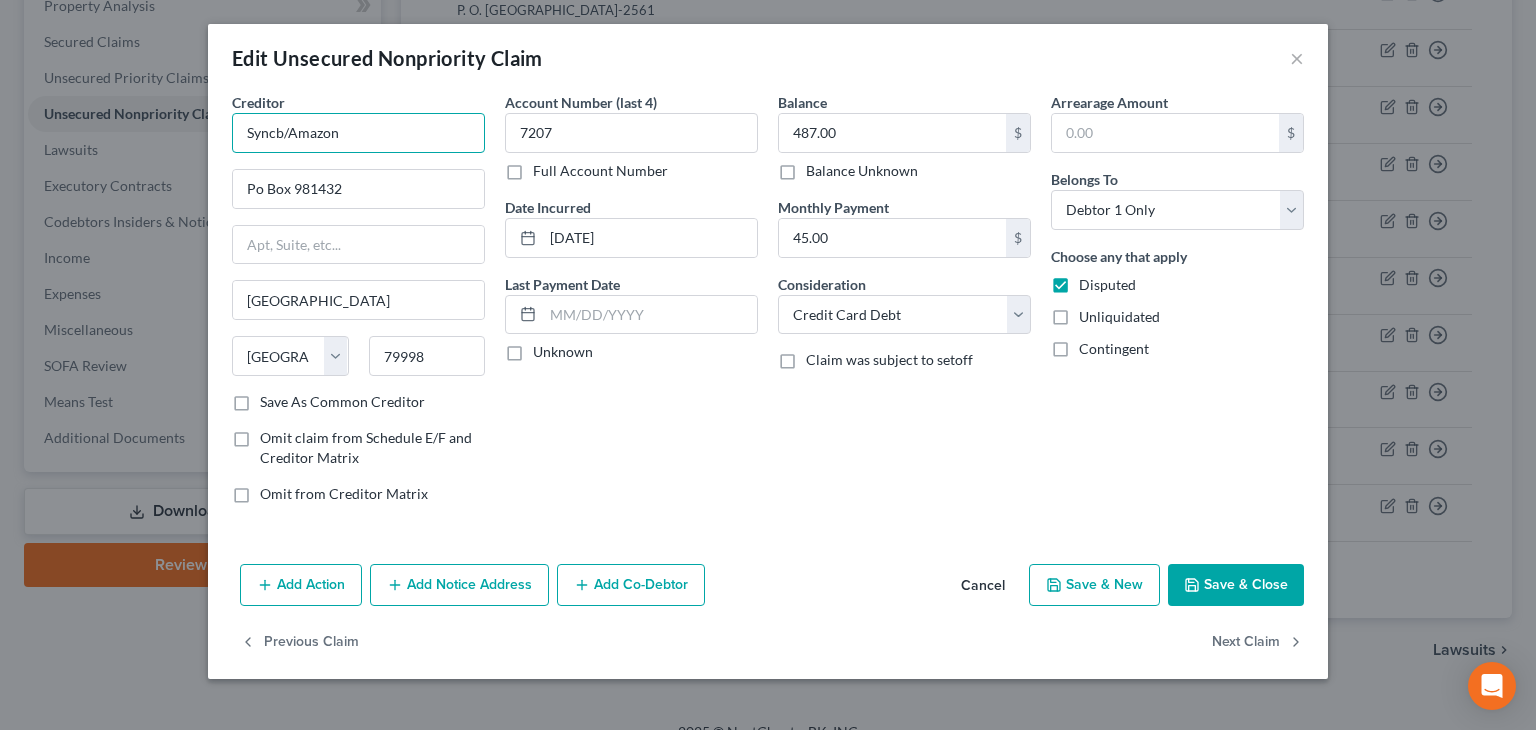 click on "Syncb/Amazon" at bounding box center [358, 133] 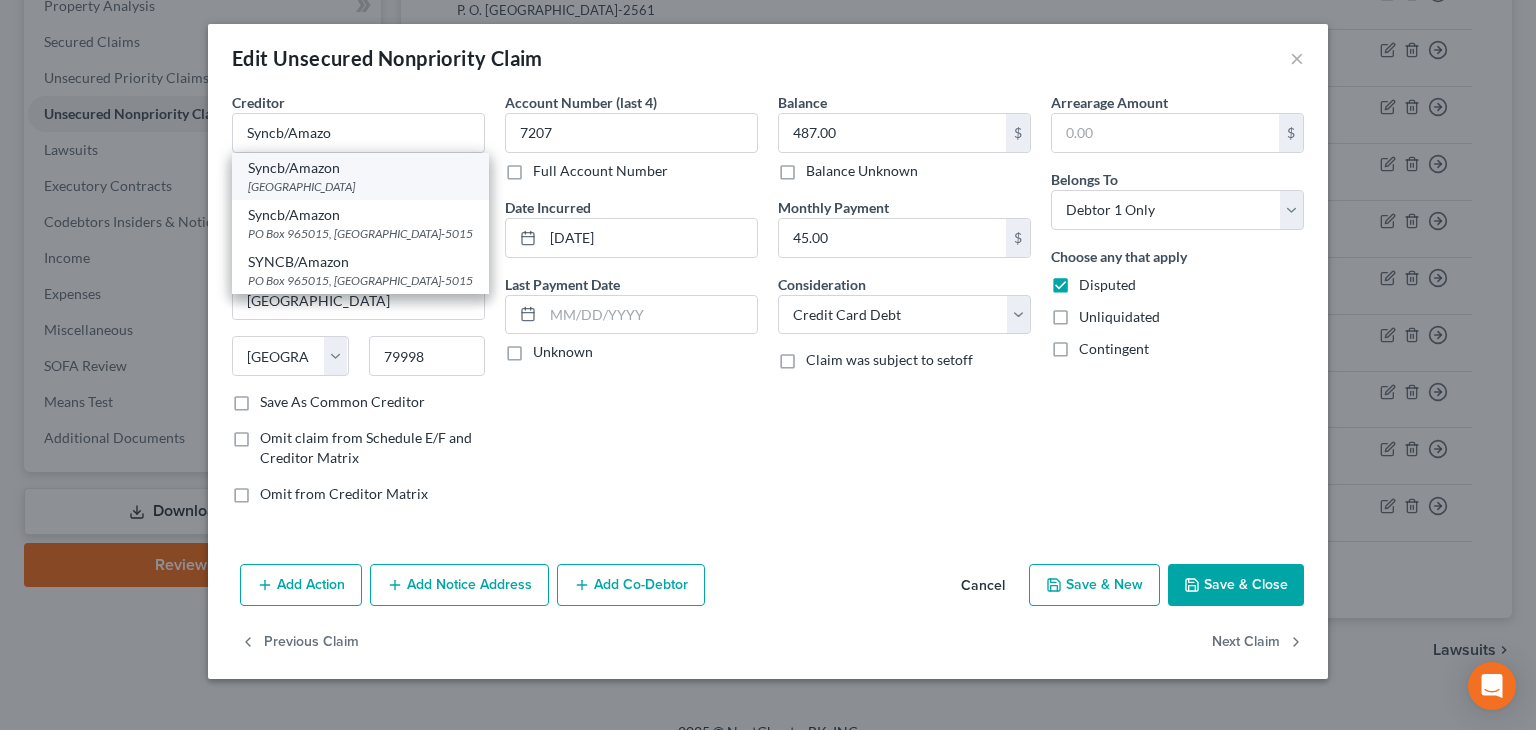 click on "Syncb/Amazon" at bounding box center [360, 168] 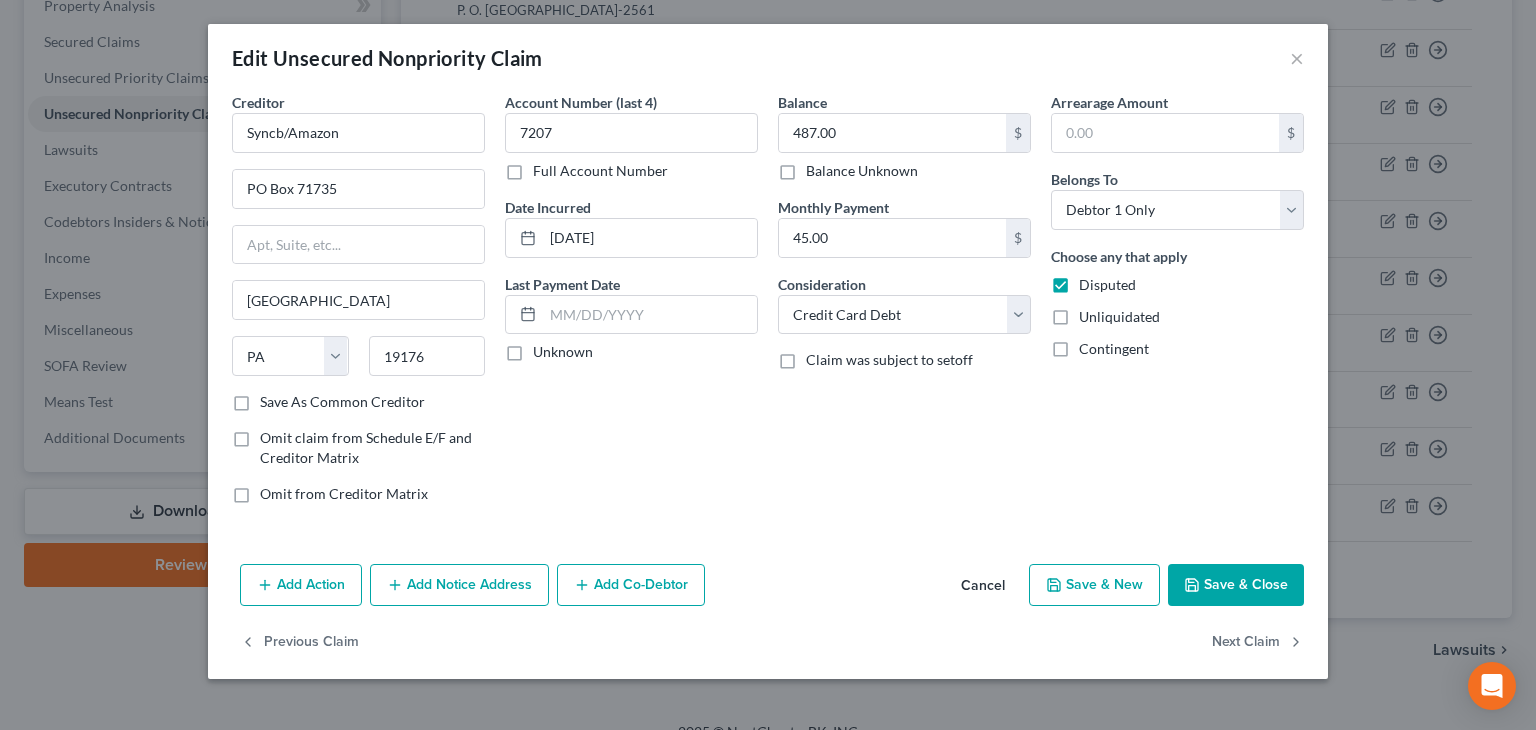 click on "Unknown" at bounding box center (563, 352) 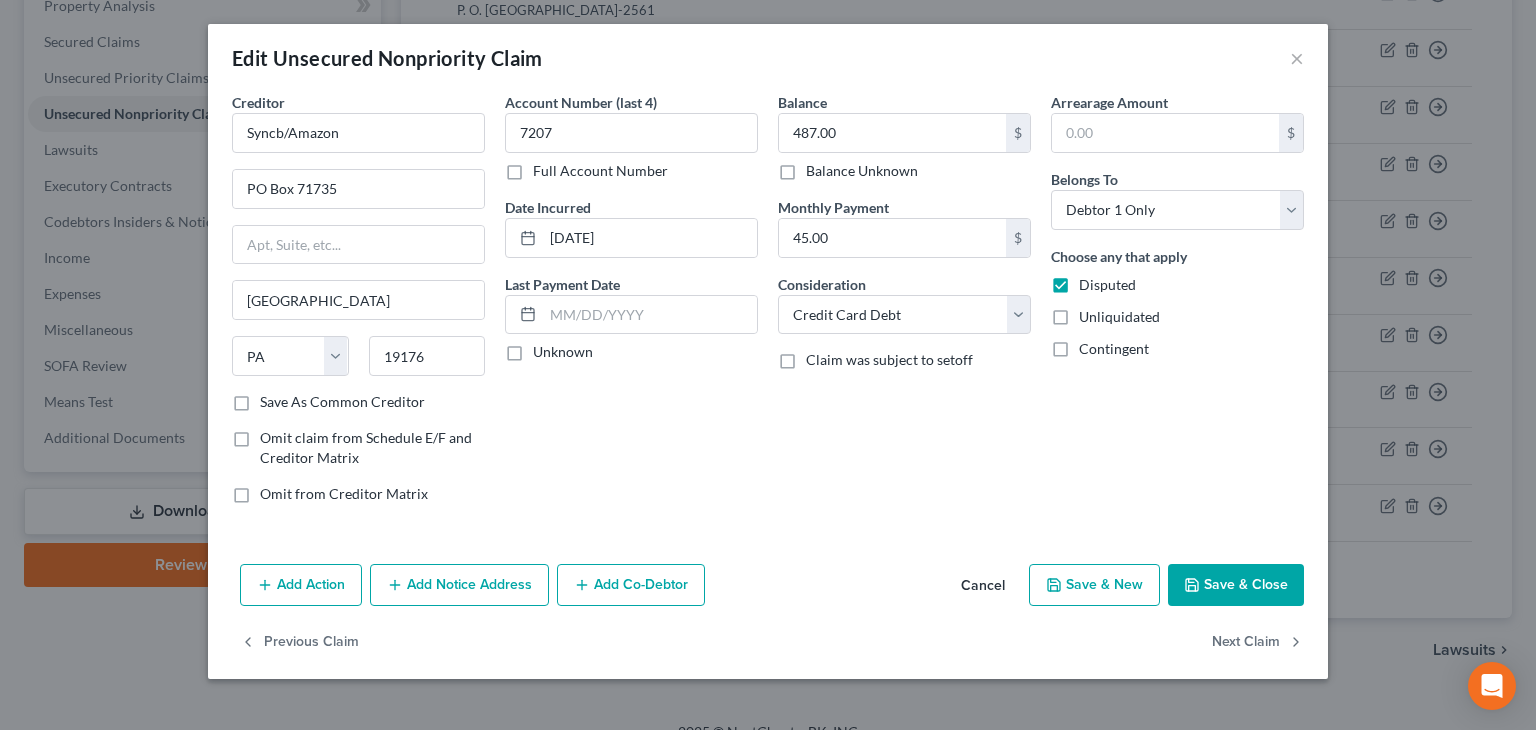 click on "Unknown" at bounding box center [547, 348] 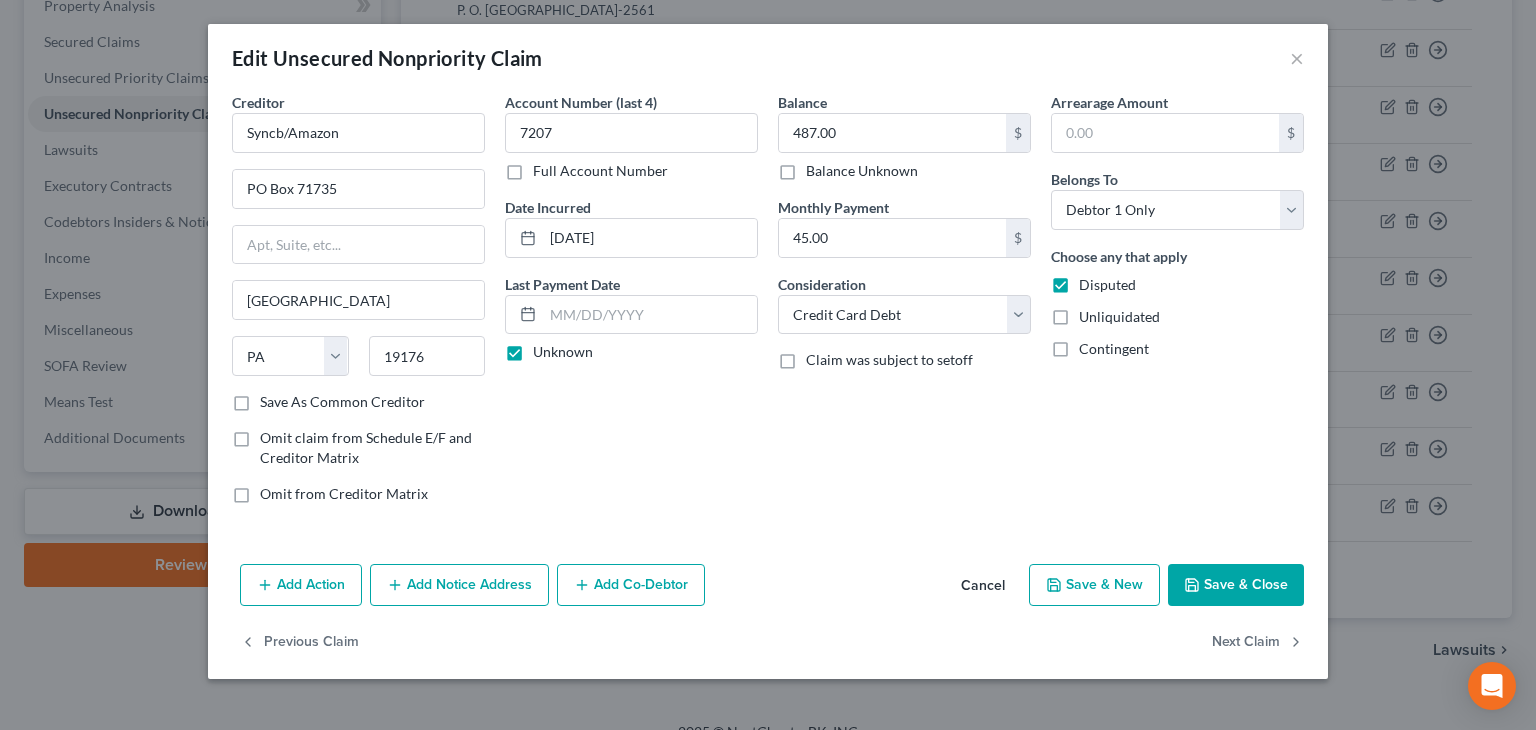 click on "Save & Close" at bounding box center [1236, 585] 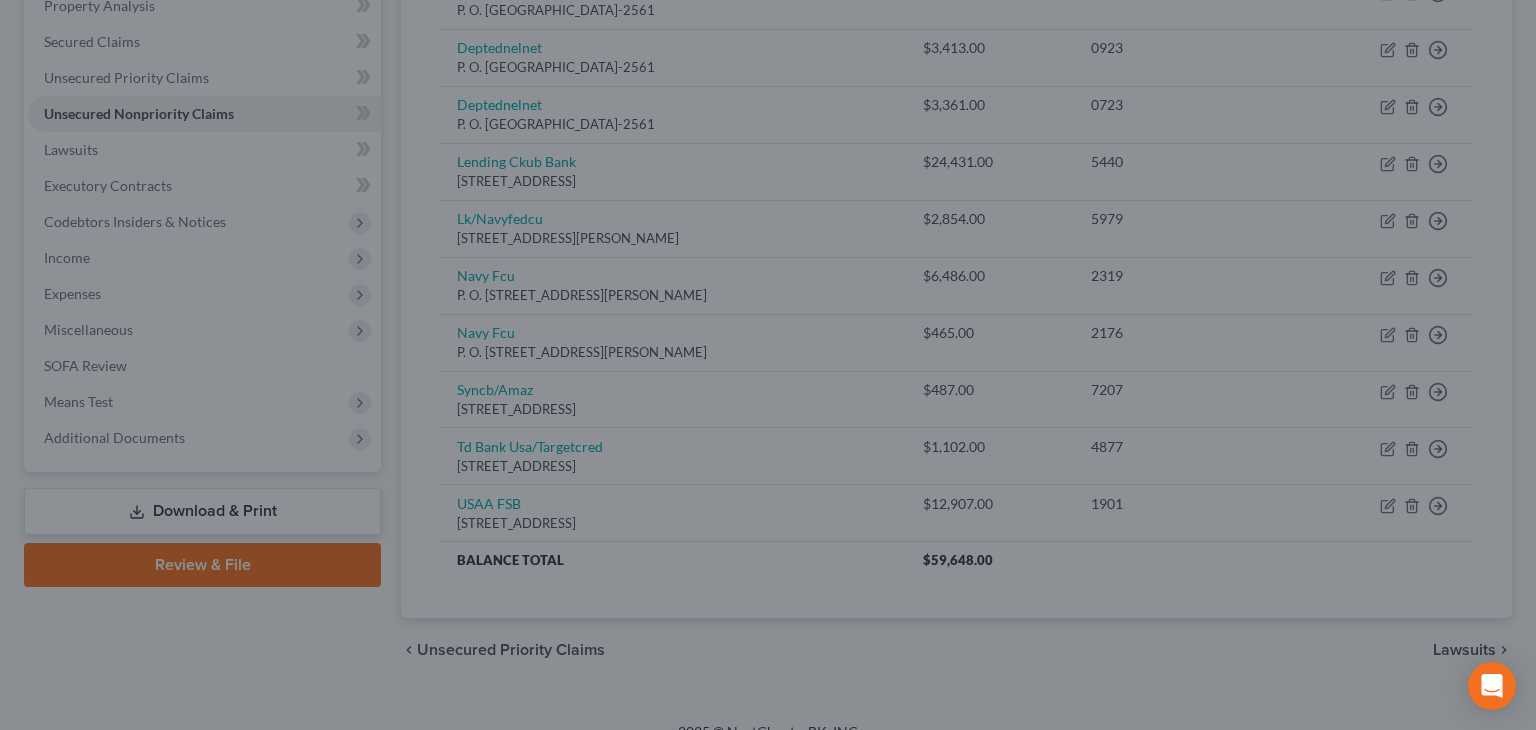 type on "0" 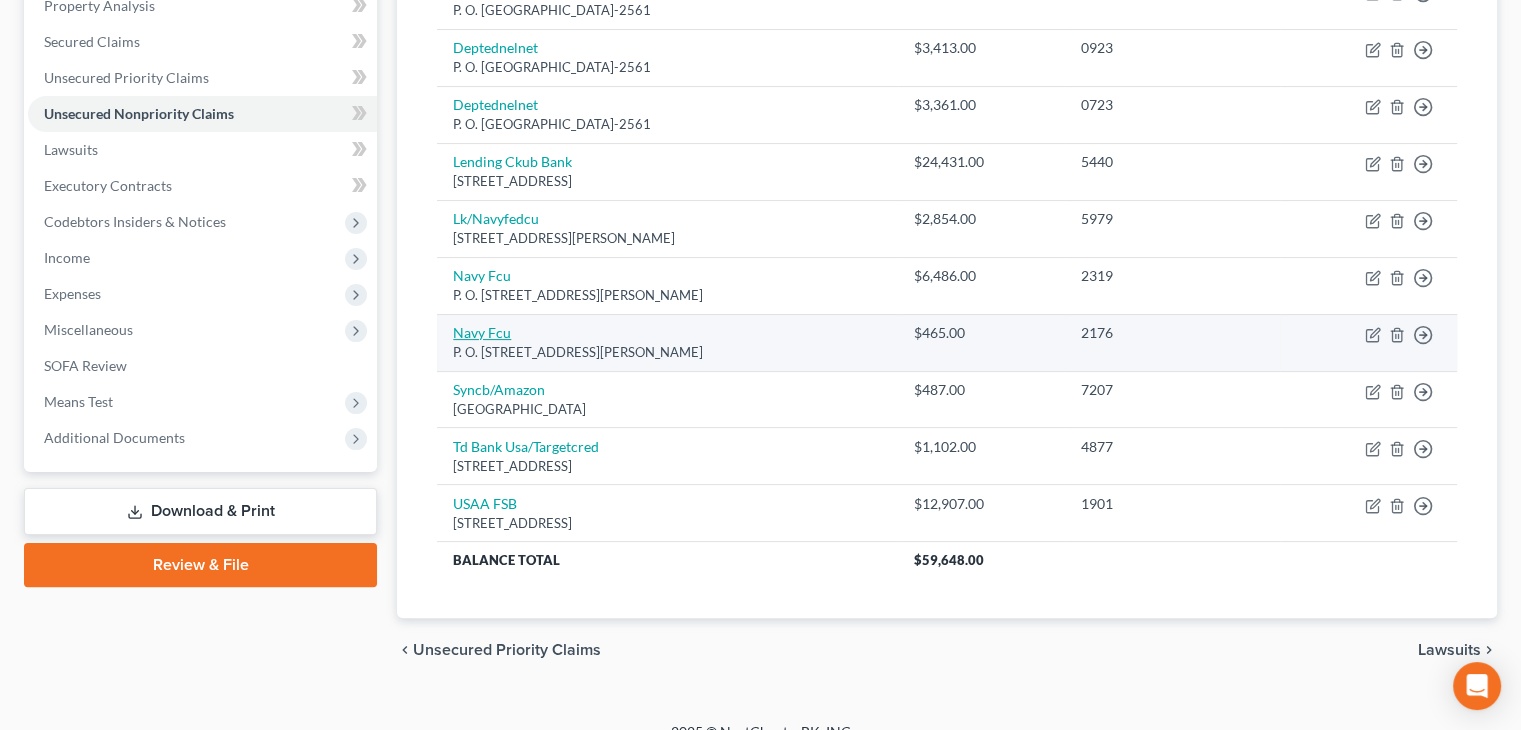 click on "Navy Fcu" at bounding box center (482, 332) 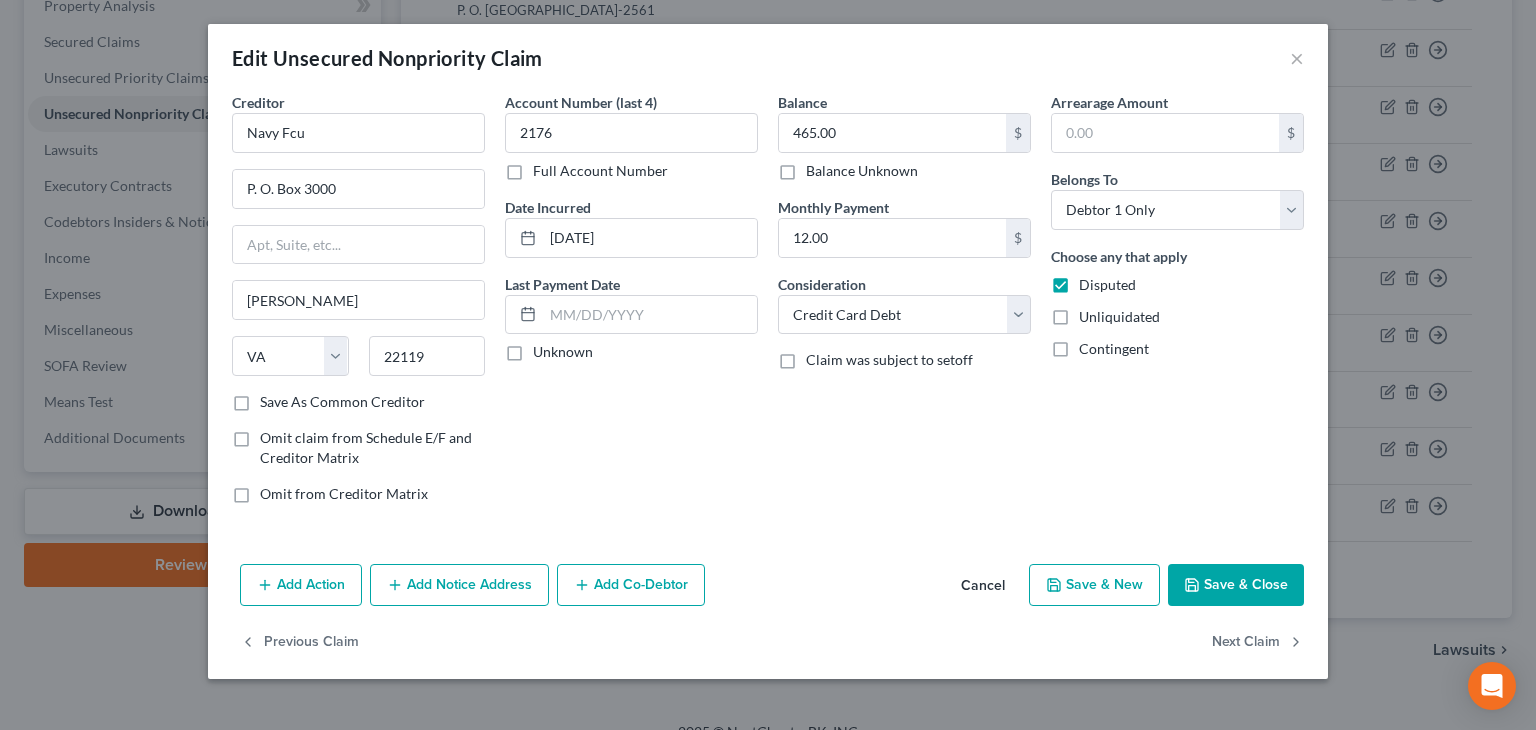 click on "Unknown" at bounding box center [563, 352] 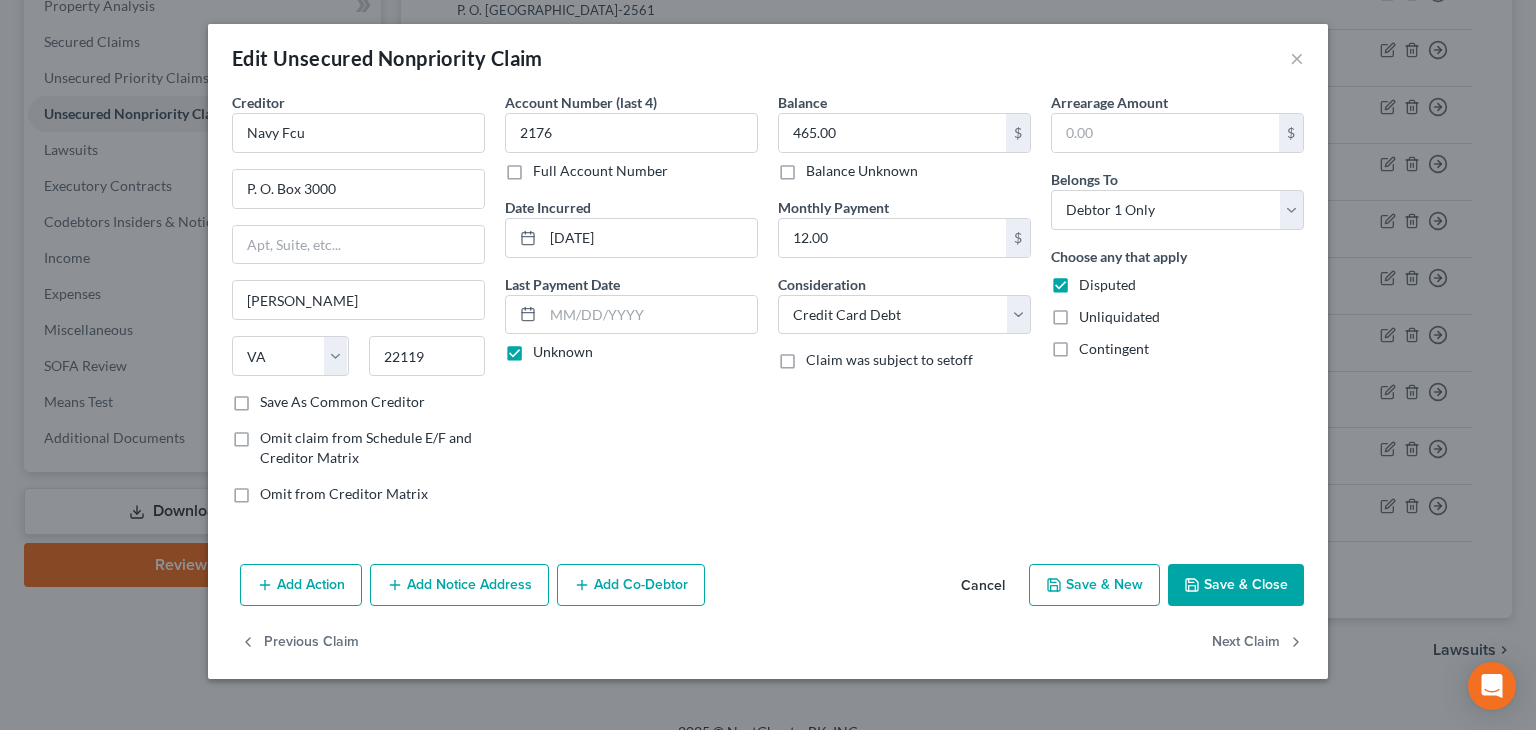 click on "Save & Close" at bounding box center [1236, 585] 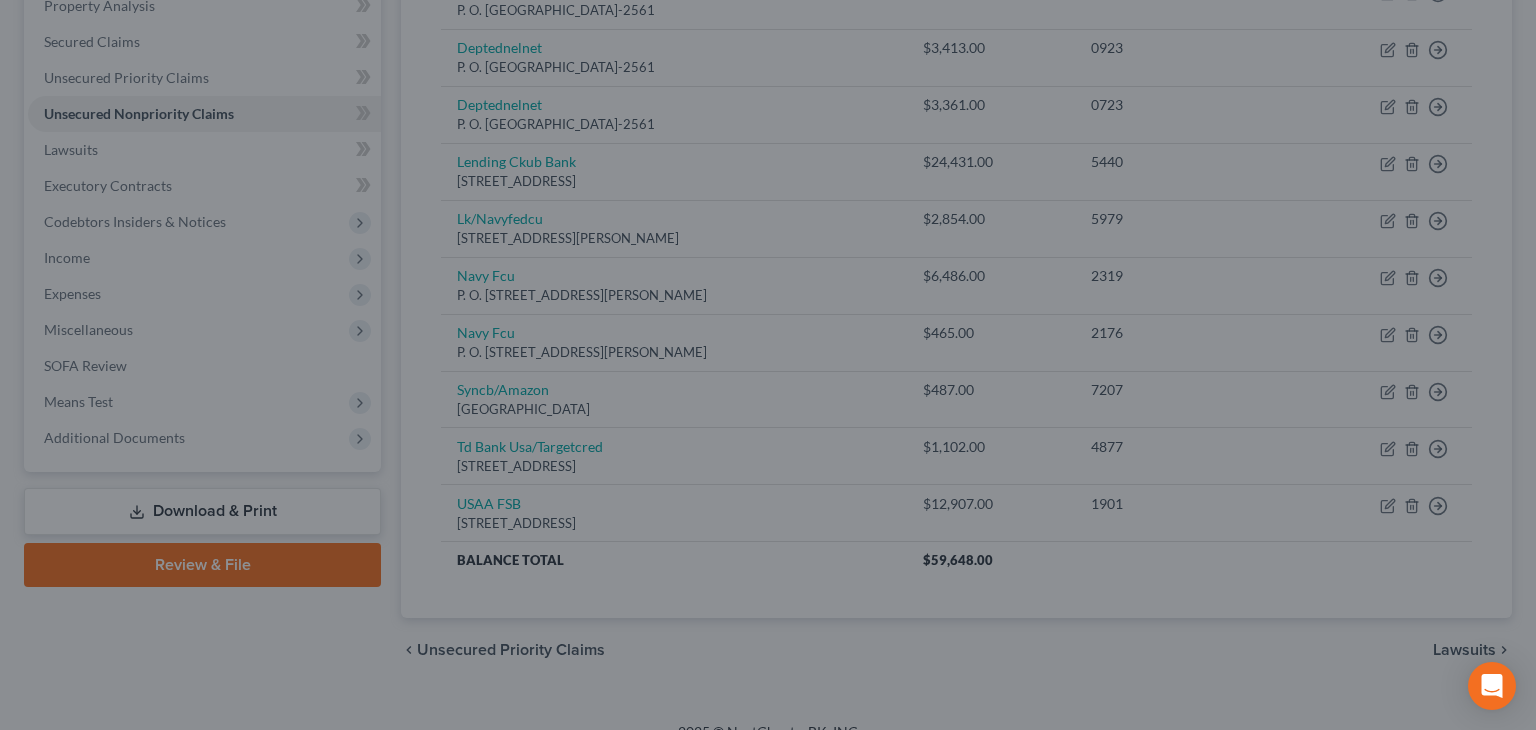 type on "0" 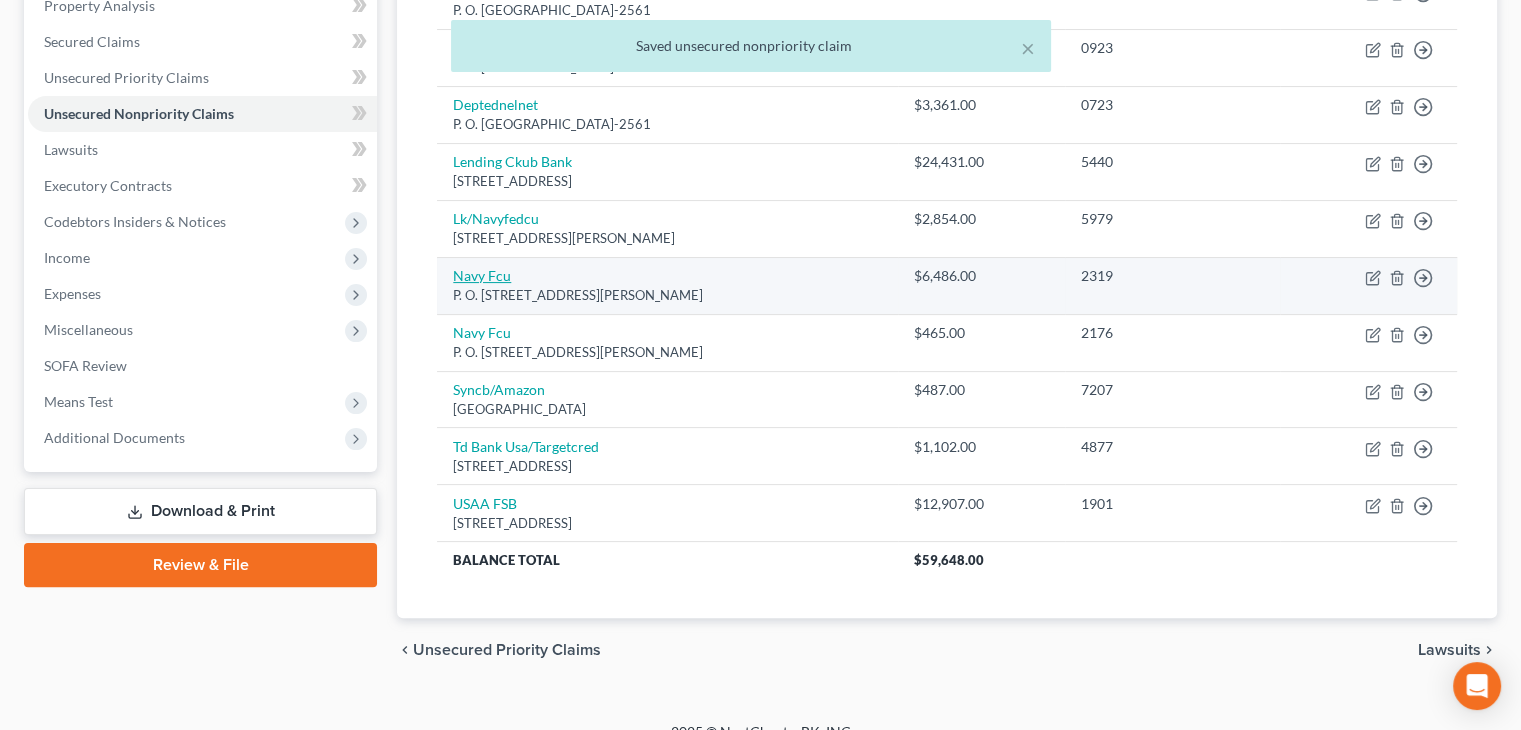 click on "Navy Fcu" at bounding box center (482, 275) 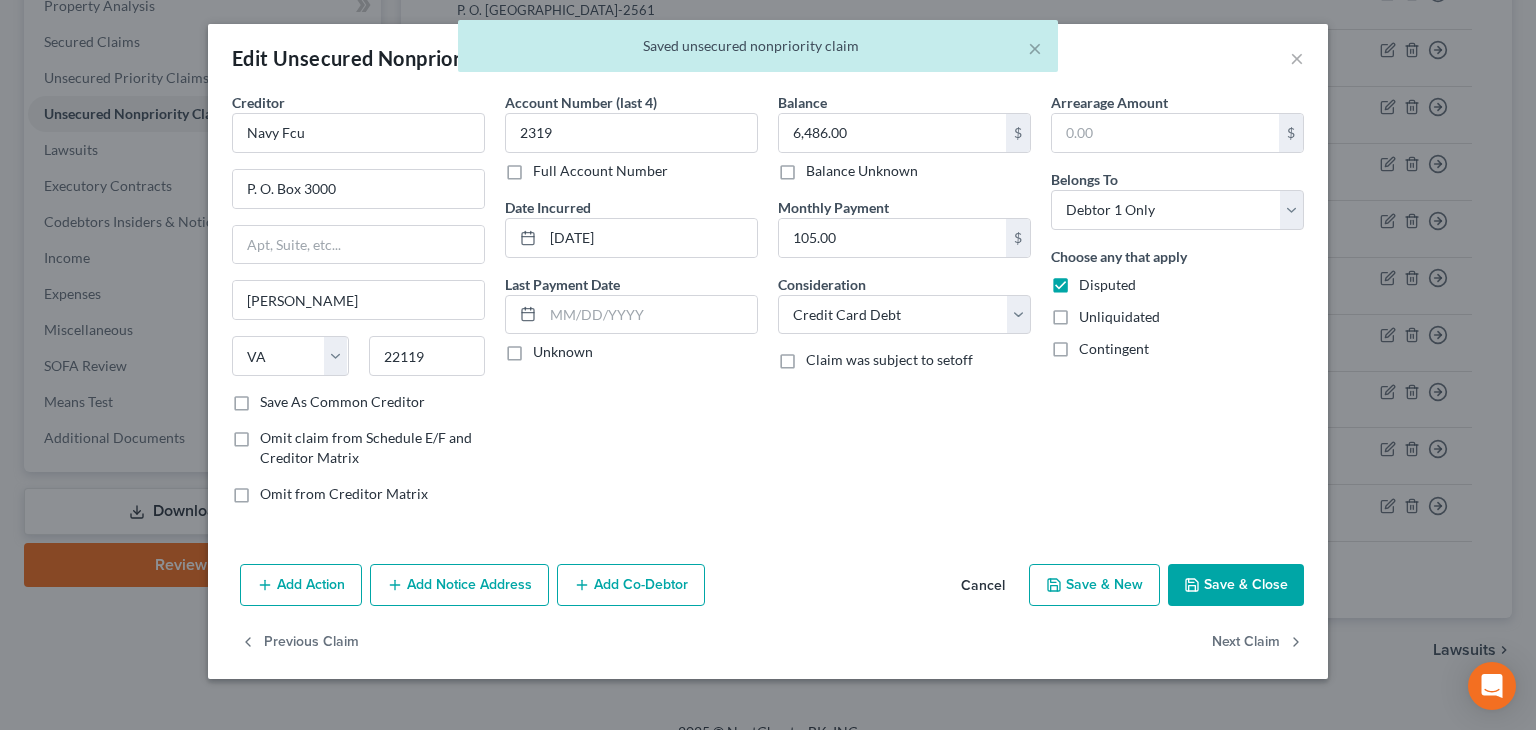 click on "Unknown" at bounding box center (563, 352) 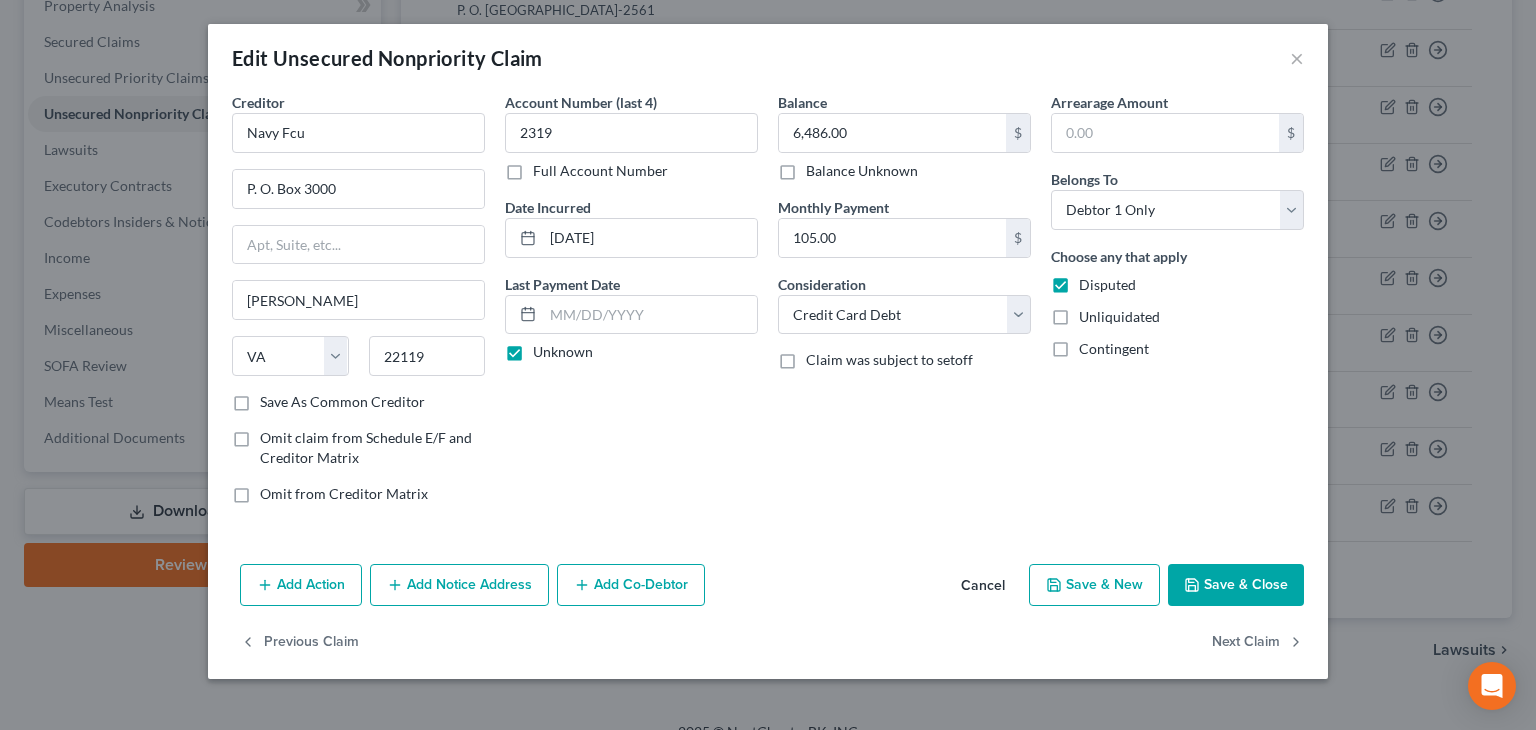 click on "Save & Close" at bounding box center (1236, 585) 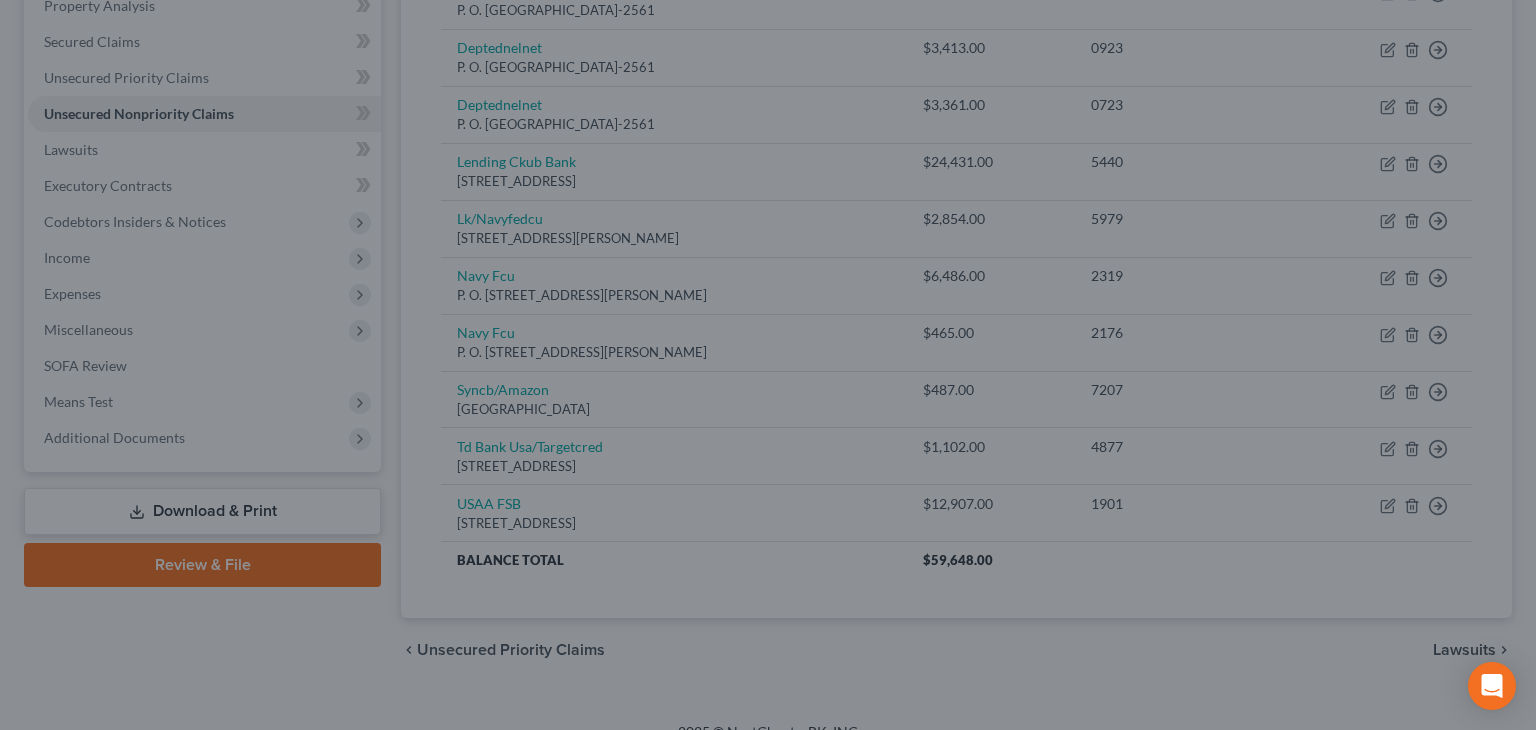 type on "0" 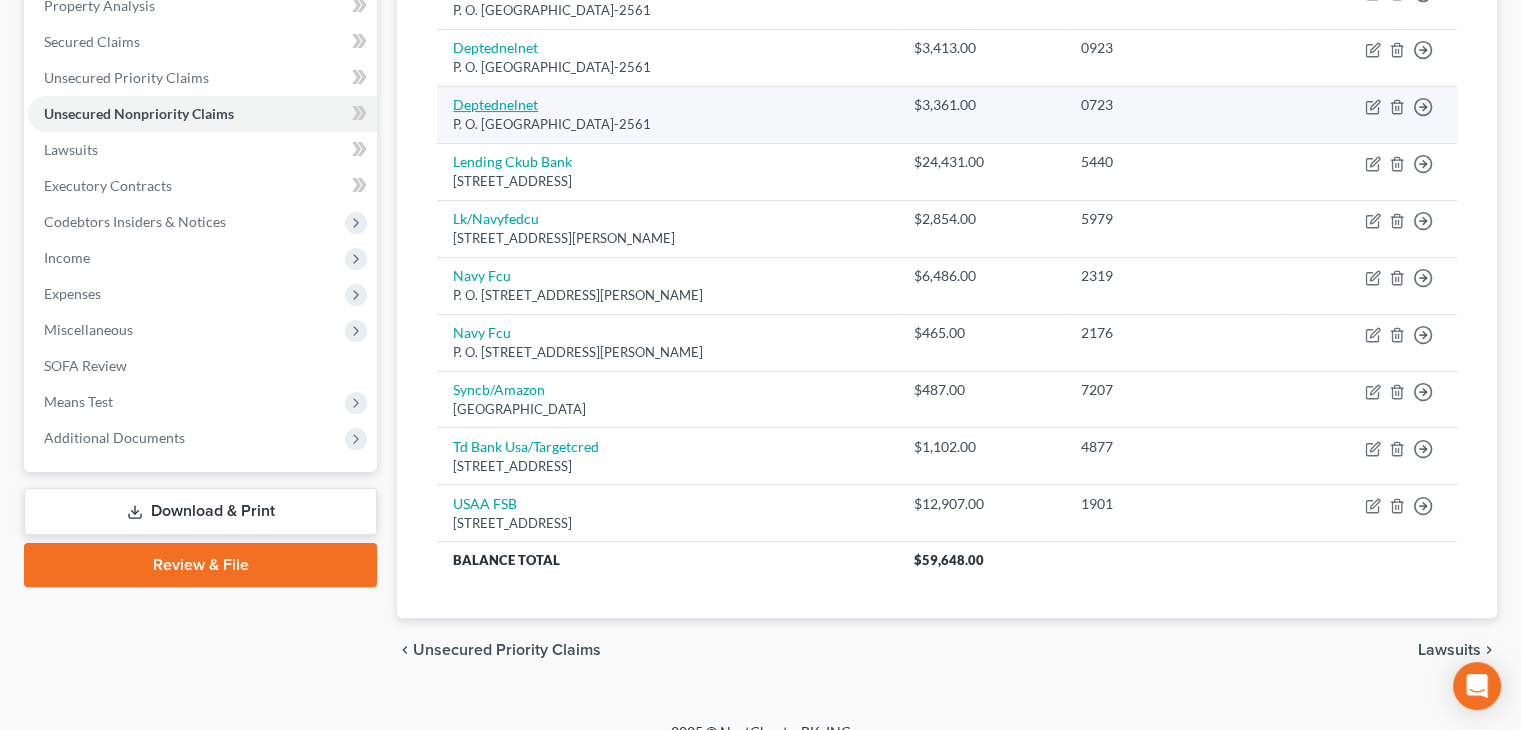 click on "Deptednelnet" at bounding box center [495, 104] 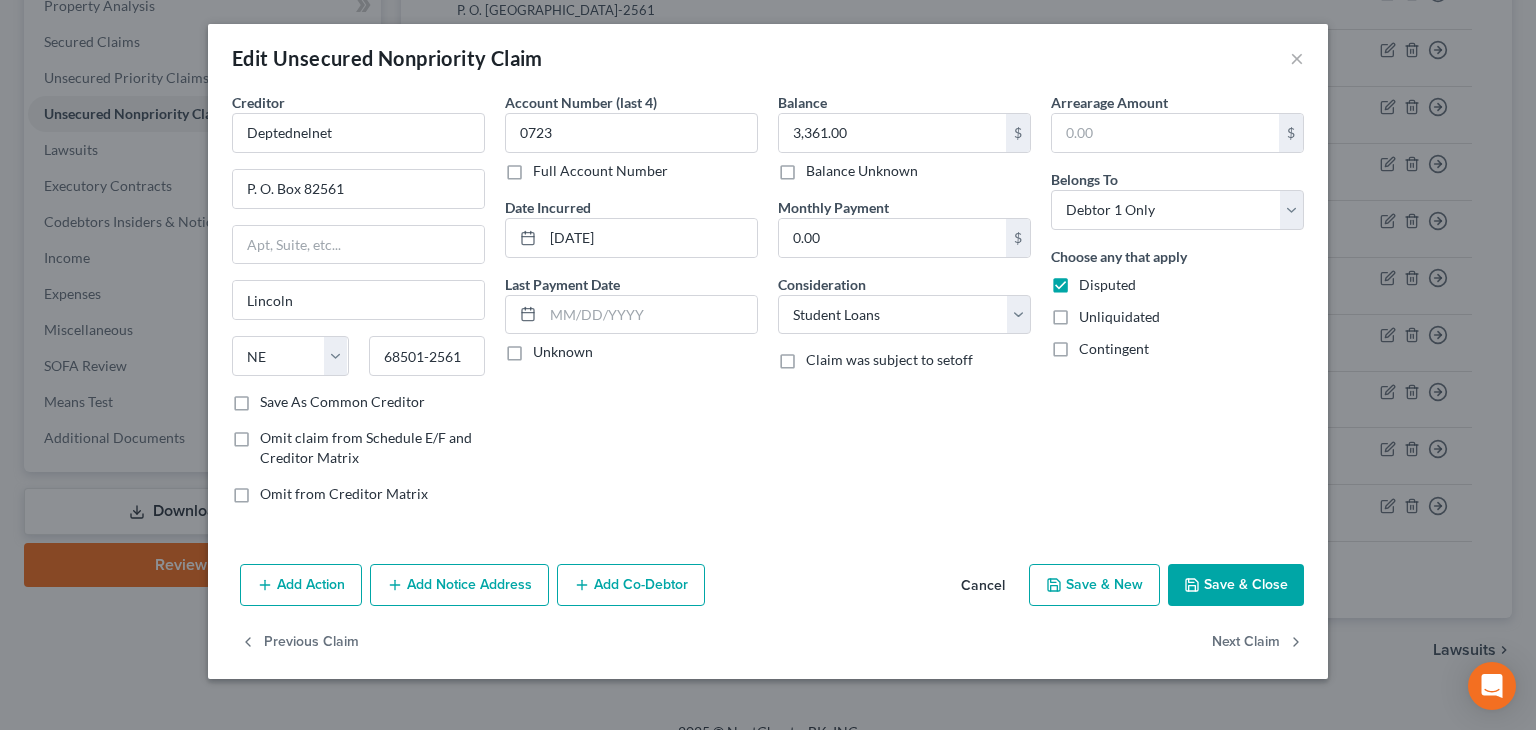 click on "Unknown" at bounding box center (563, 352) 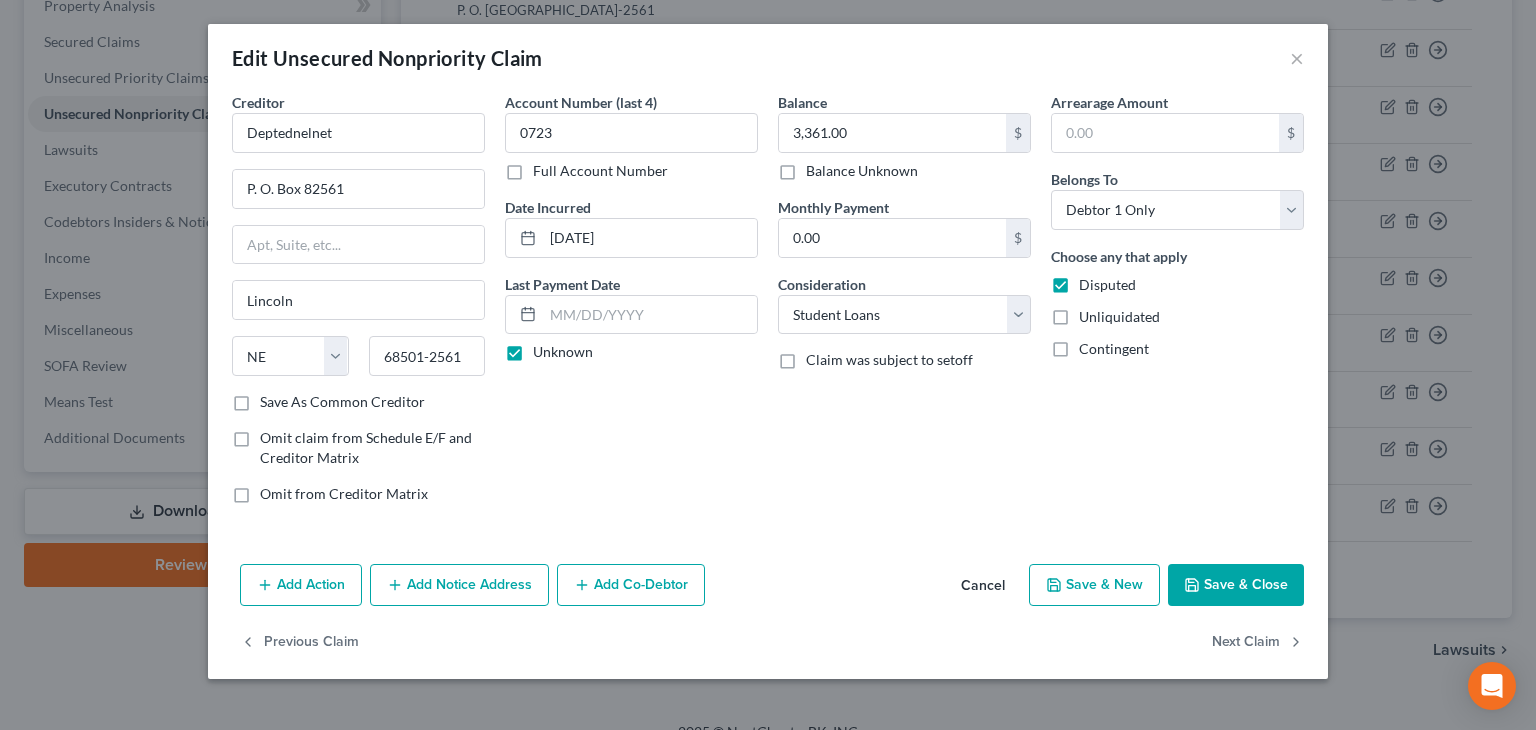 click on "Save & Close" at bounding box center (1236, 585) 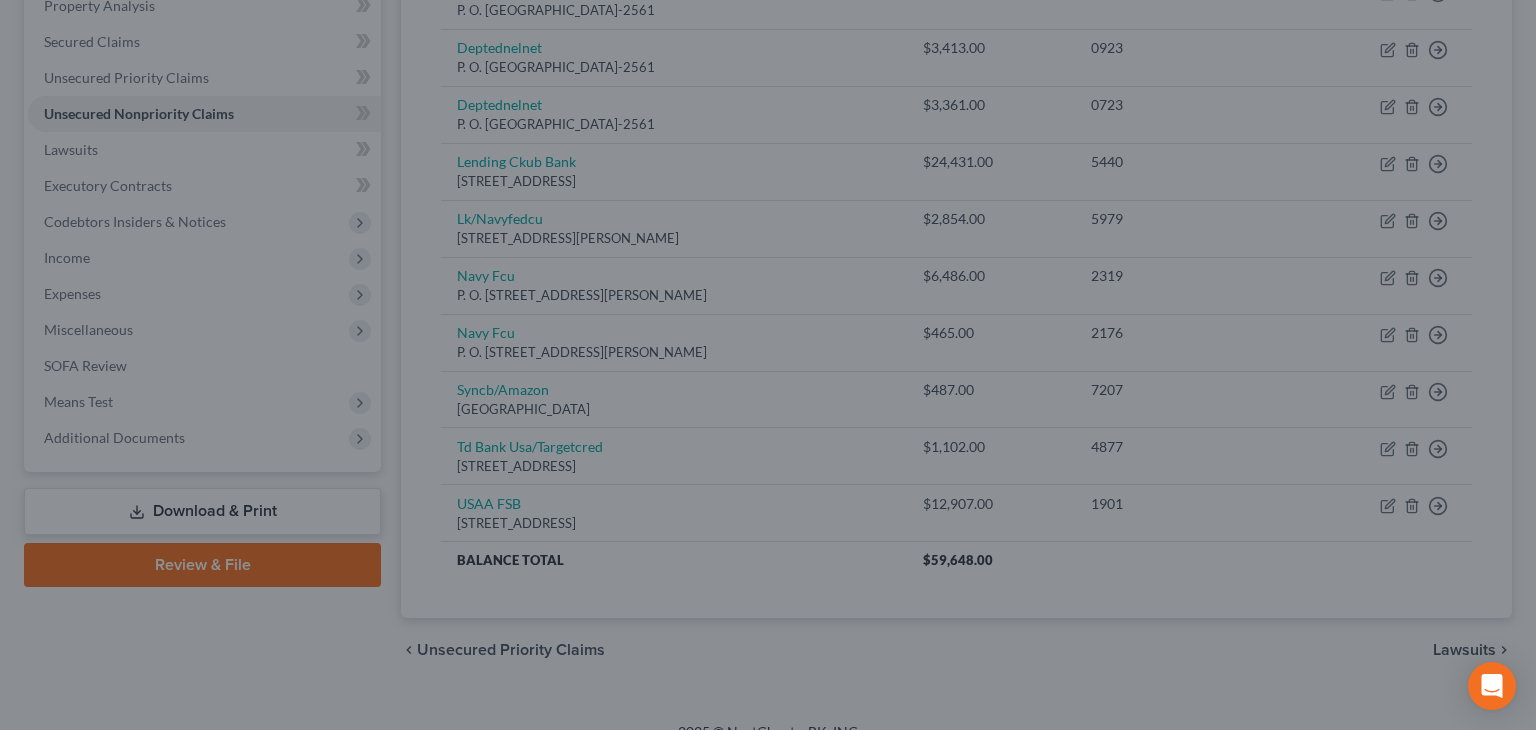 type on "0" 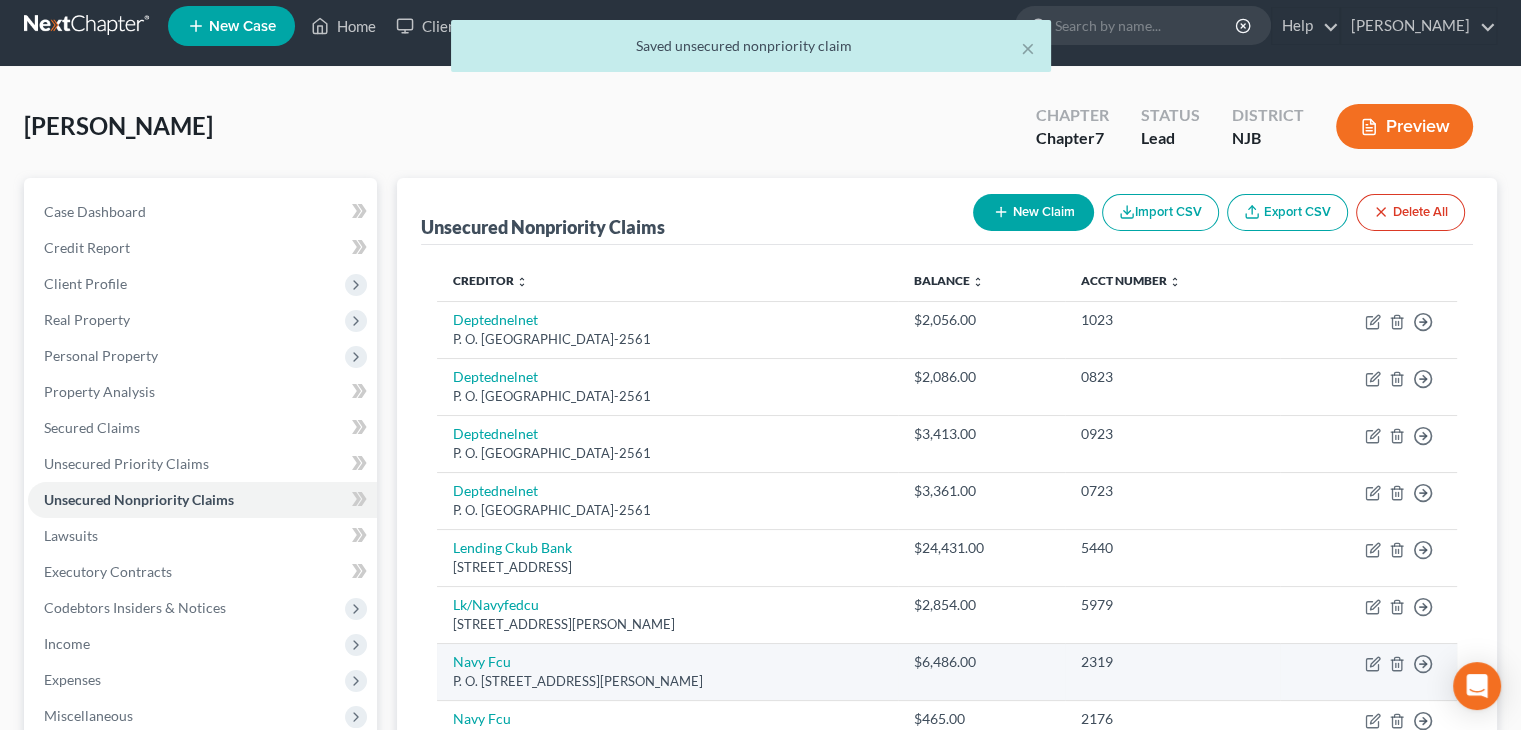 scroll, scrollTop: 0, scrollLeft: 0, axis: both 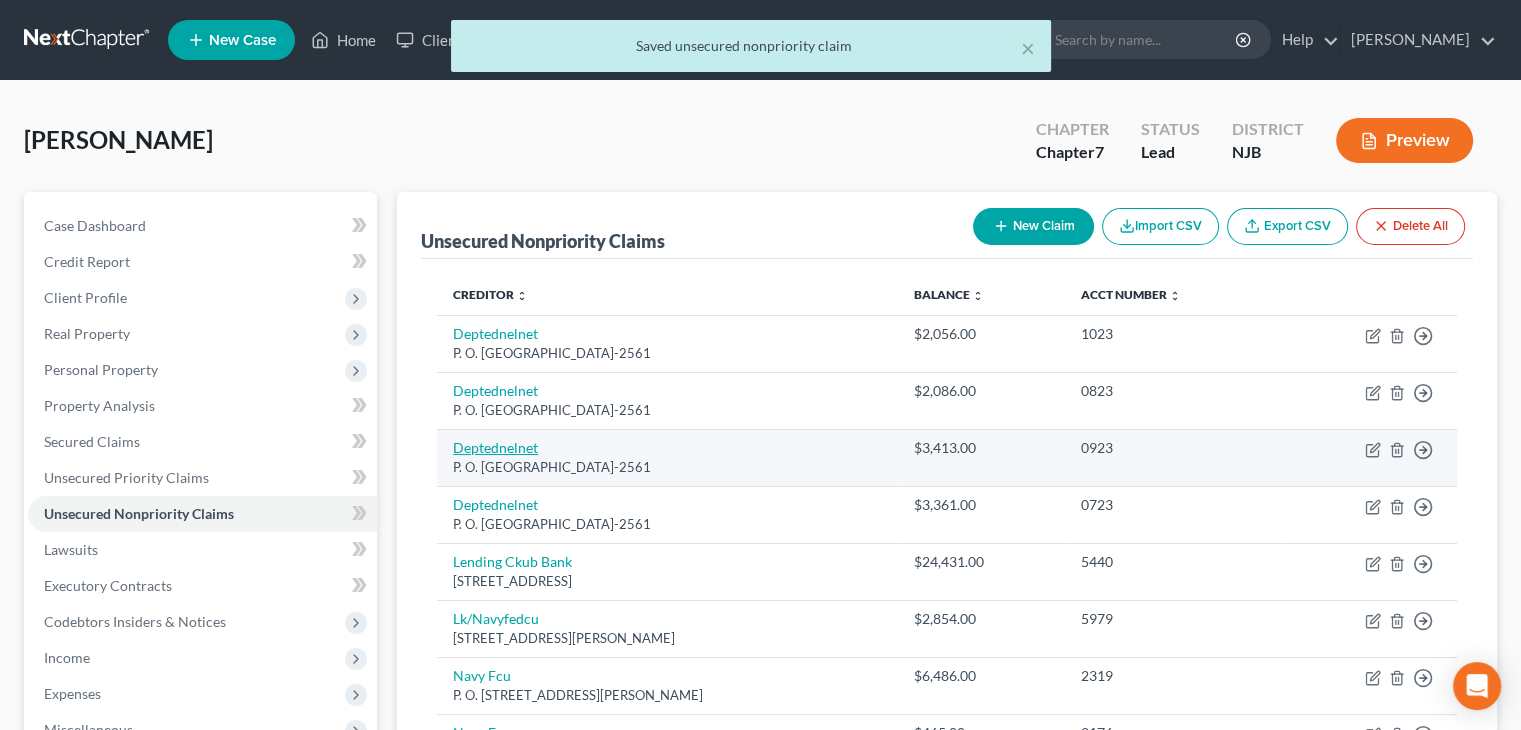 click on "Deptednelnet" at bounding box center [495, 447] 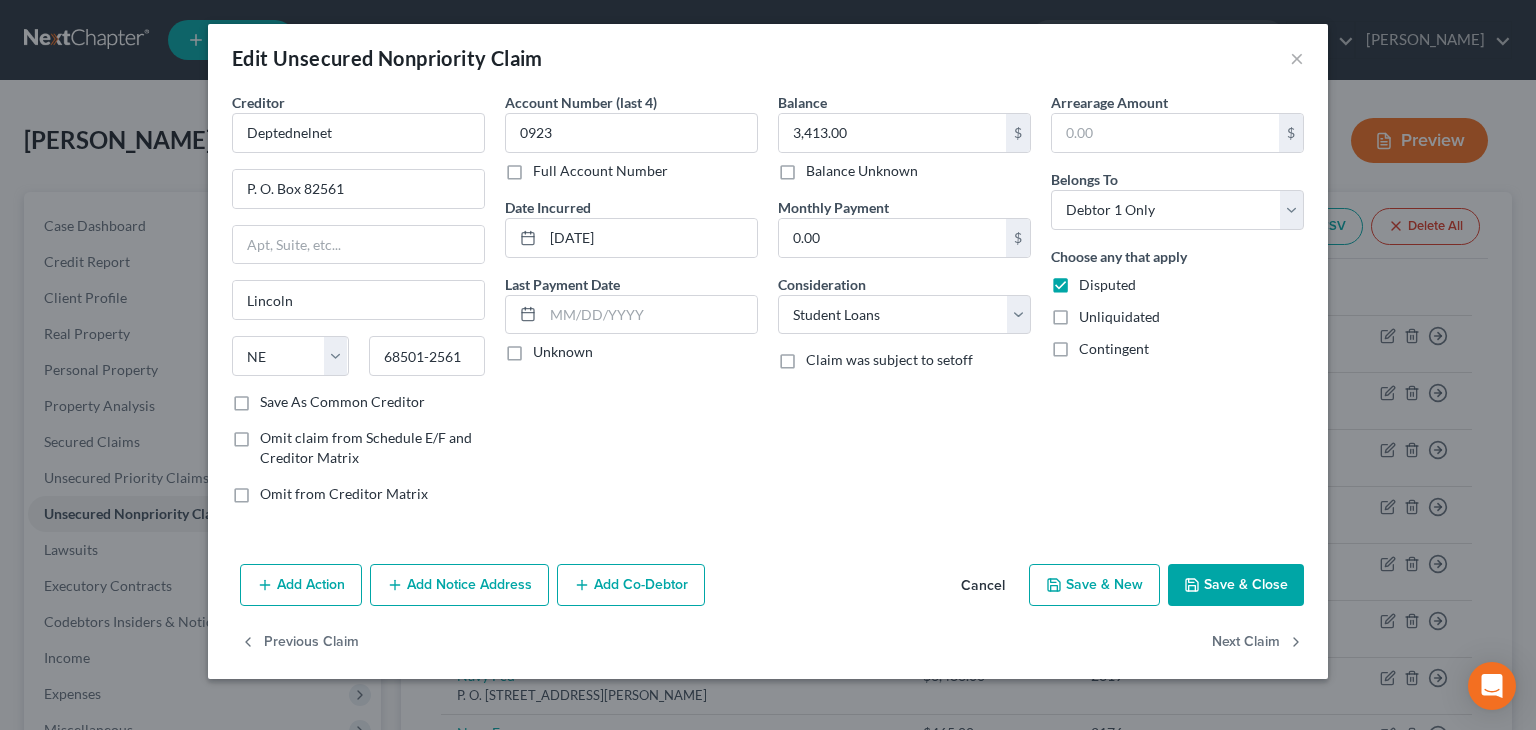 click on "Unknown" at bounding box center [563, 352] 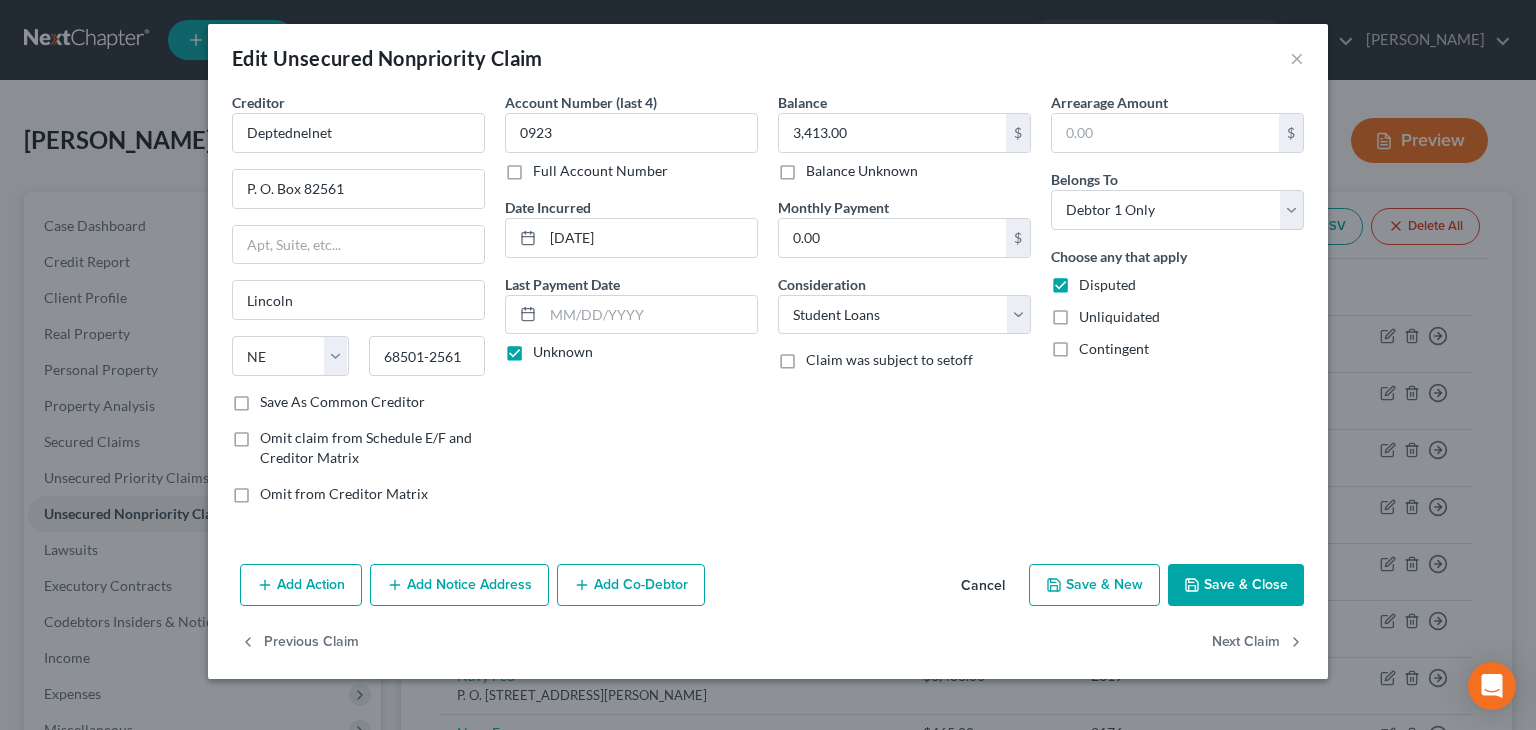click on "Save & Close" at bounding box center (1236, 585) 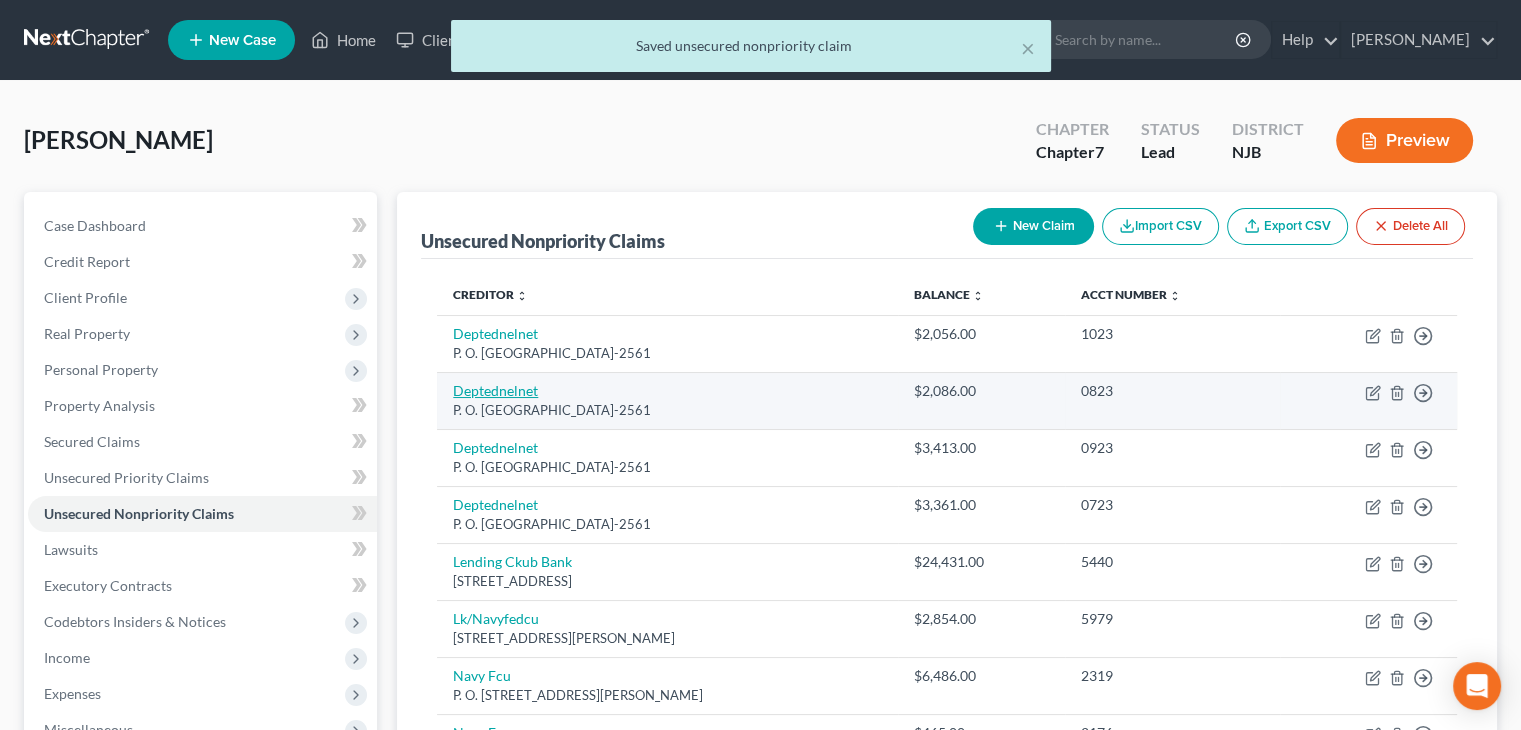 click on "Deptednelnet" at bounding box center [495, 390] 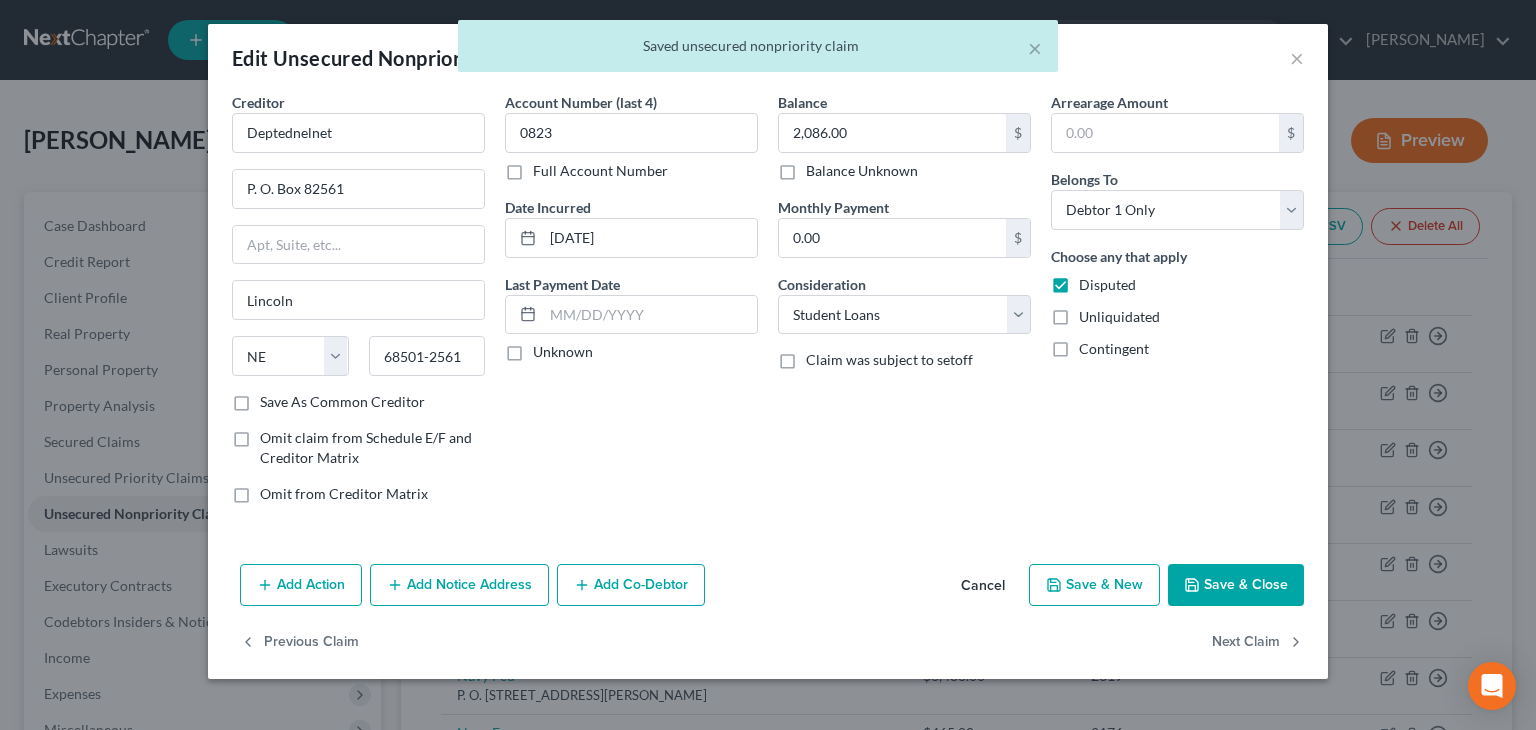 click on "Unknown" at bounding box center (563, 352) 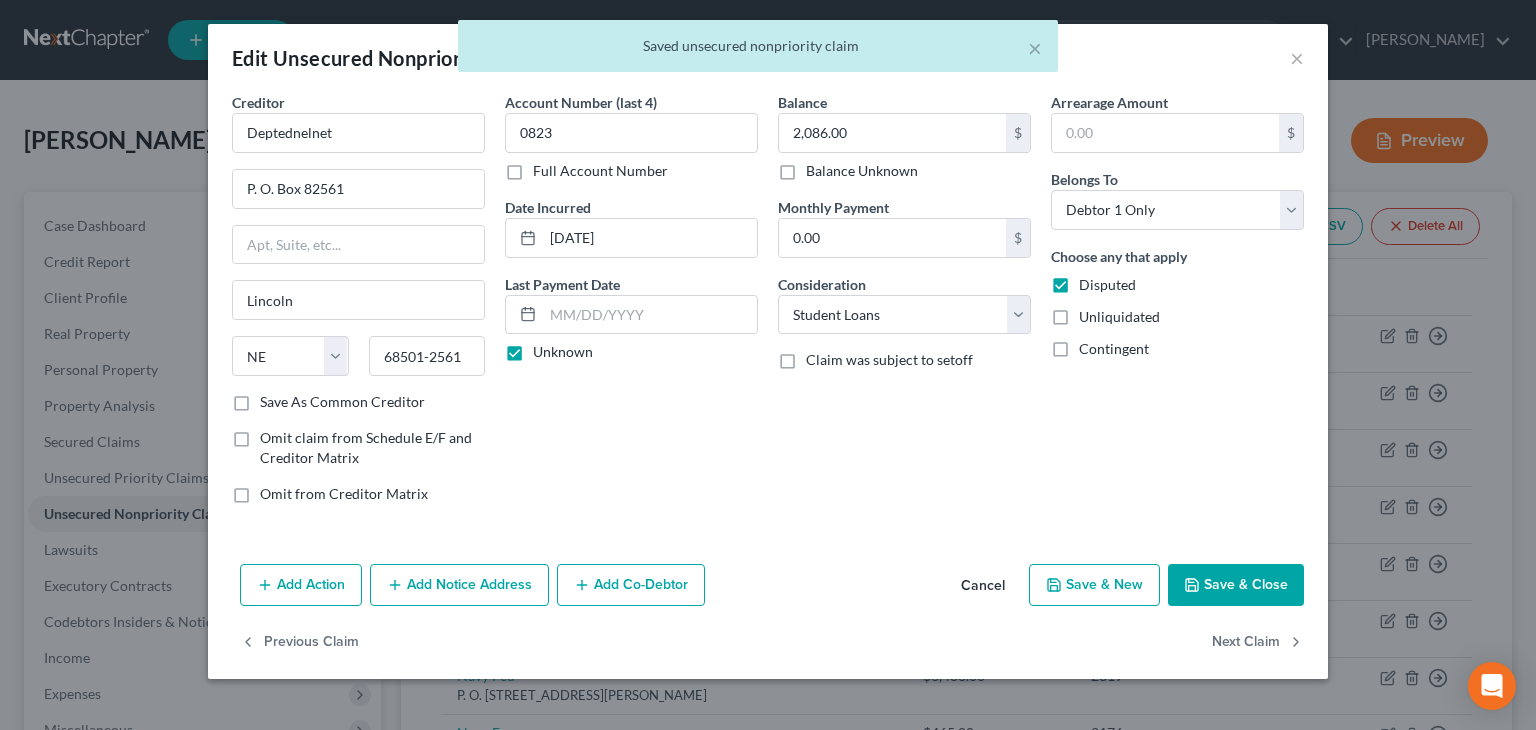 click on "Save & Close" at bounding box center (1236, 585) 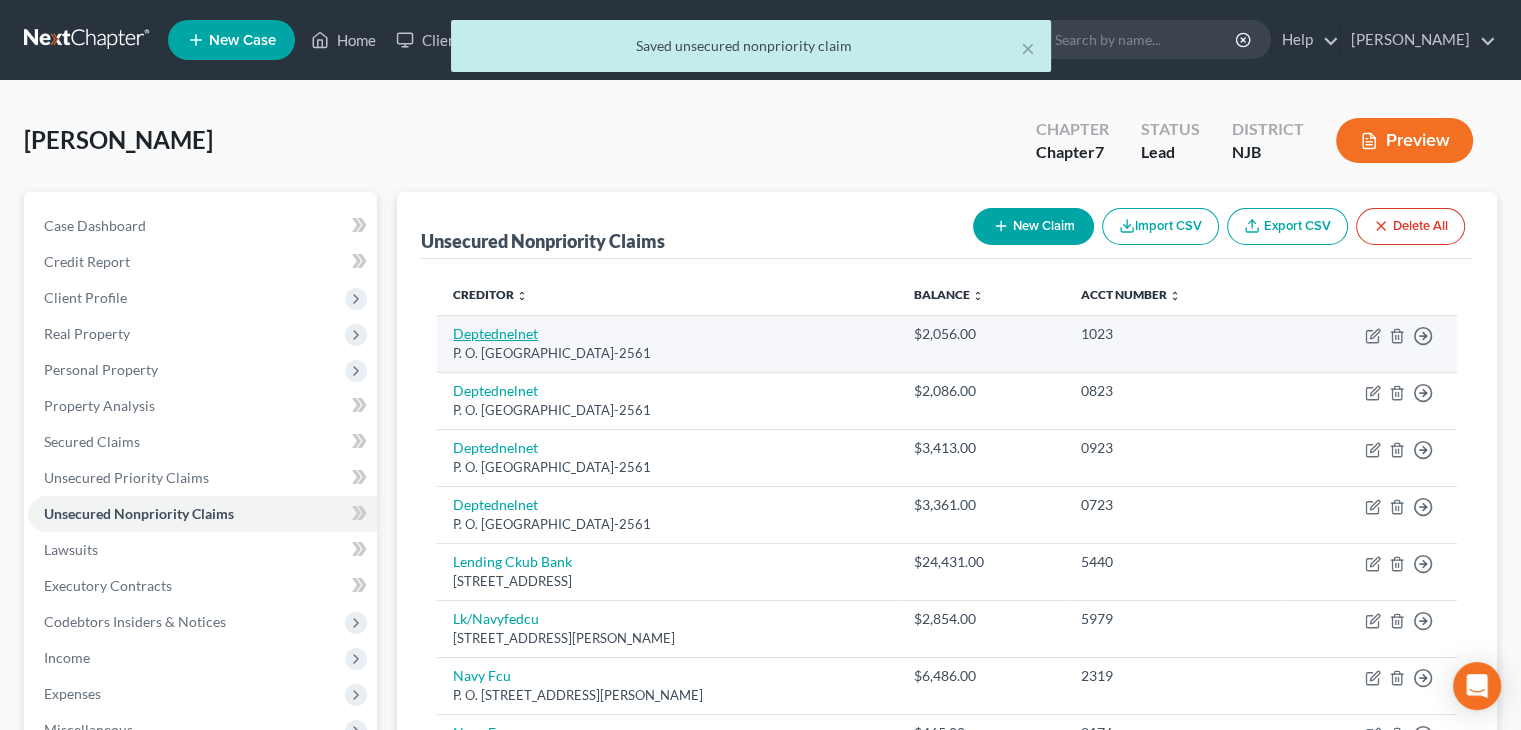 click on "Deptednelnet" at bounding box center [495, 333] 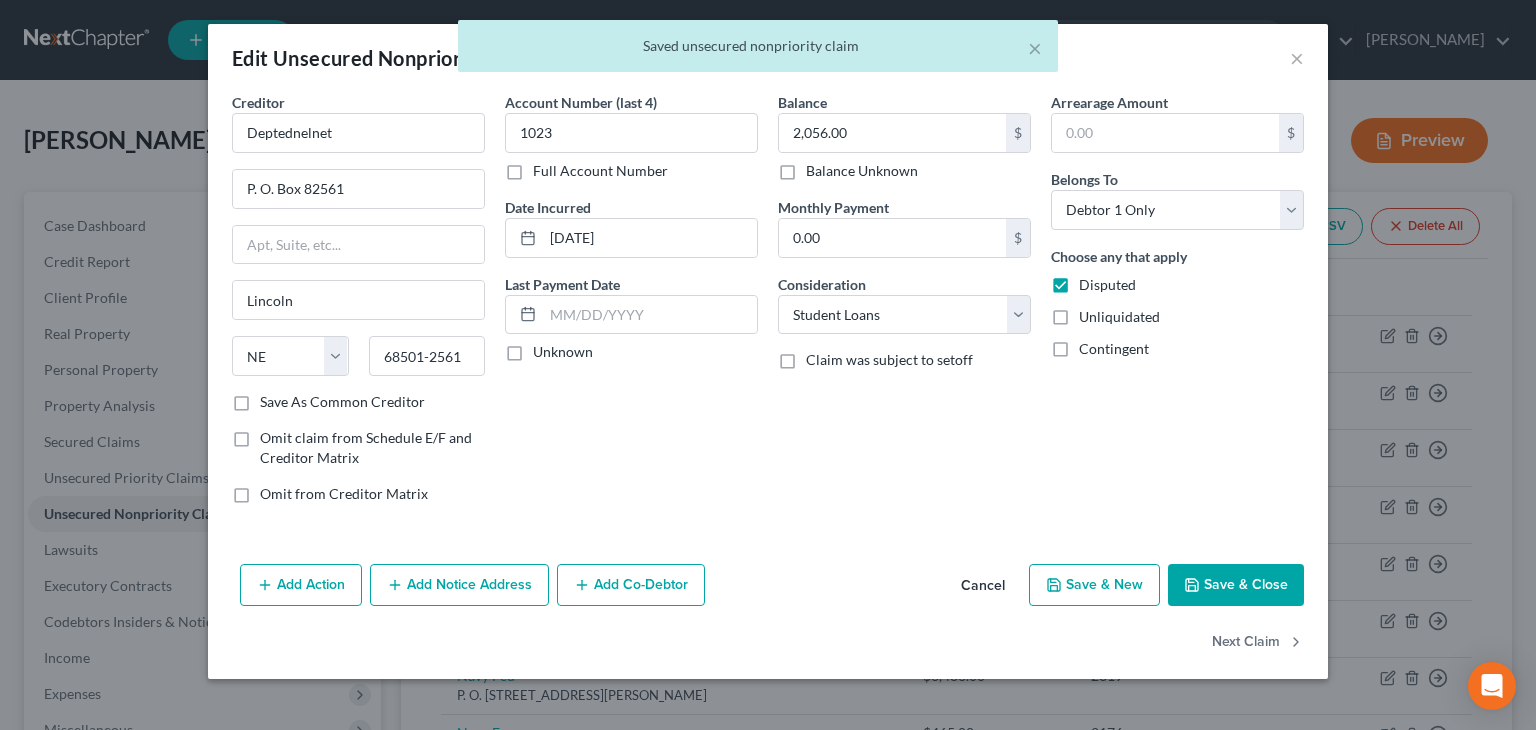 click on "Unknown" at bounding box center (563, 352) 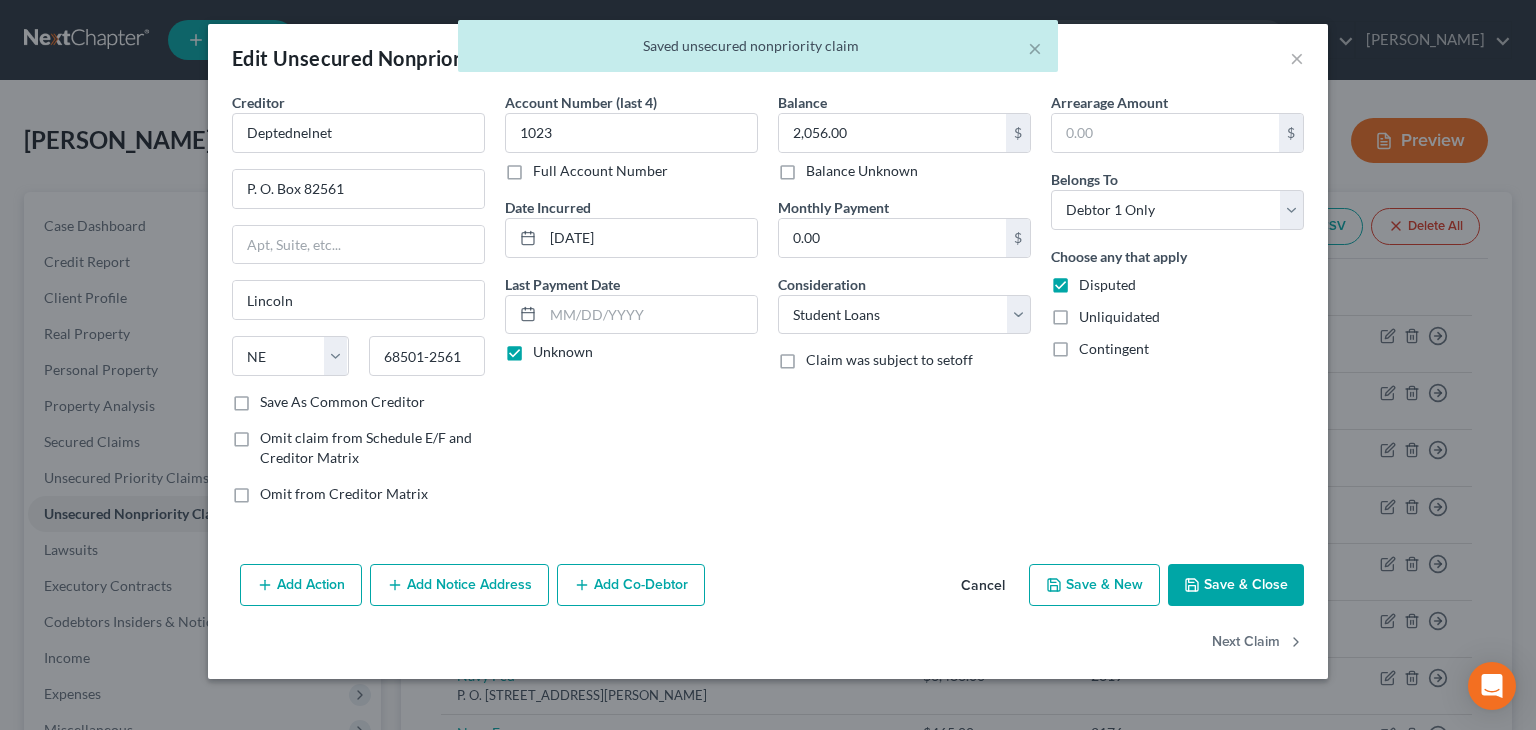 click on "Save & Close" at bounding box center (1236, 585) 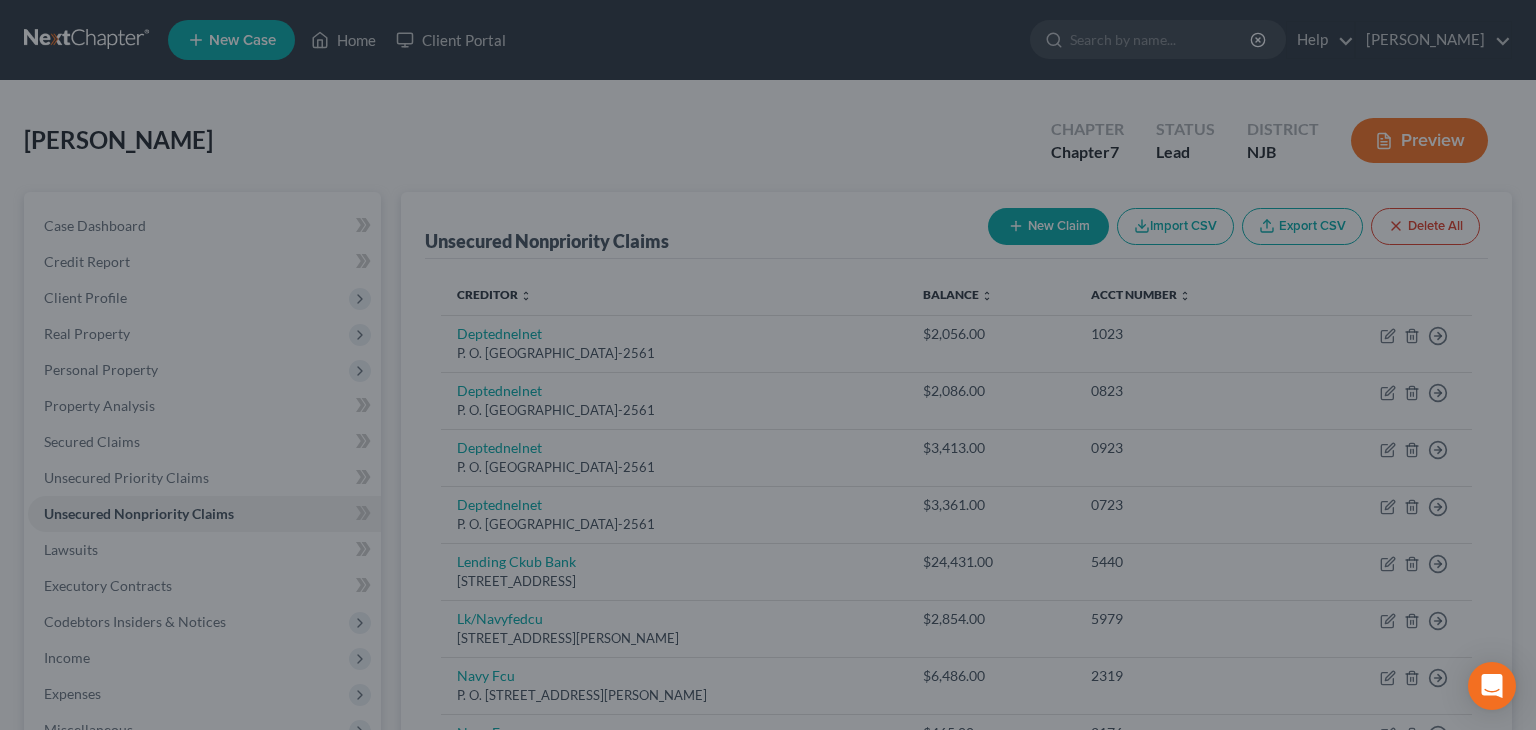 type on "0" 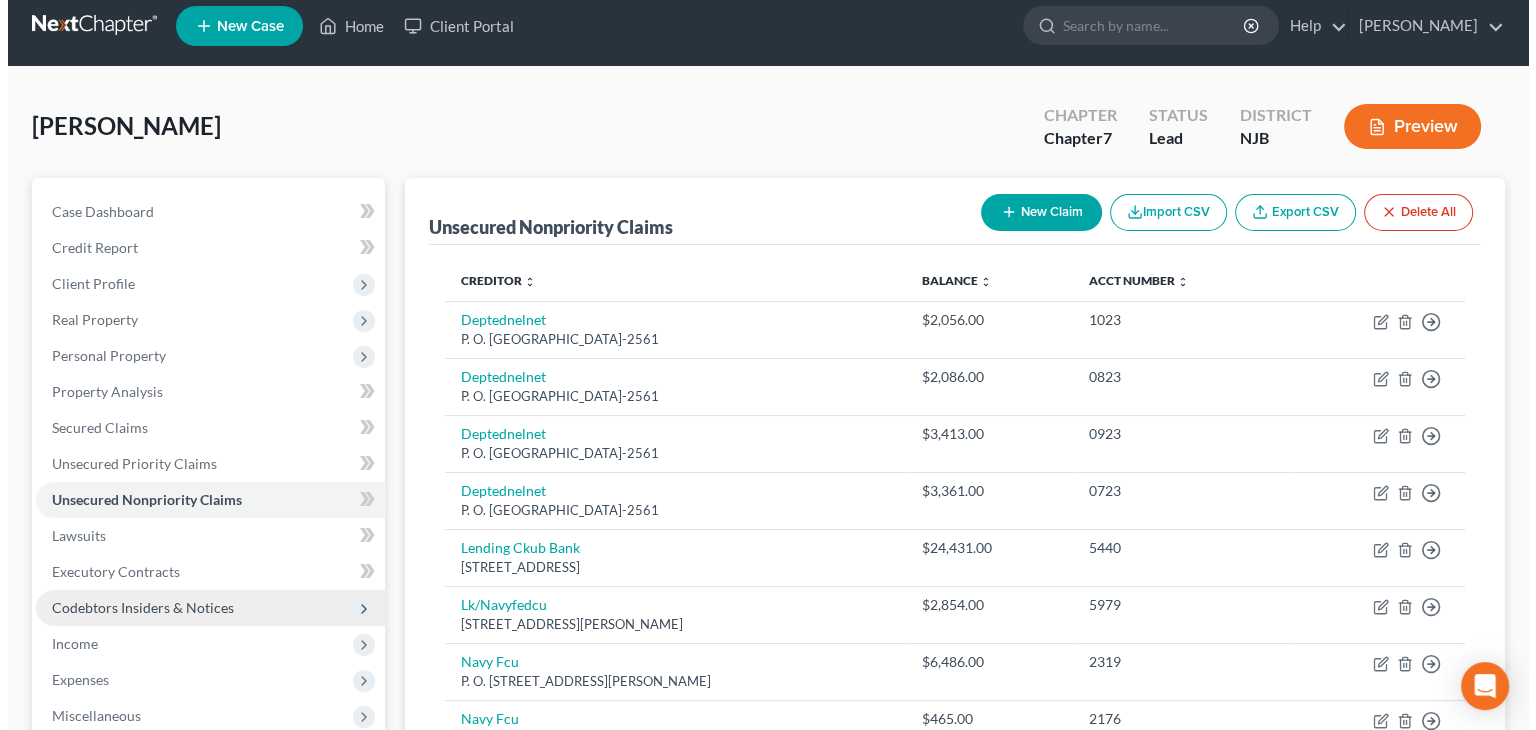 scroll, scrollTop: 0, scrollLeft: 0, axis: both 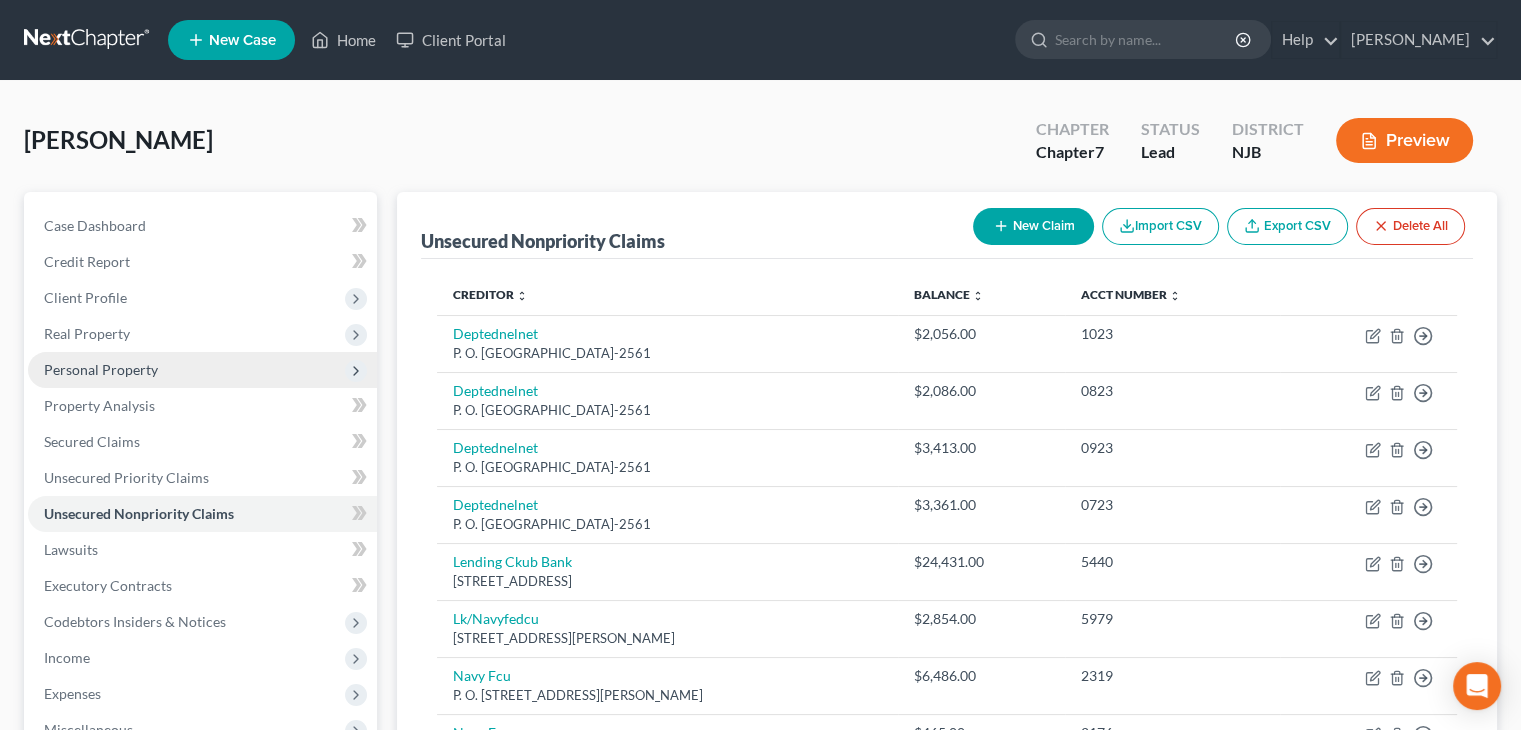 click on "Personal Property" at bounding box center (101, 369) 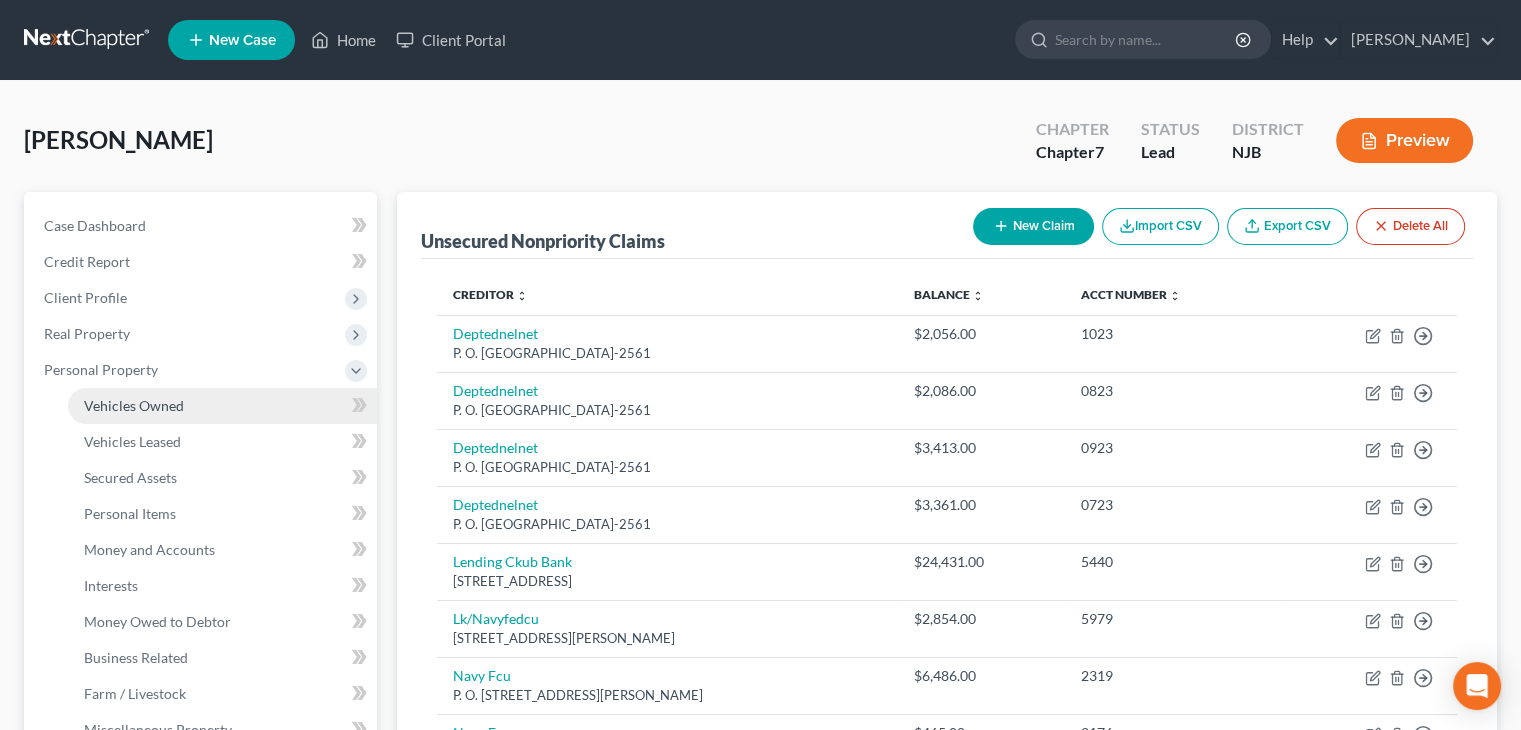 click on "Vehicles Owned" at bounding box center (134, 405) 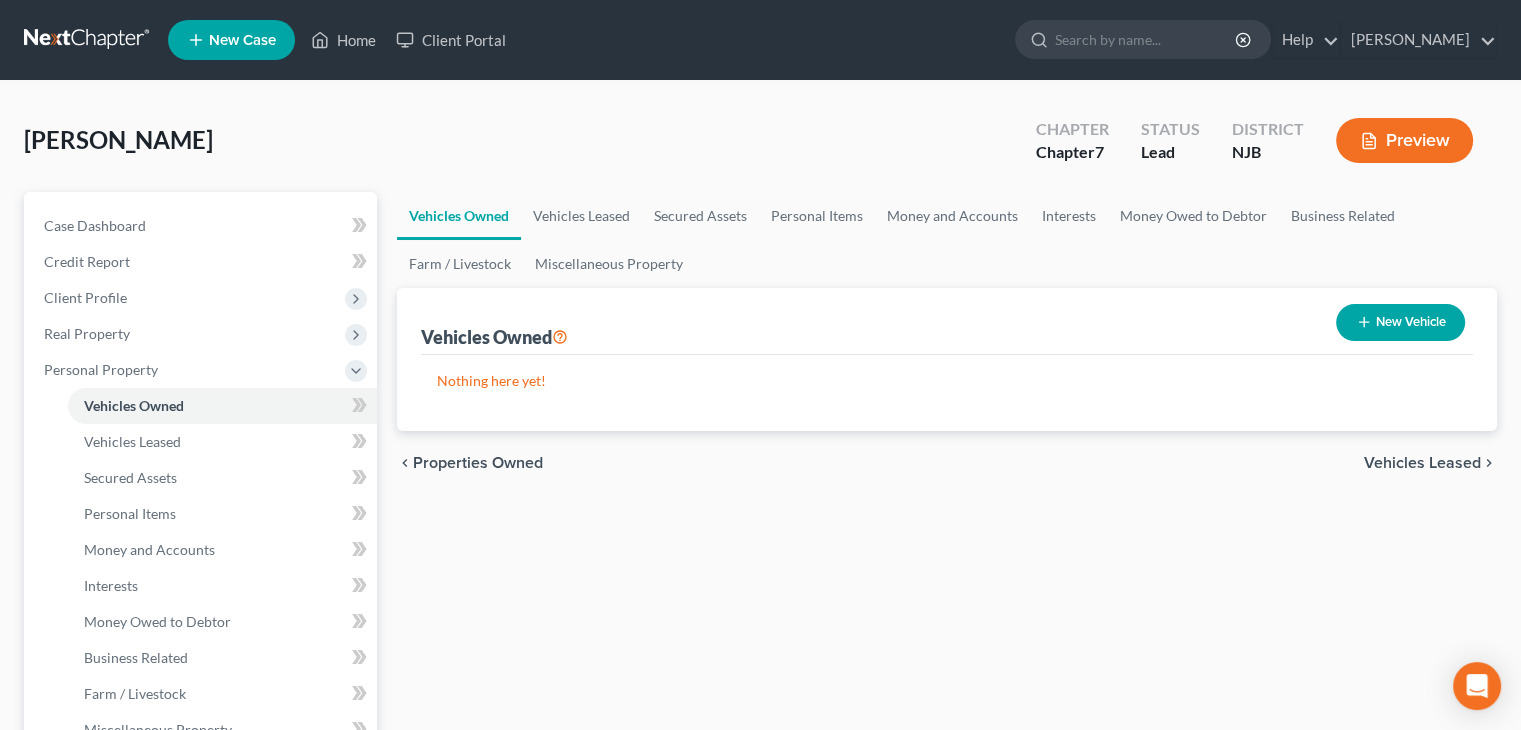 click on "New Vehicle" at bounding box center (1400, 322) 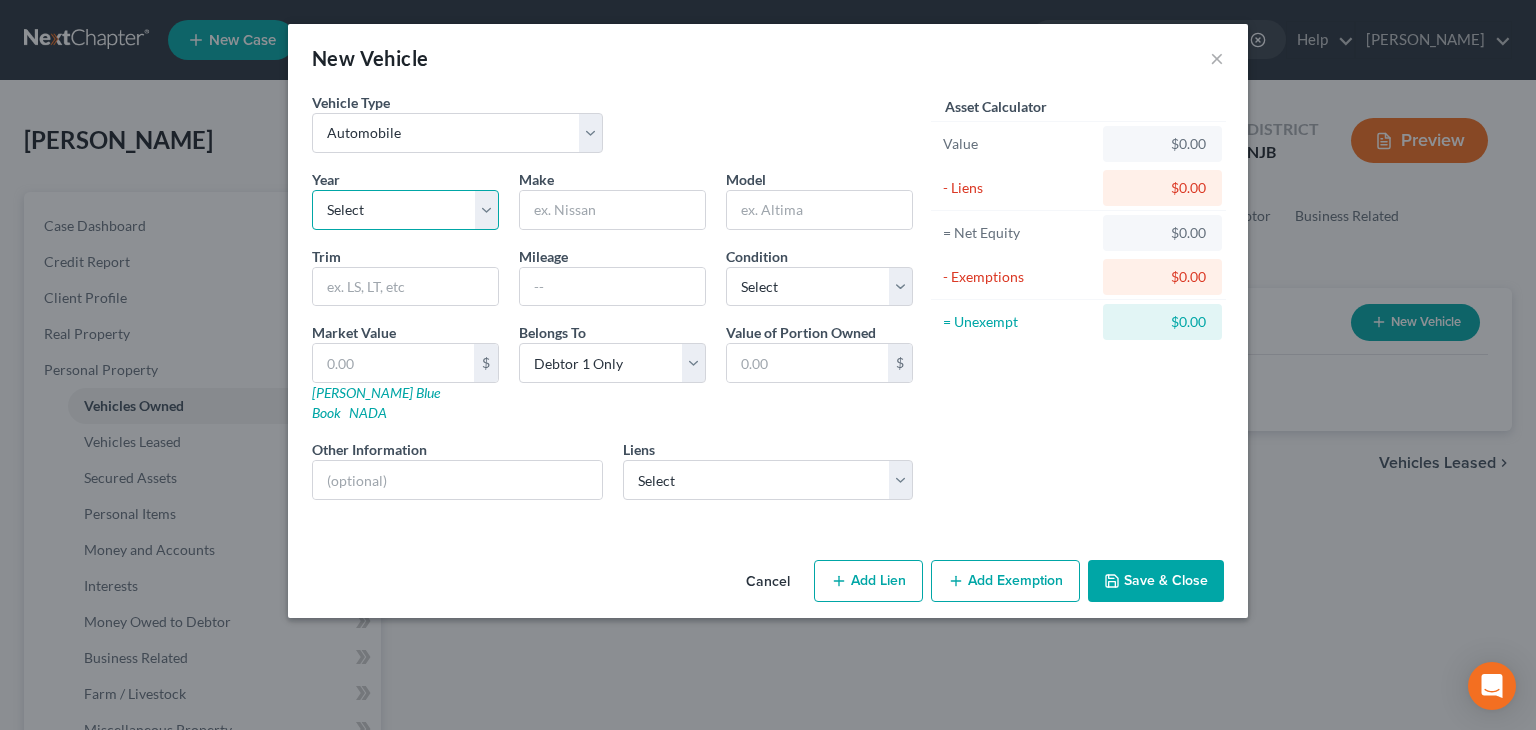 click on "Select 2026 2025 2024 2023 2022 2021 2020 2019 2018 2017 2016 2015 2014 2013 2012 2011 2010 2009 2008 2007 2006 2005 2004 2003 2002 2001 2000 1999 1998 1997 1996 1995 1994 1993 1992 1991 1990 1989 1988 1987 1986 1985 1984 1983 1982 1981 1980 1979 1978 1977 1976 1975 1974 1973 1972 1971 1970 1969 1968 1967 1966 1965 1964 1963 1962 1961 1960 1959 1958 1957 1956 1955 1954 1953 1952 1951 1950 1949 1948 1947 1946 1945 1944 1943 1942 1941 1940 1939 1938 1937 1936 1935 1934 1933 1932 1931 1930 1929 1928 1927 1926 1925 1924 1923 1922 1921 1920 1919 1918 1917 1916 1915 1914 1913 1912 1911 1910 1909 1908 1907 1906 1905 1904 1903 1902 1901" at bounding box center (405, 210) 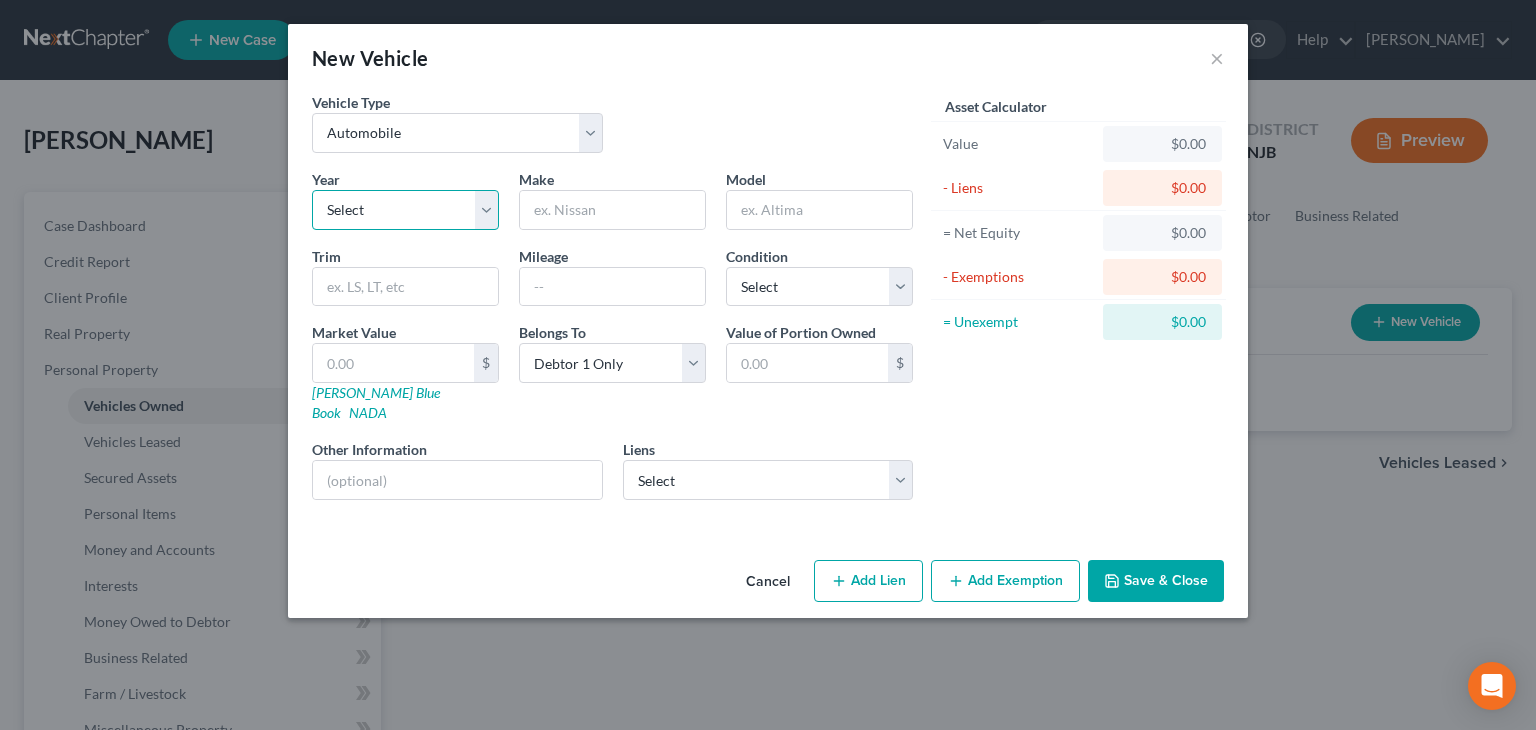 select on "5" 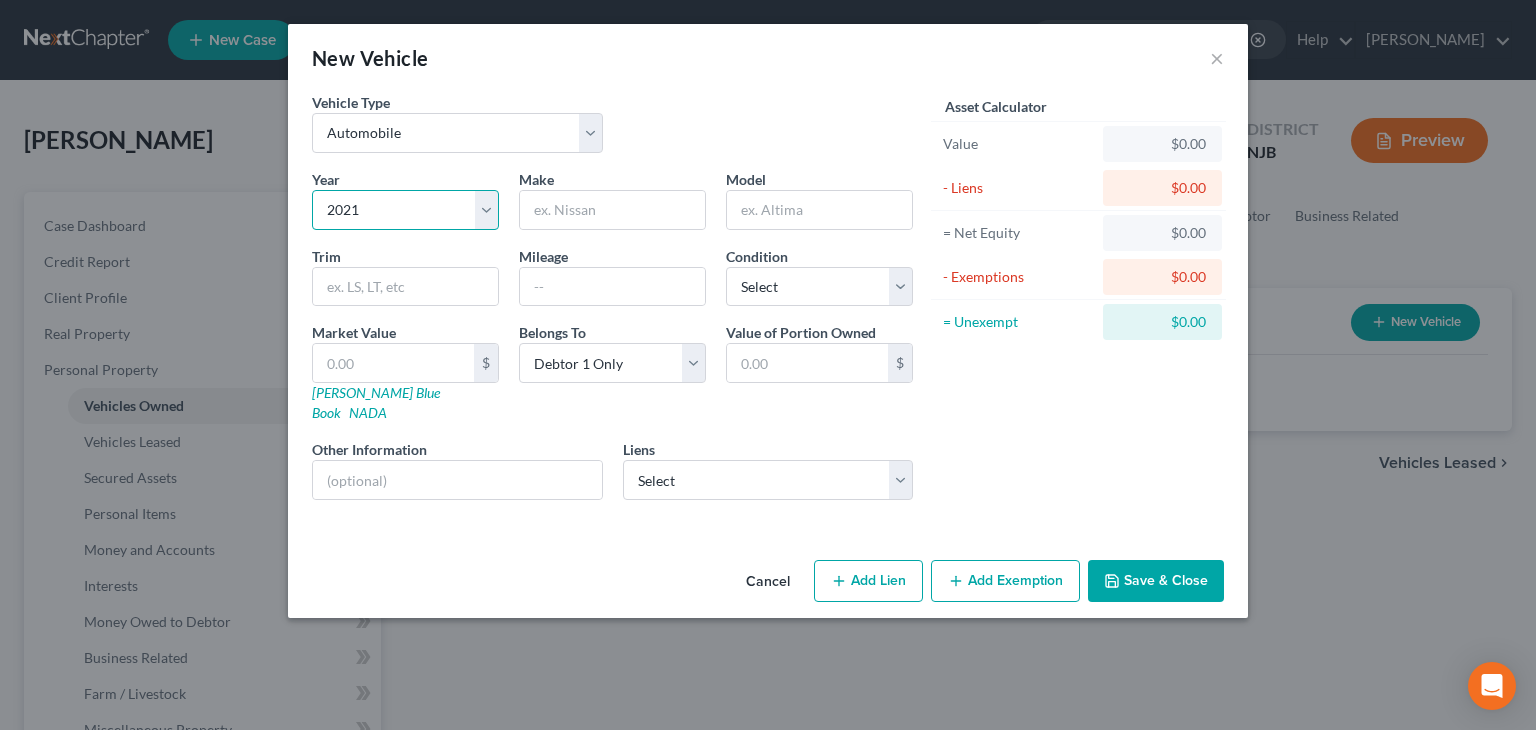 click on "Select 2026 2025 2024 2023 2022 2021 2020 2019 2018 2017 2016 2015 2014 2013 2012 2011 2010 2009 2008 2007 2006 2005 2004 2003 2002 2001 2000 1999 1998 1997 1996 1995 1994 1993 1992 1991 1990 1989 1988 1987 1986 1985 1984 1983 1982 1981 1980 1979 1978 1977 1976 1975 1974 1973 1972 1971 1970 1969 1968 1967 1966 1965 1964 1963 1962 1961 1960 1959 1958 1957 1956 1955 1954 1953 1952 1951 1950 1949 1948 1947 1946 1945 1944 1943 1942 1941 1940 1939 1938 1937 1936 1935 1934 1933 1932 1931 1930 1929 1928 1927 1926 1925 1924 1923 1922 1921 1920 1919 1918 1917 1916 1915 1914 1913 1912 1911 1910 1909 1908 1907 1906 1905 1904 1903 1902 1901" at bounding box center [405, 210] 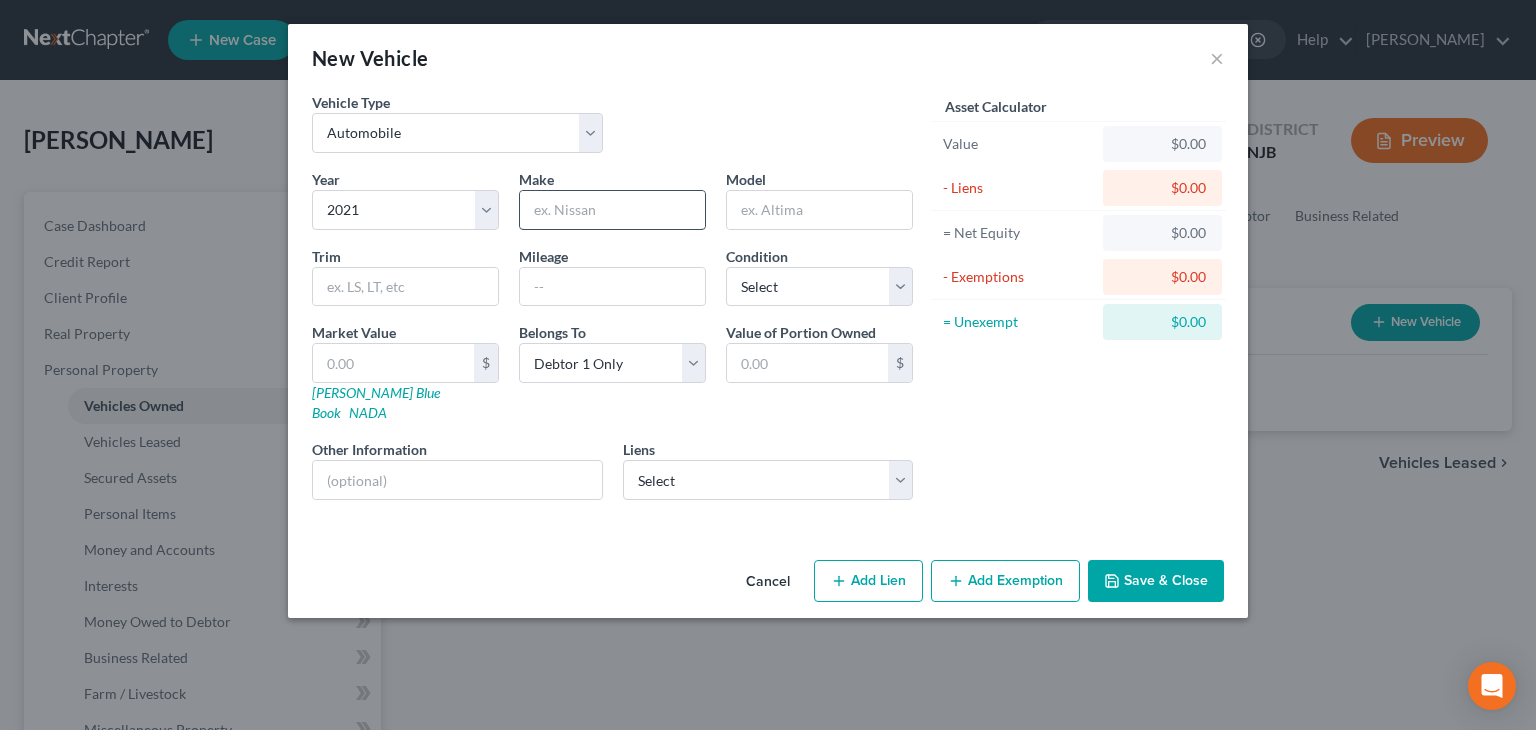 click at bounding box center [612, 210] 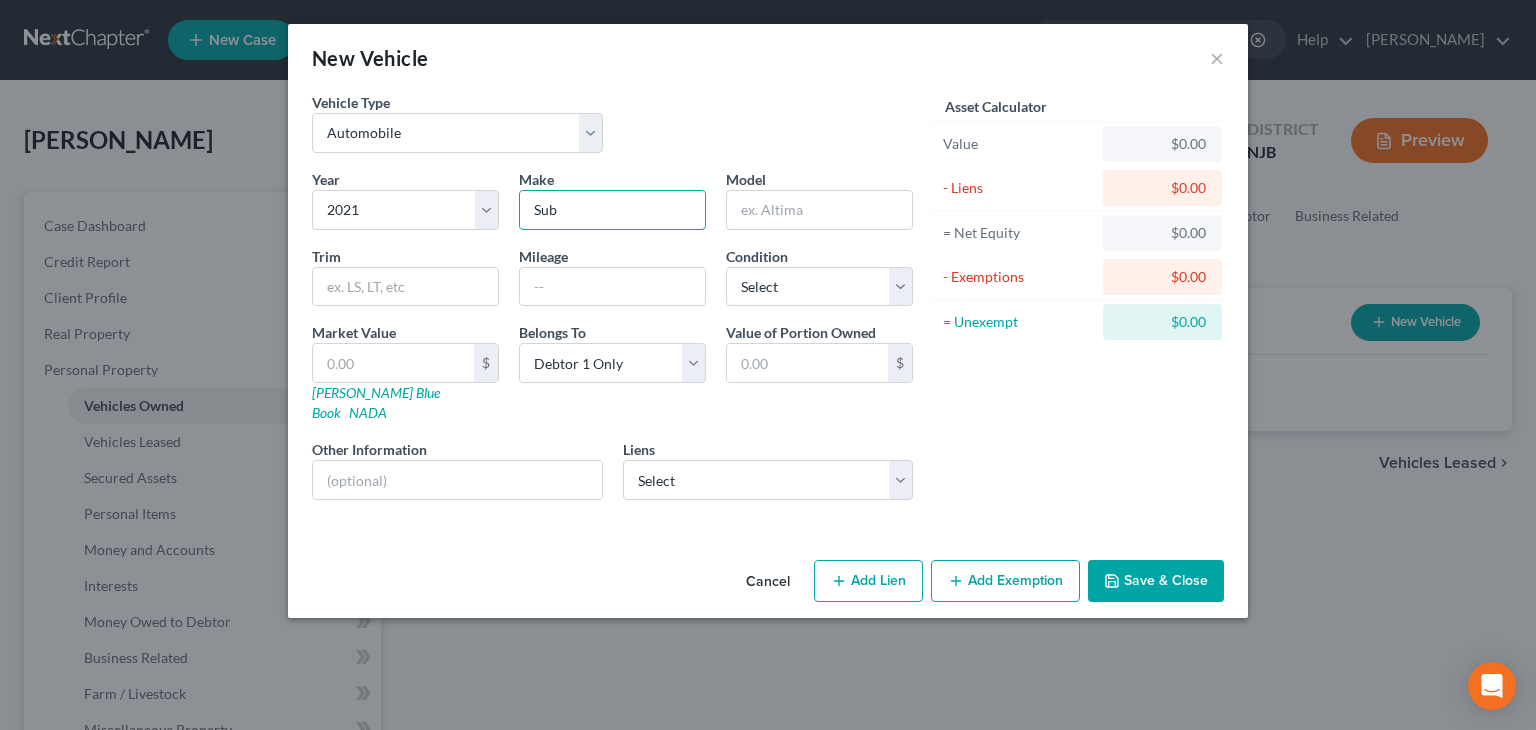 type on "Subaru" 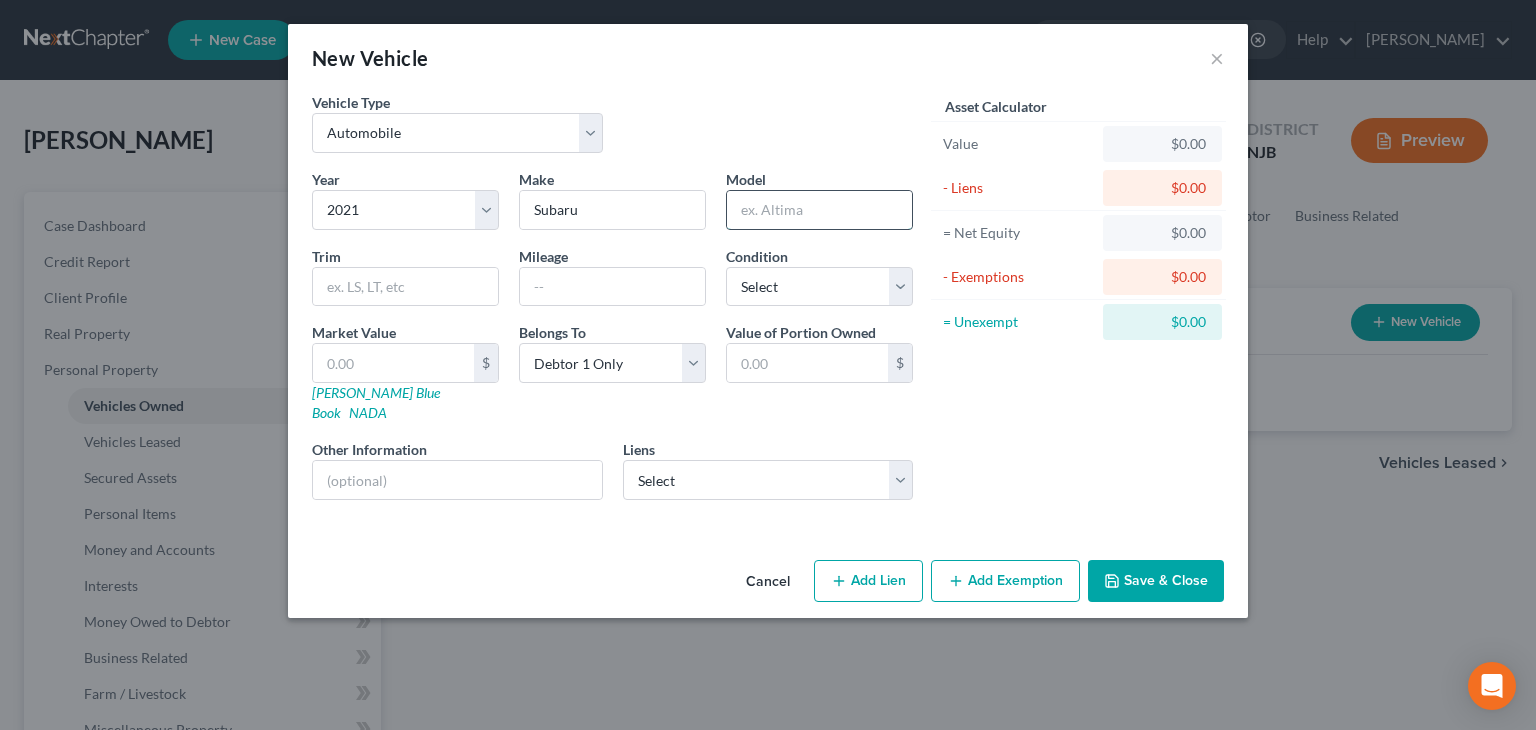 click at bounding box center [819, 210] 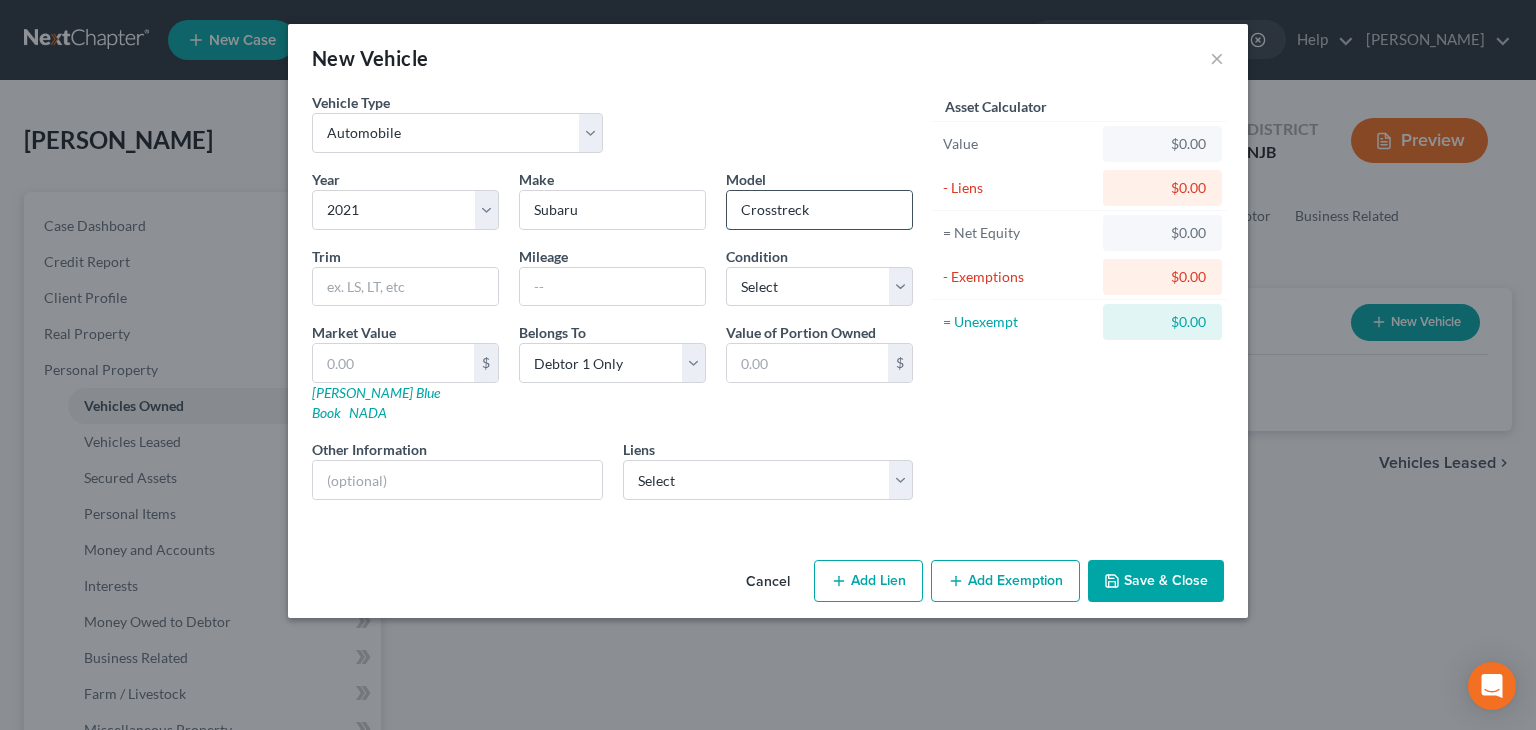 click on "Crosstreck" at bounding box center [819, 210] 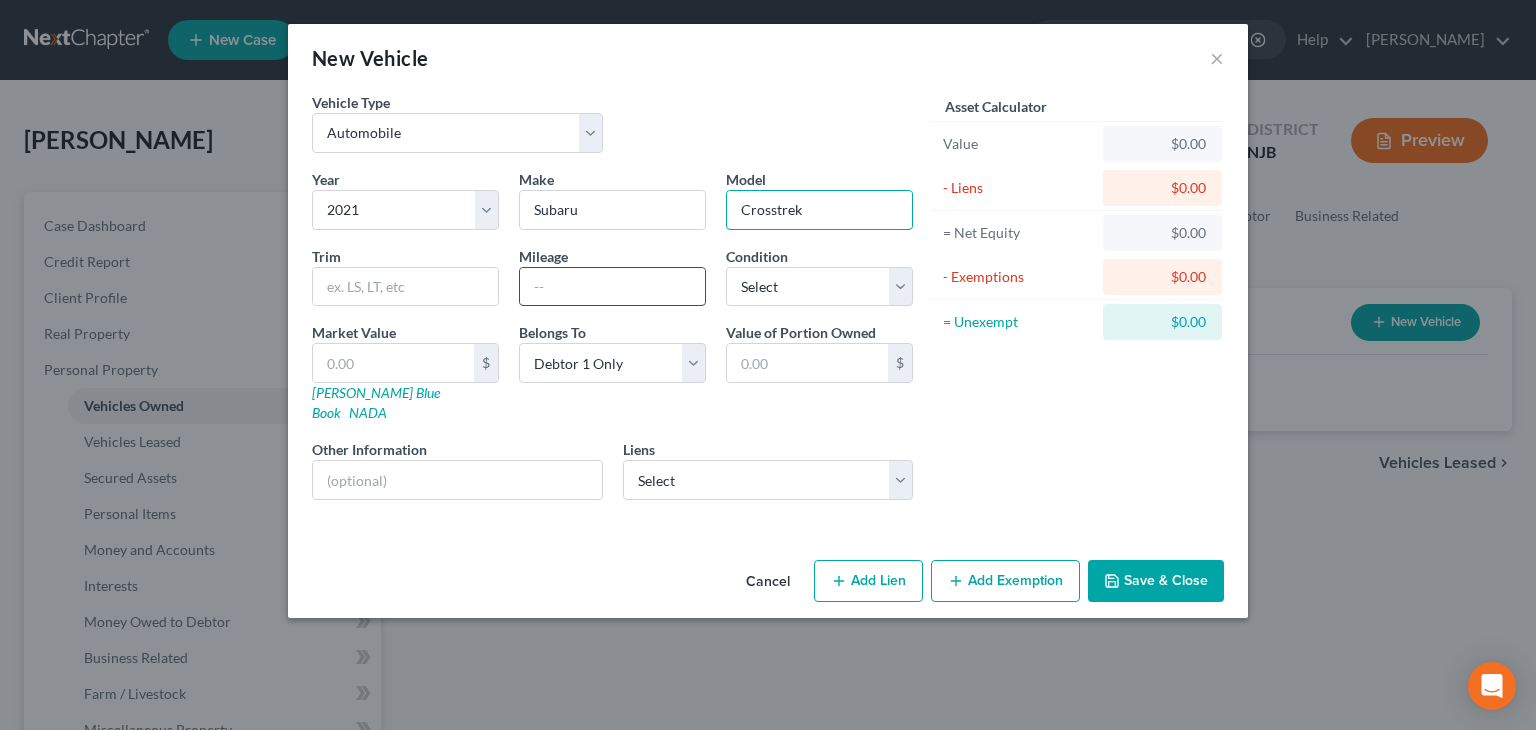 type on "Crosstrek" 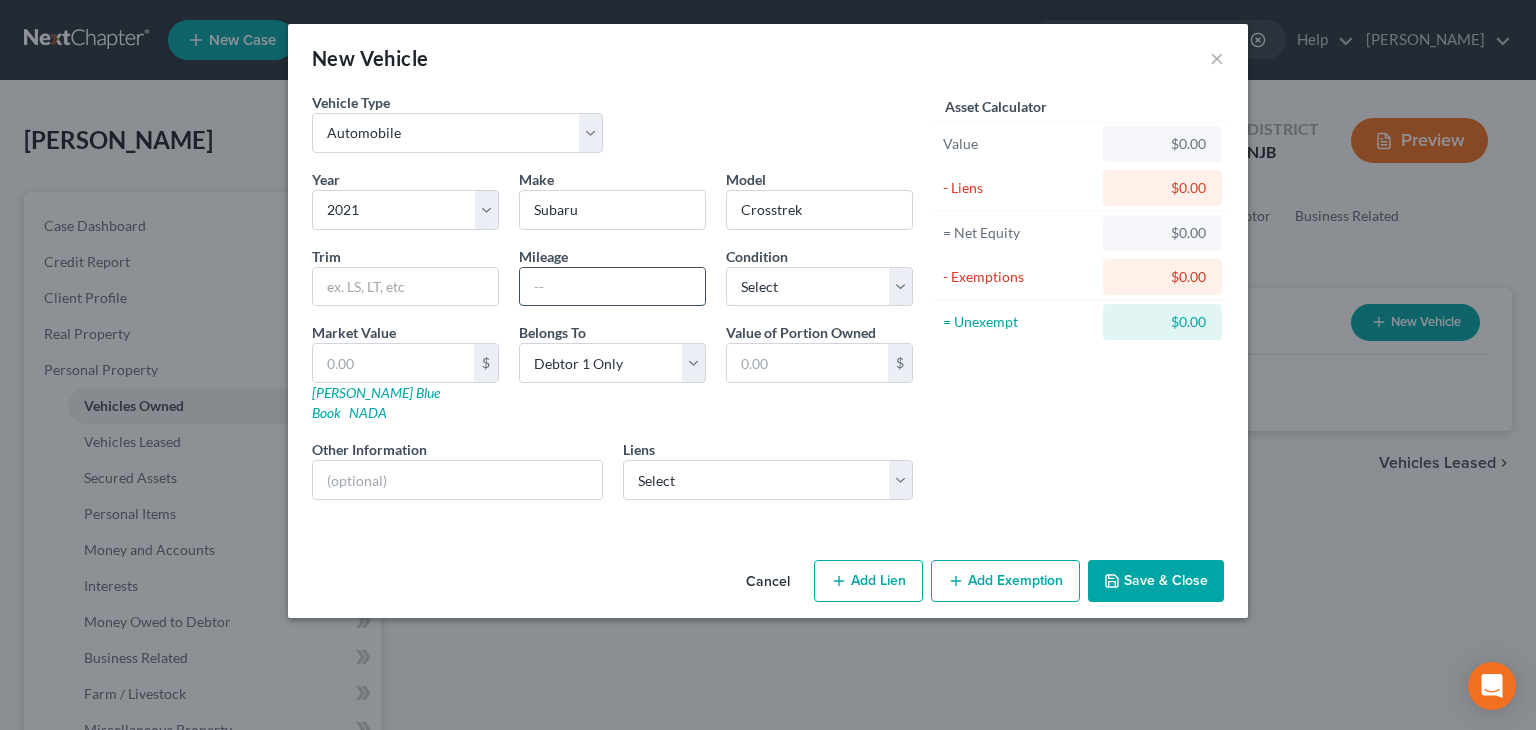 click at bounding box center (612, 287) 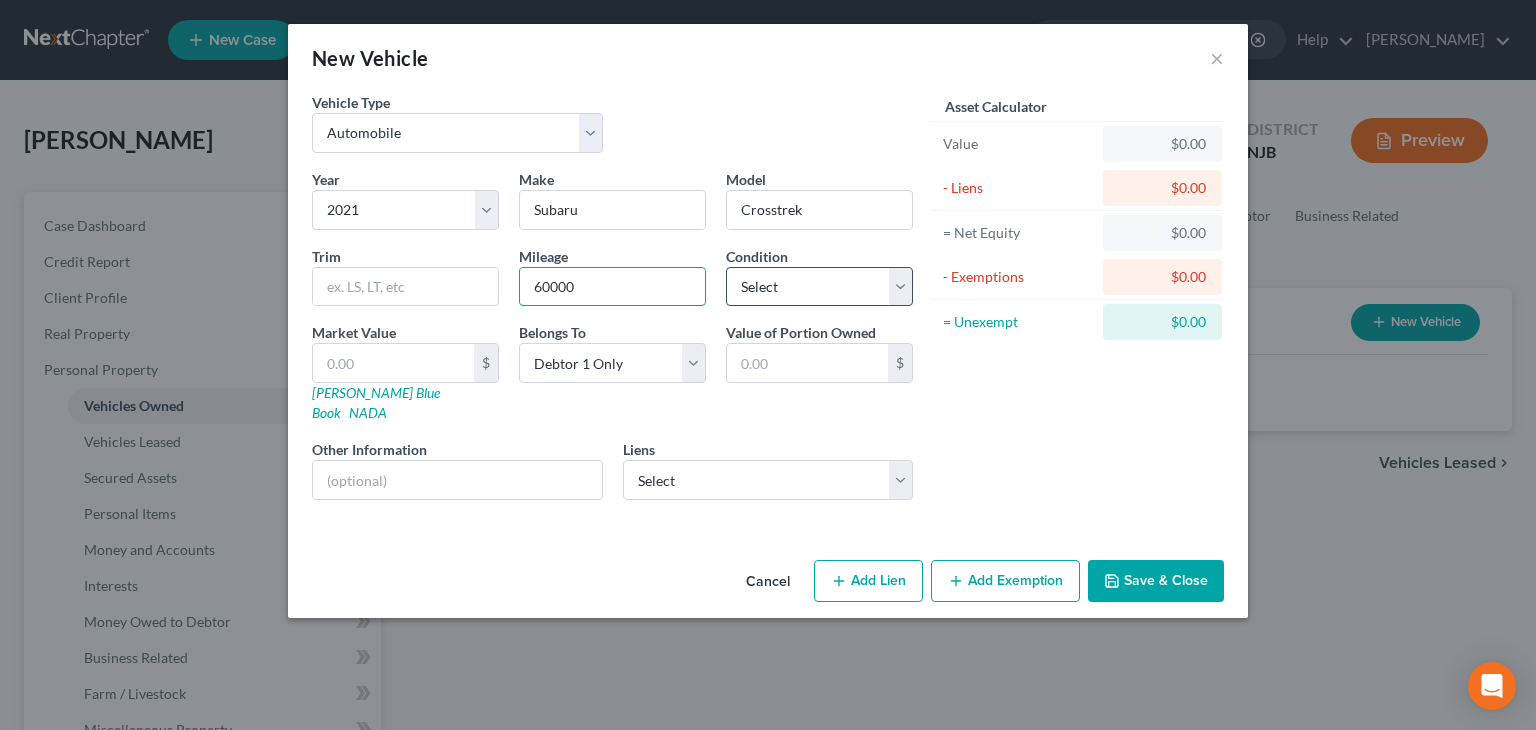 type on "60000" 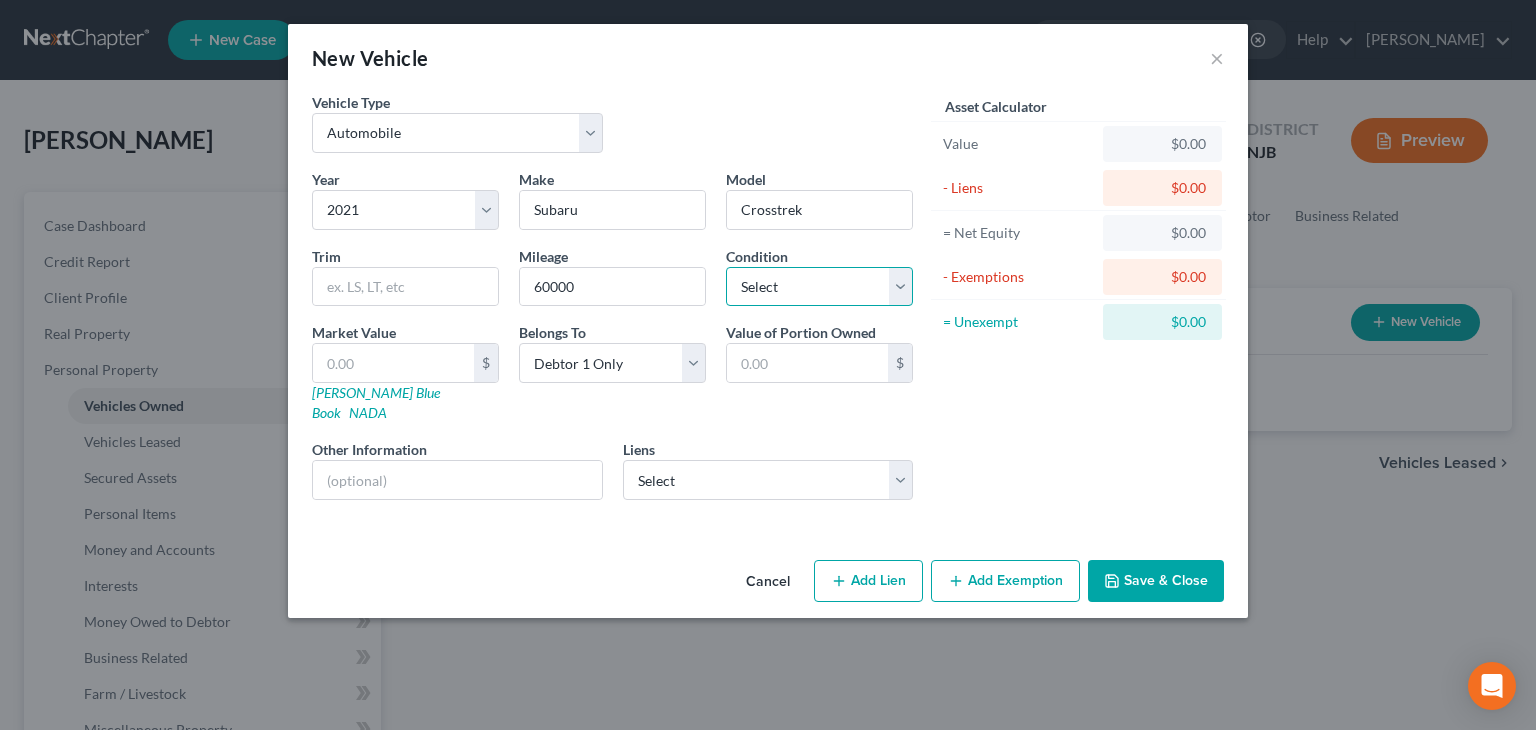 click on "Select Excellent Very Good Good Fair Poor" at bounding box center [819, 287] 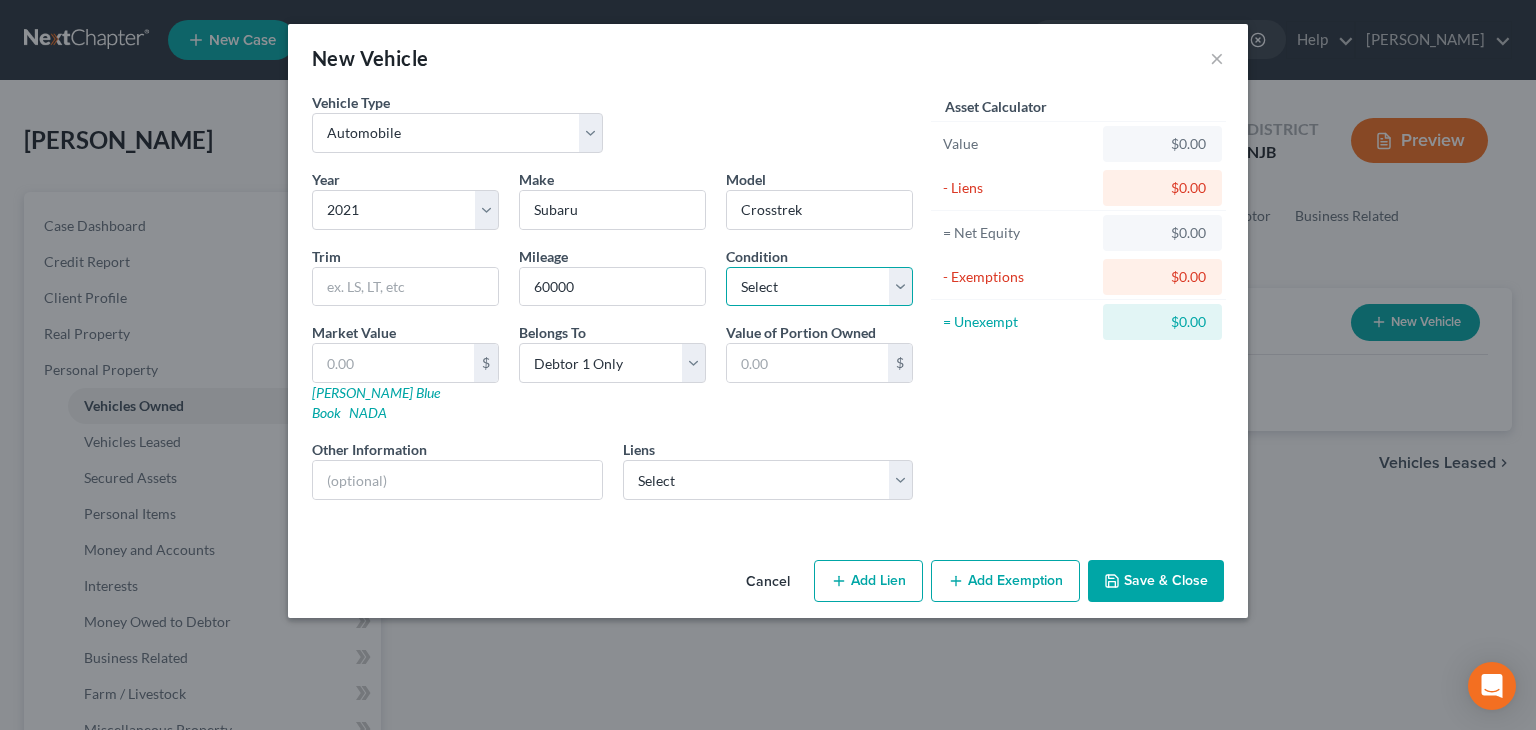 select on "3" 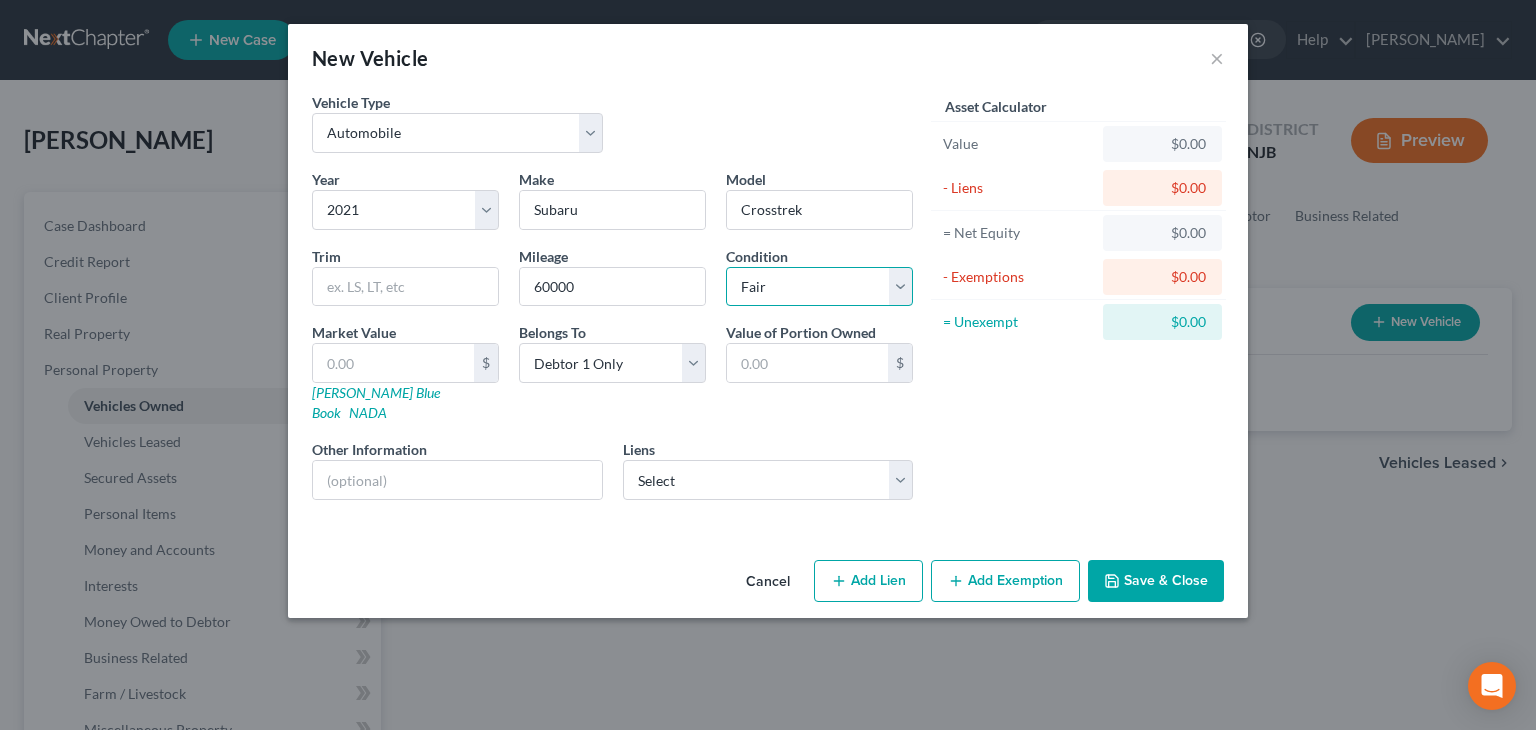 click on "Select Excellent Very Good Good Fair Poor" at bounding box center [819, 287] 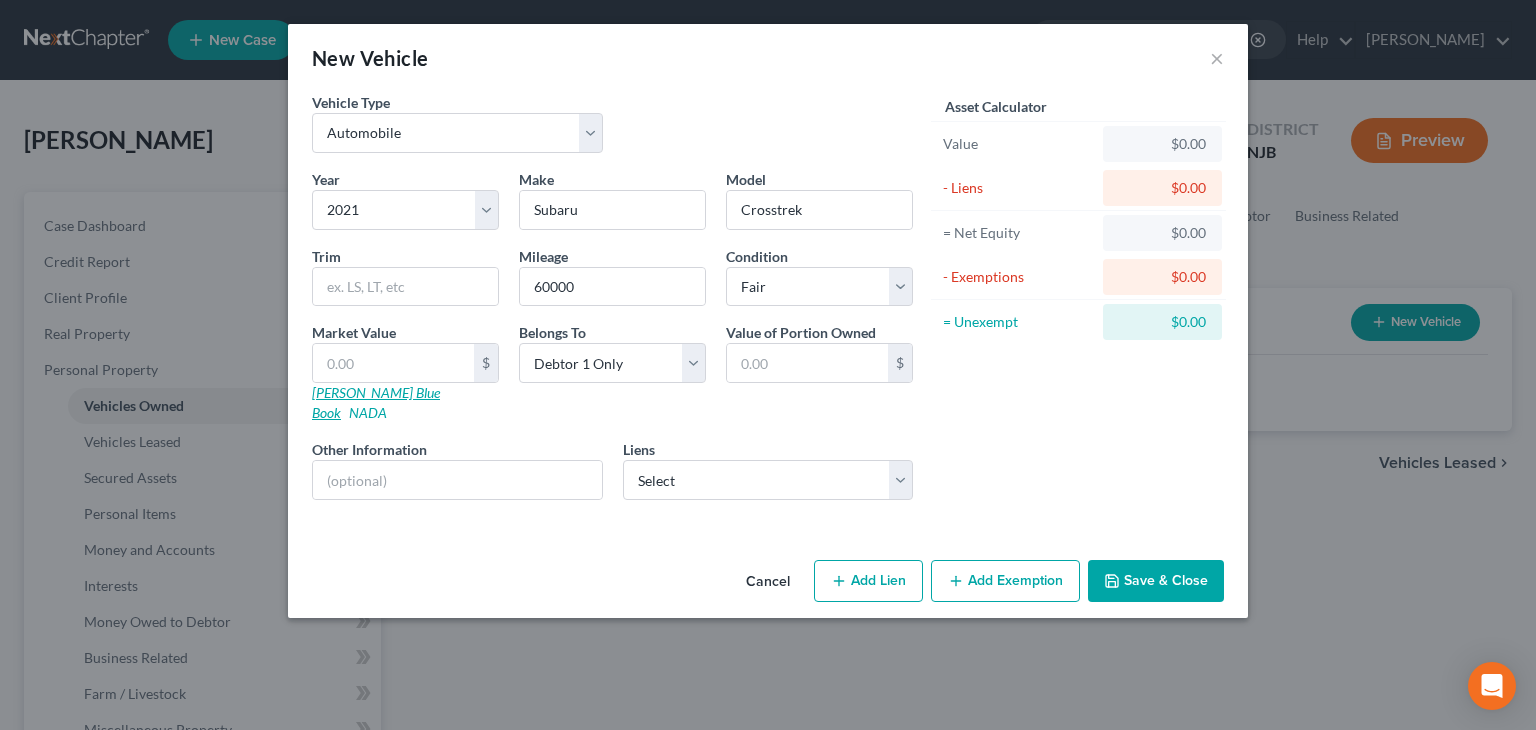 click on "Kelly Blue Book" at bounding box center (376, 402) 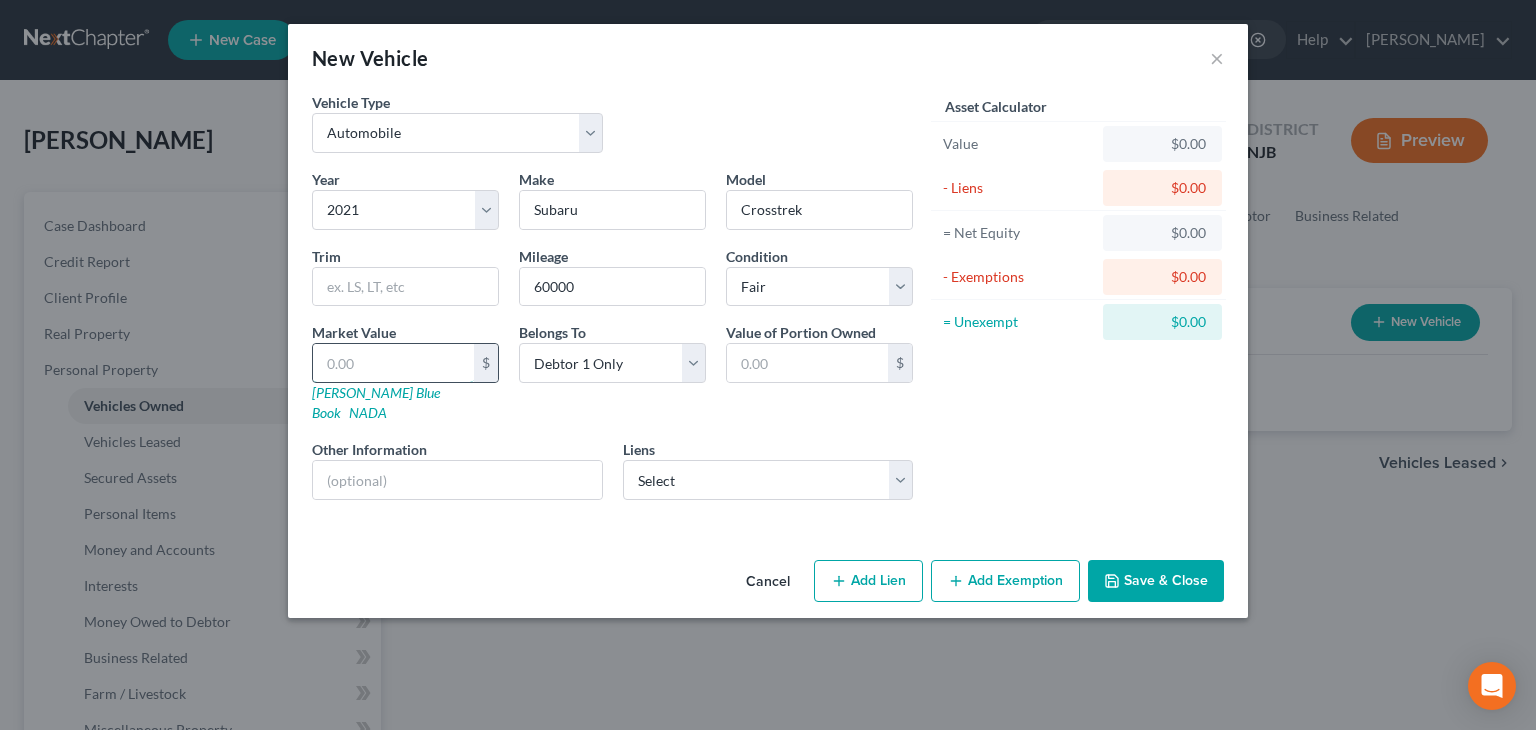 click at bounding box center [393, 363] 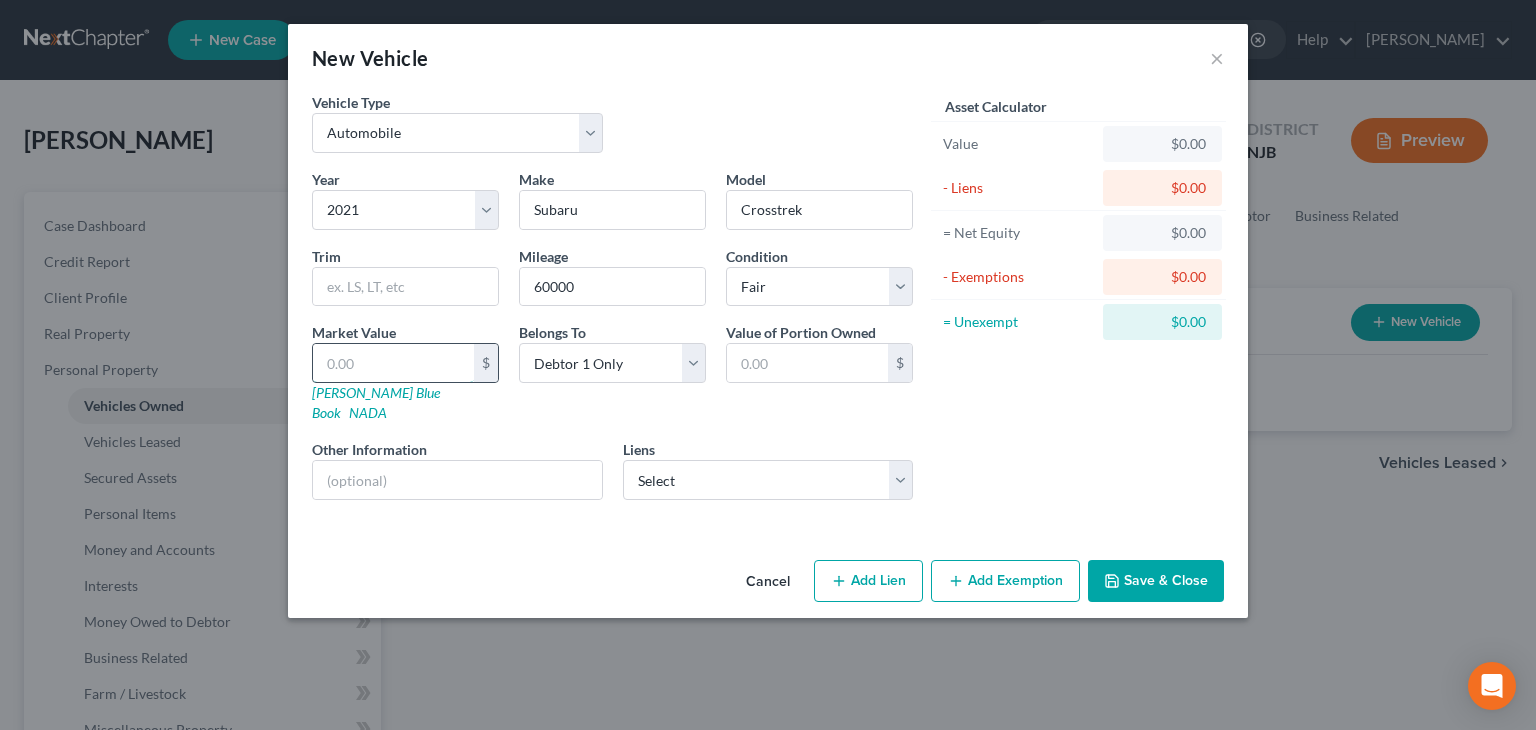 type on "1" 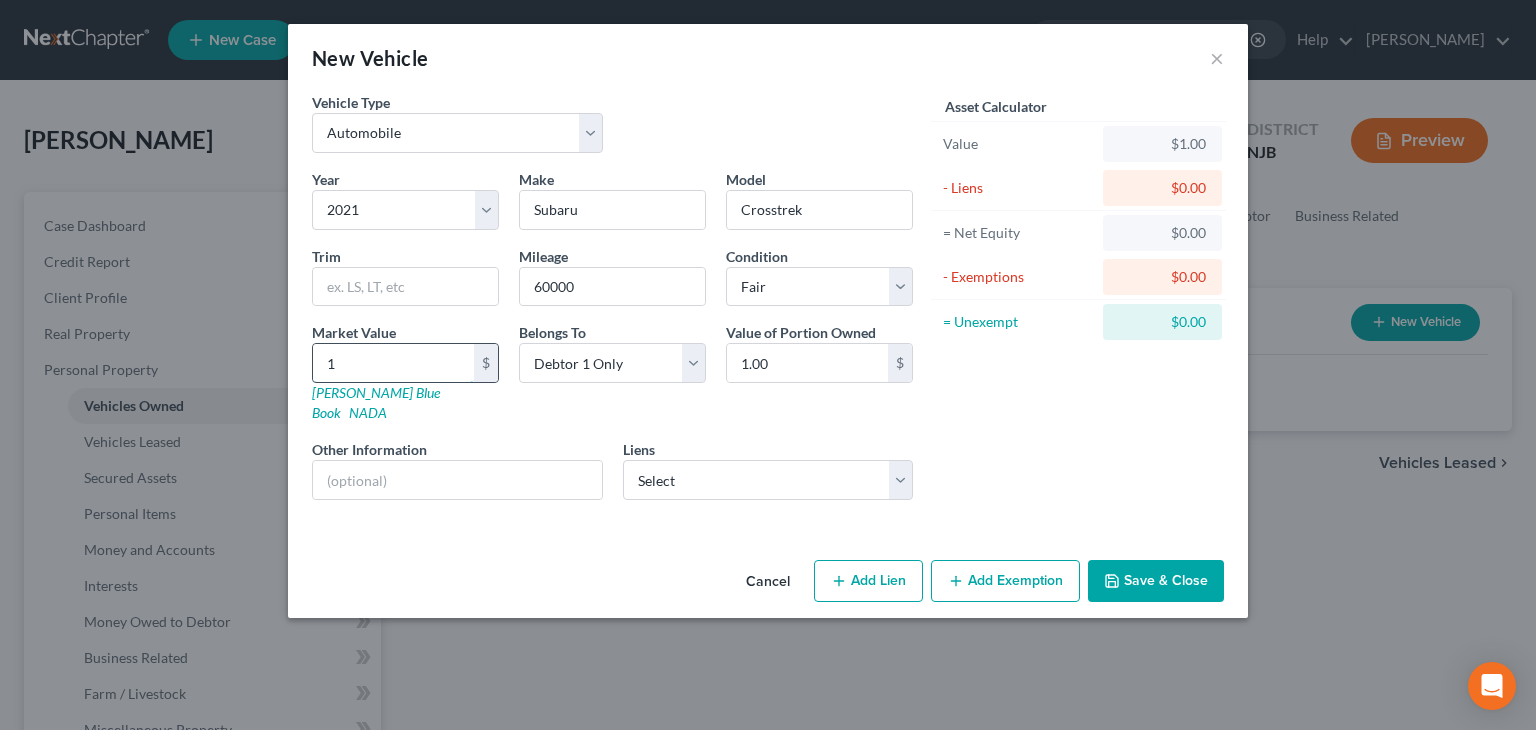 type on "15" 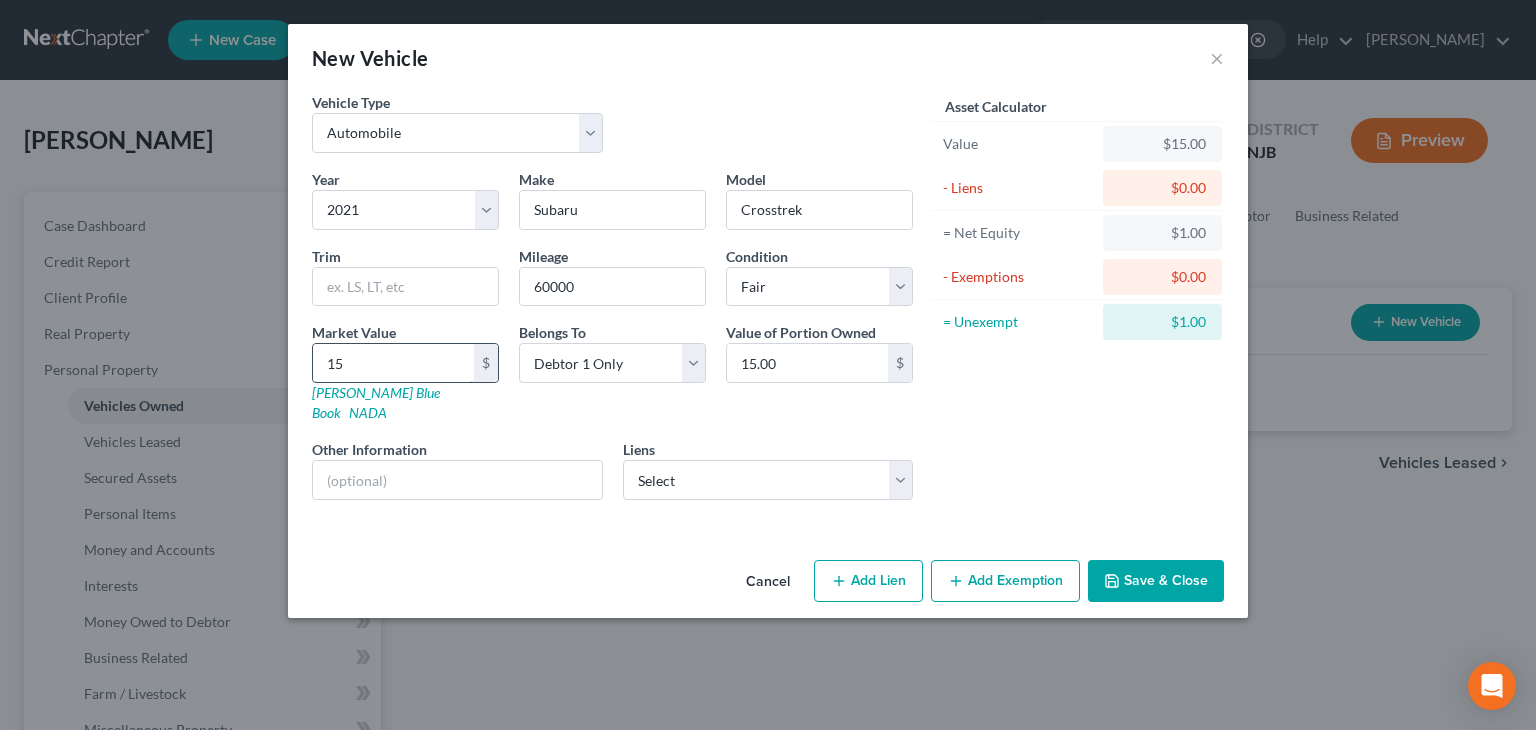 type on "151" 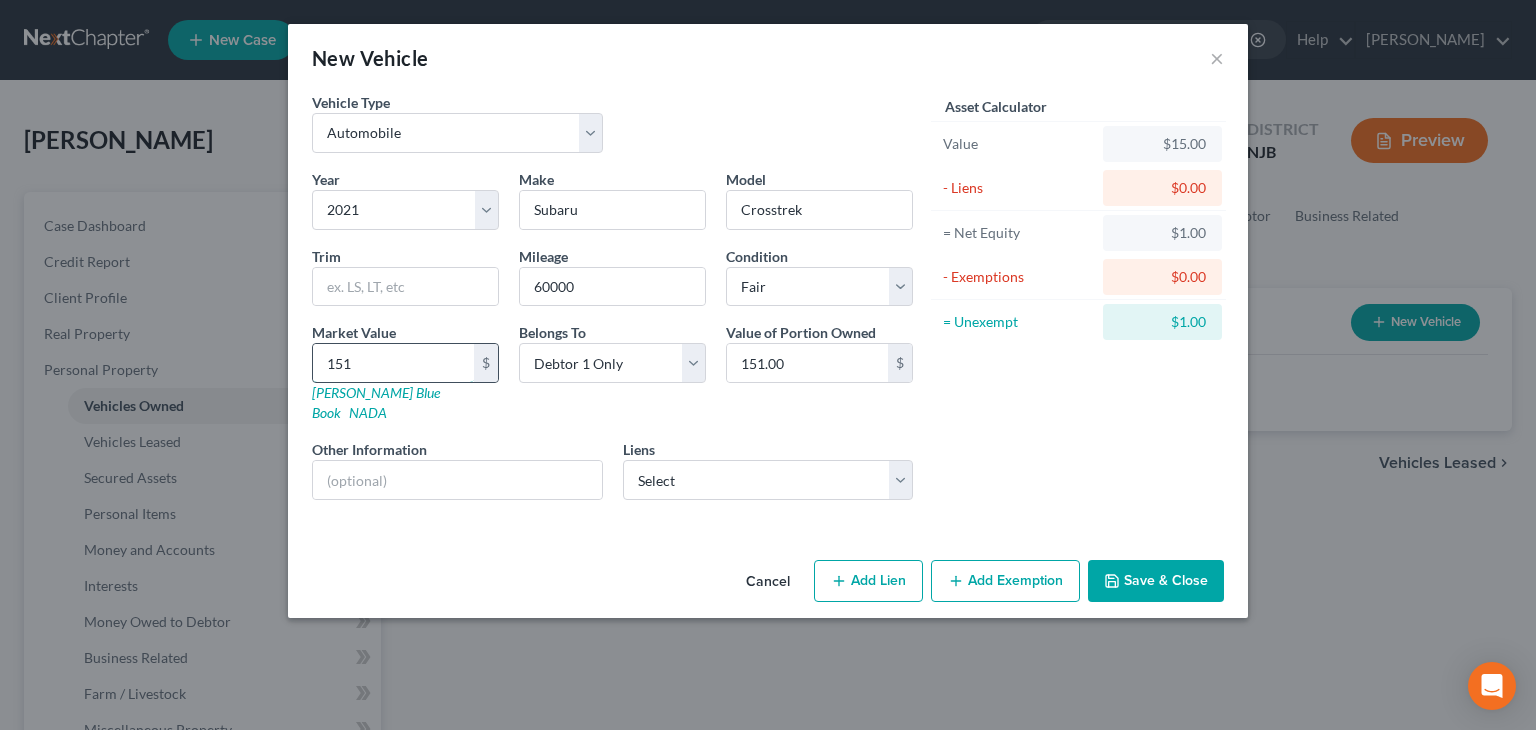 type on "1511" 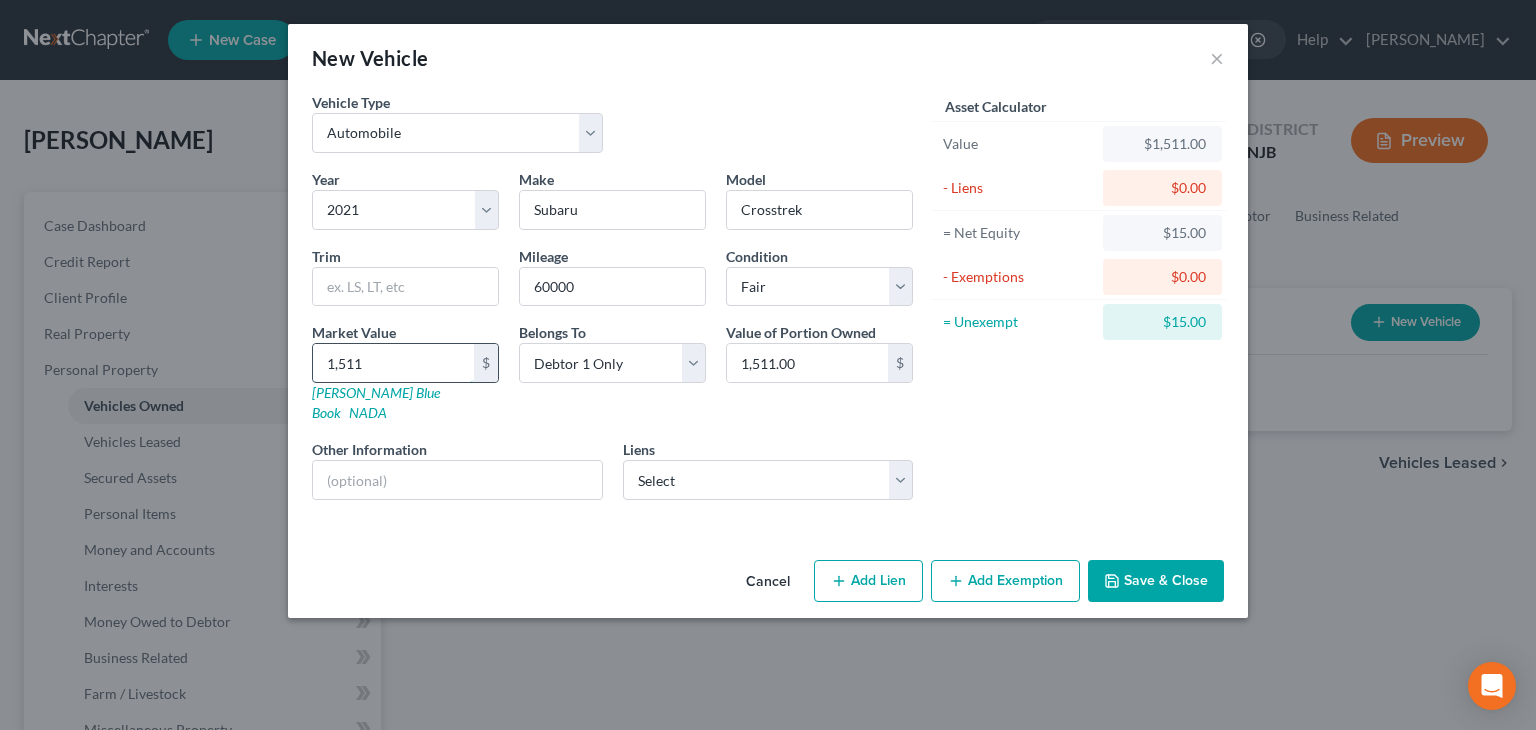 type on "1,5113" 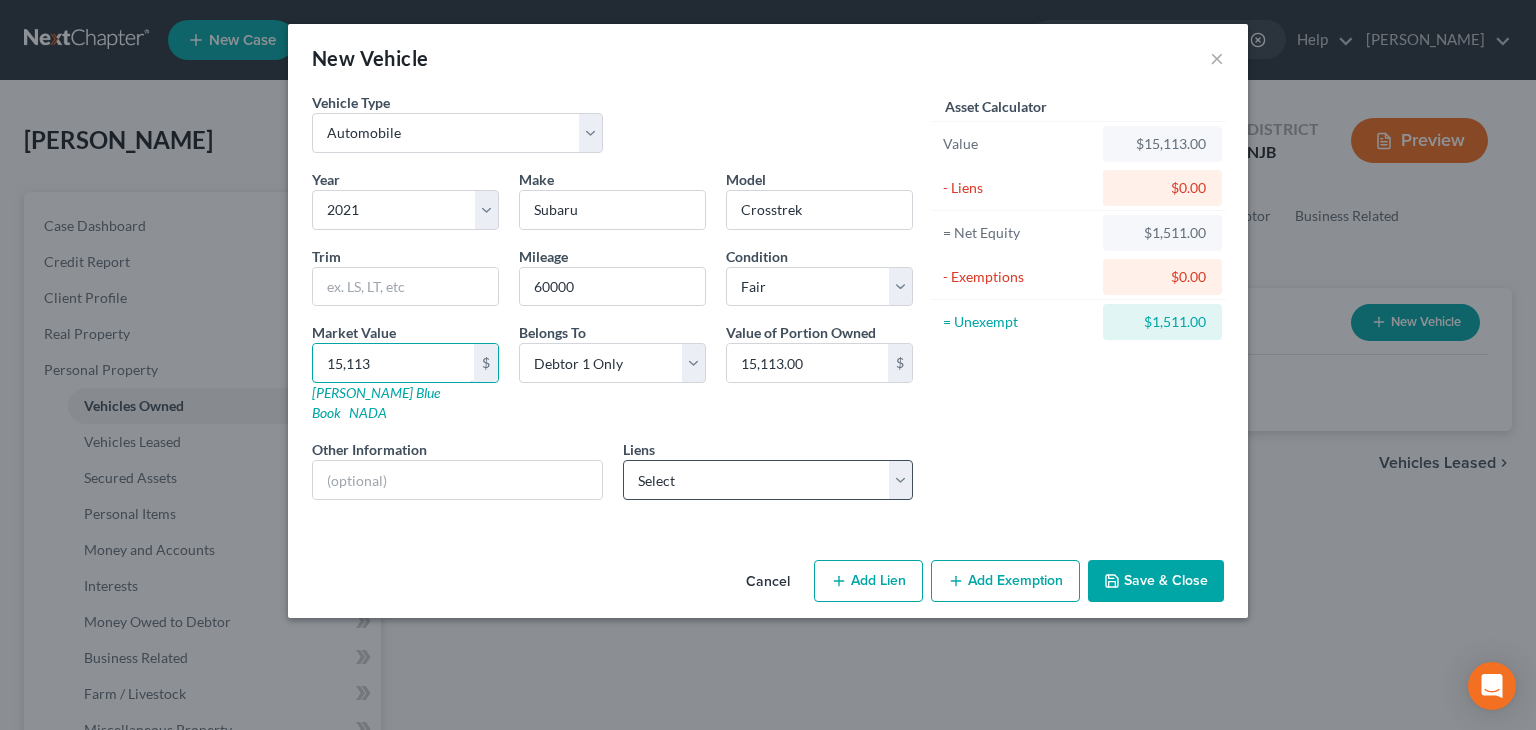 type on "15,113" 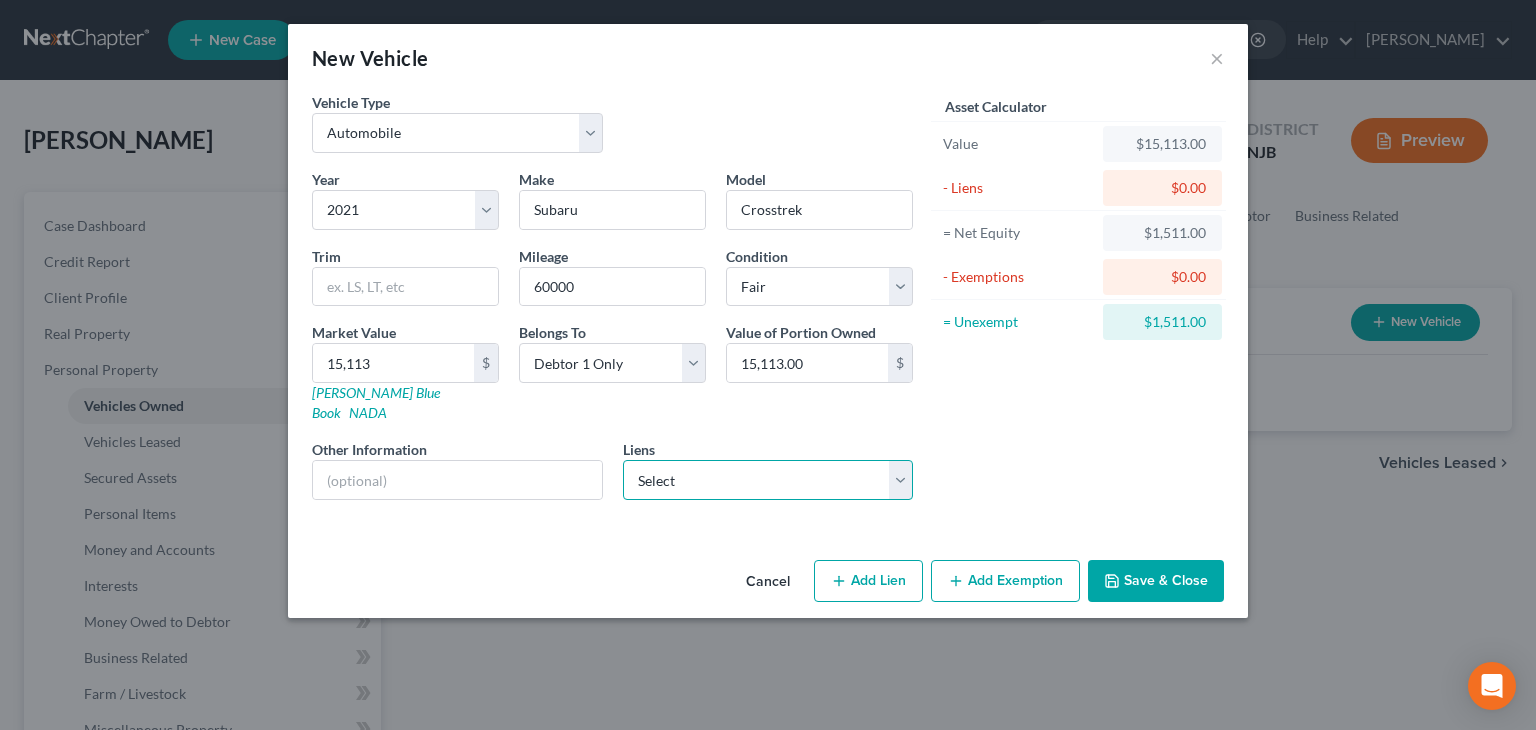 click on "Select Navy Fcu - $16,347.00" at bounding box center [768, 480] 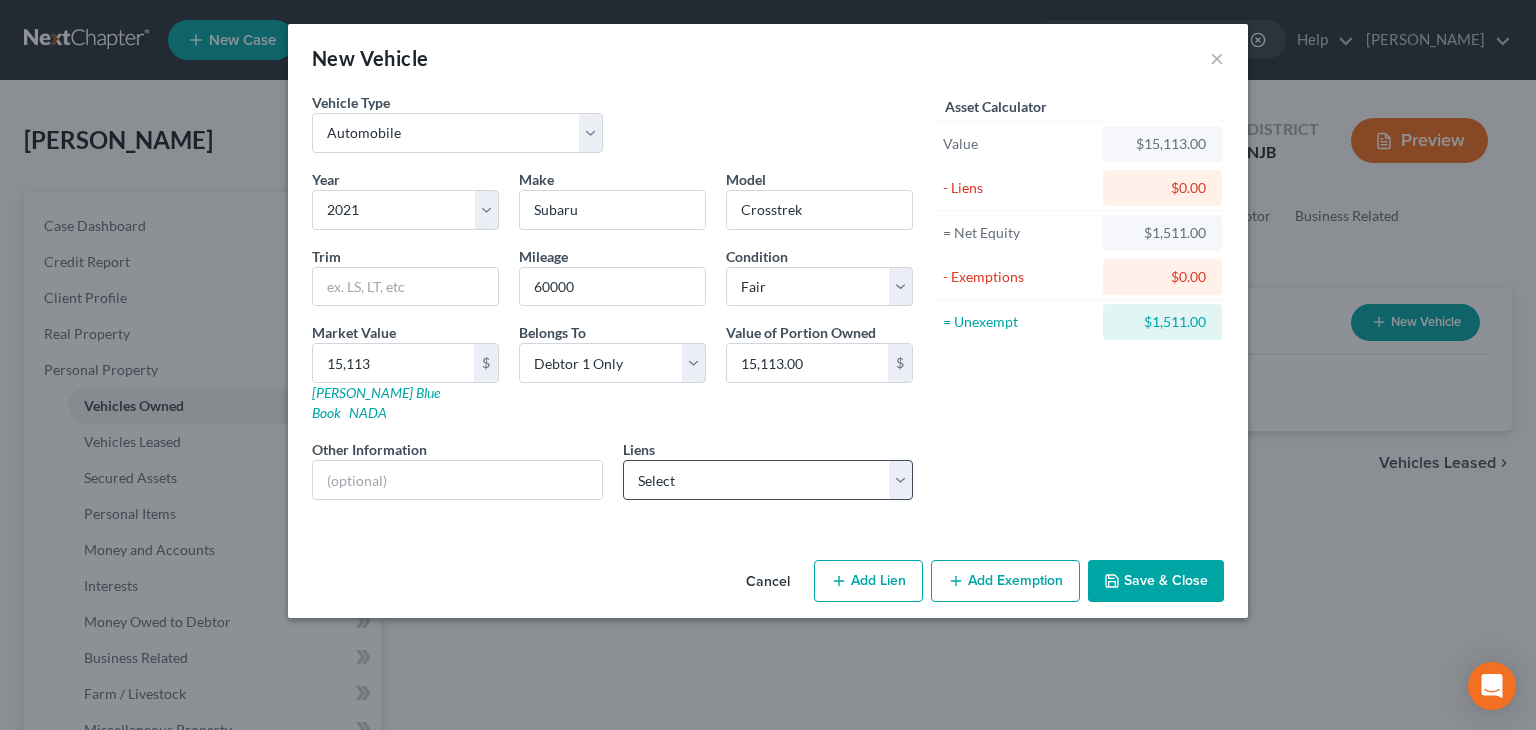 select on "48" 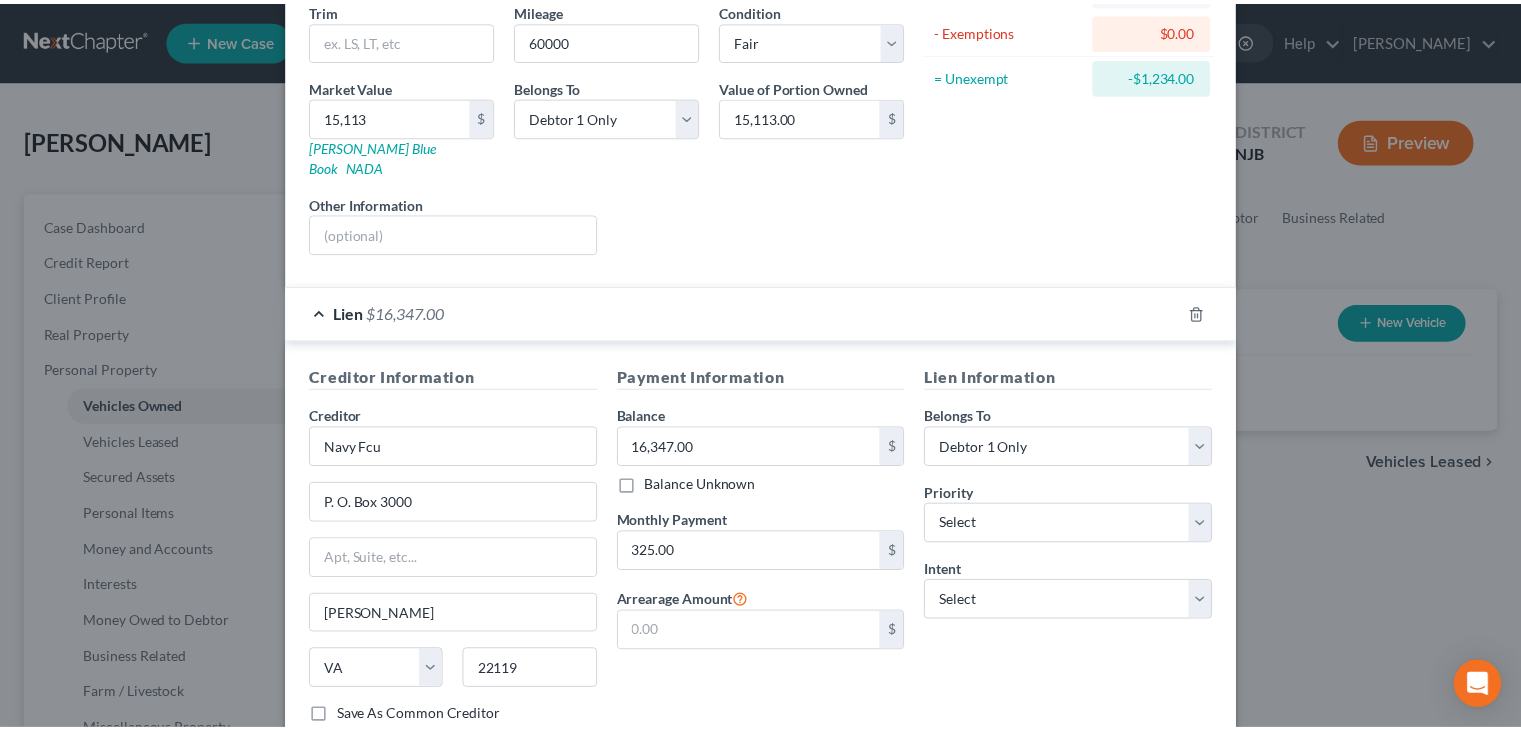 scroll, scrollTop: 360, scrollLeft: 0, axis: vertical 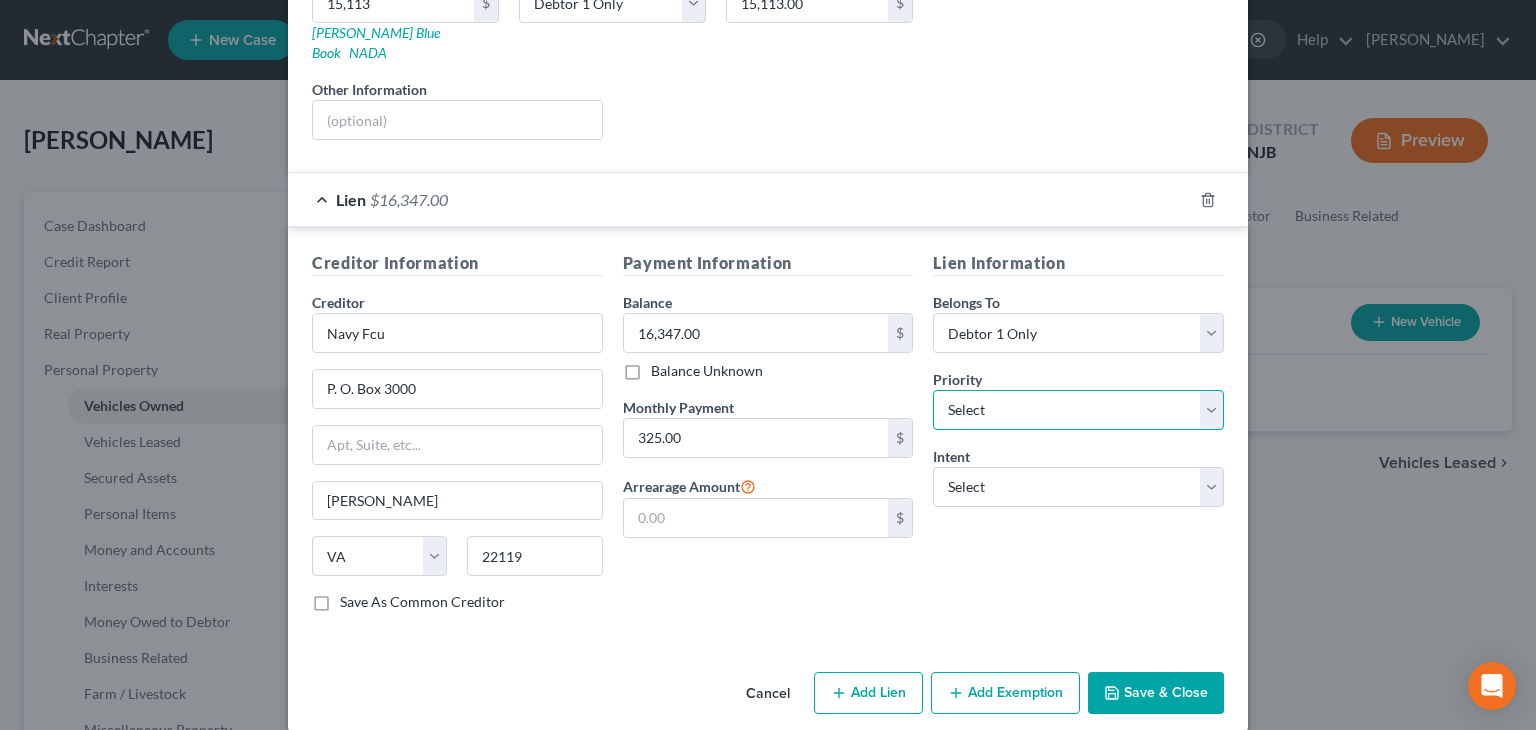 click on "Select 1st 2nd 3rd 4th 5th 6th 7th 8th 9th 10th 11th 12th 13th 14th 15th 16th 17th 18th 19th 20th 21th 22th 23th 24th 25th 26th 27th 28th 29th 30th" at bounding box center (1078, 410) 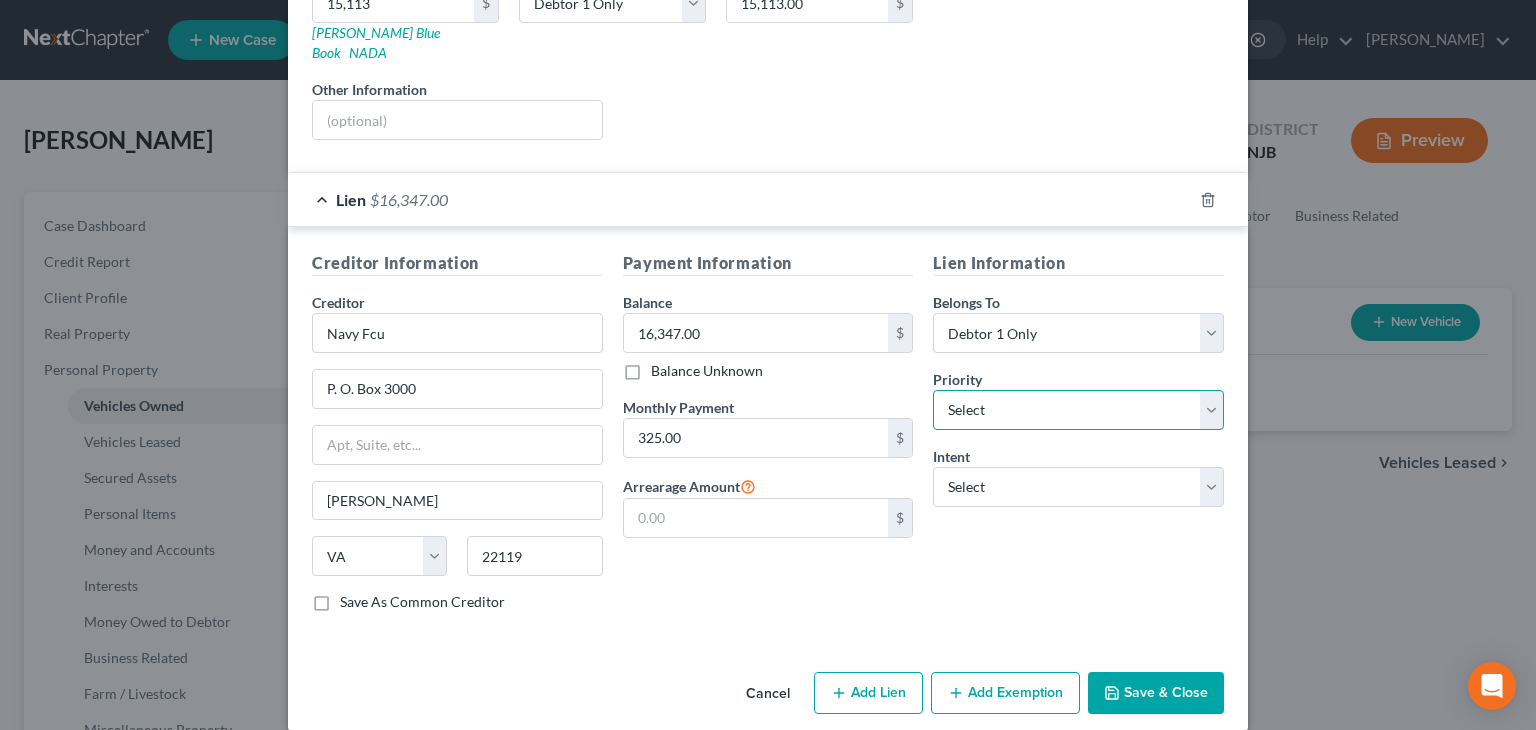 select on "0" 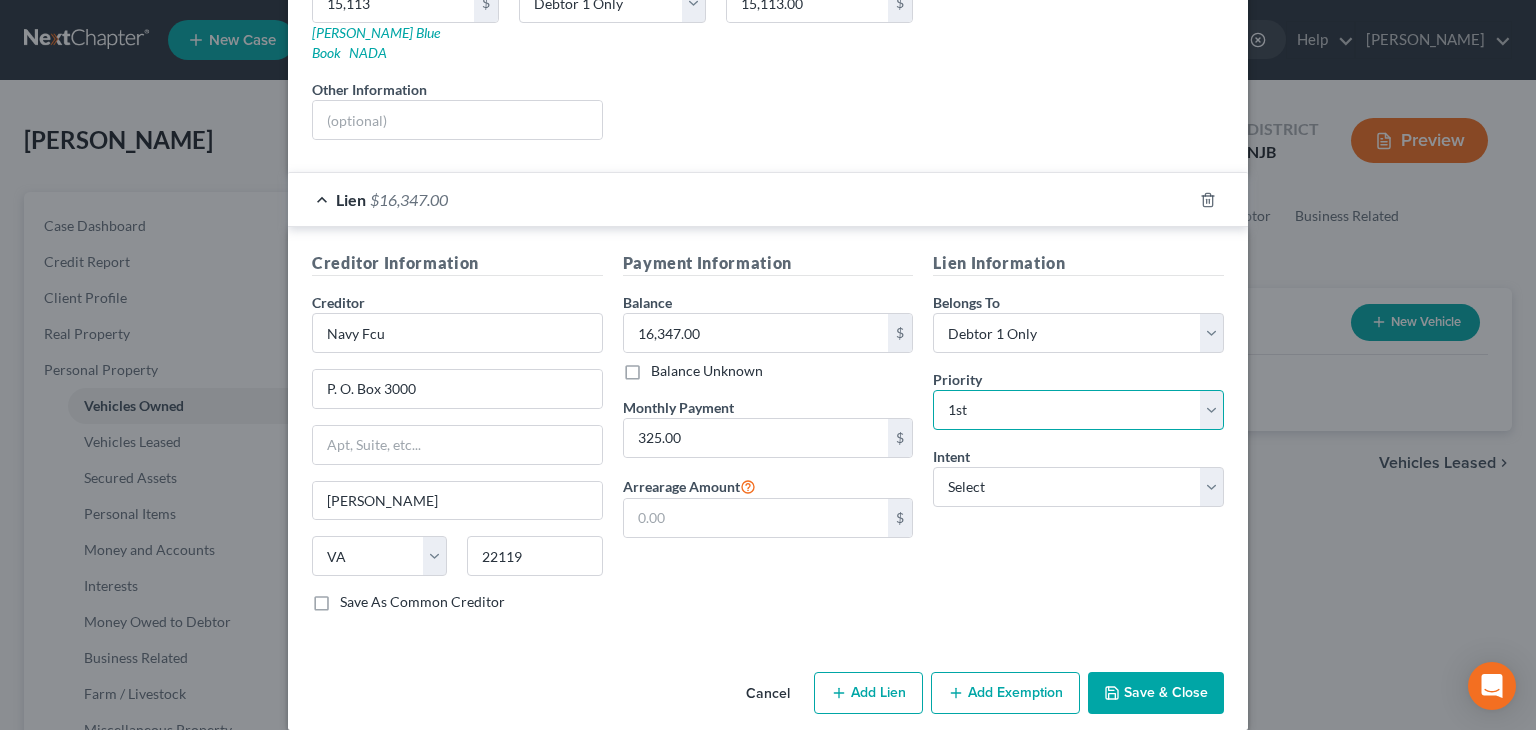 click on "Select 1st 2nd 3rd 4th 5th 6th 7th 8th 9th 10th 11th 12th 13th 14th 15th 16th 17th 18th 19th 20th 21th 22th 23th 24th 25th 26th 27th 28th 29th 30th" at bounding box center (1078, 410) 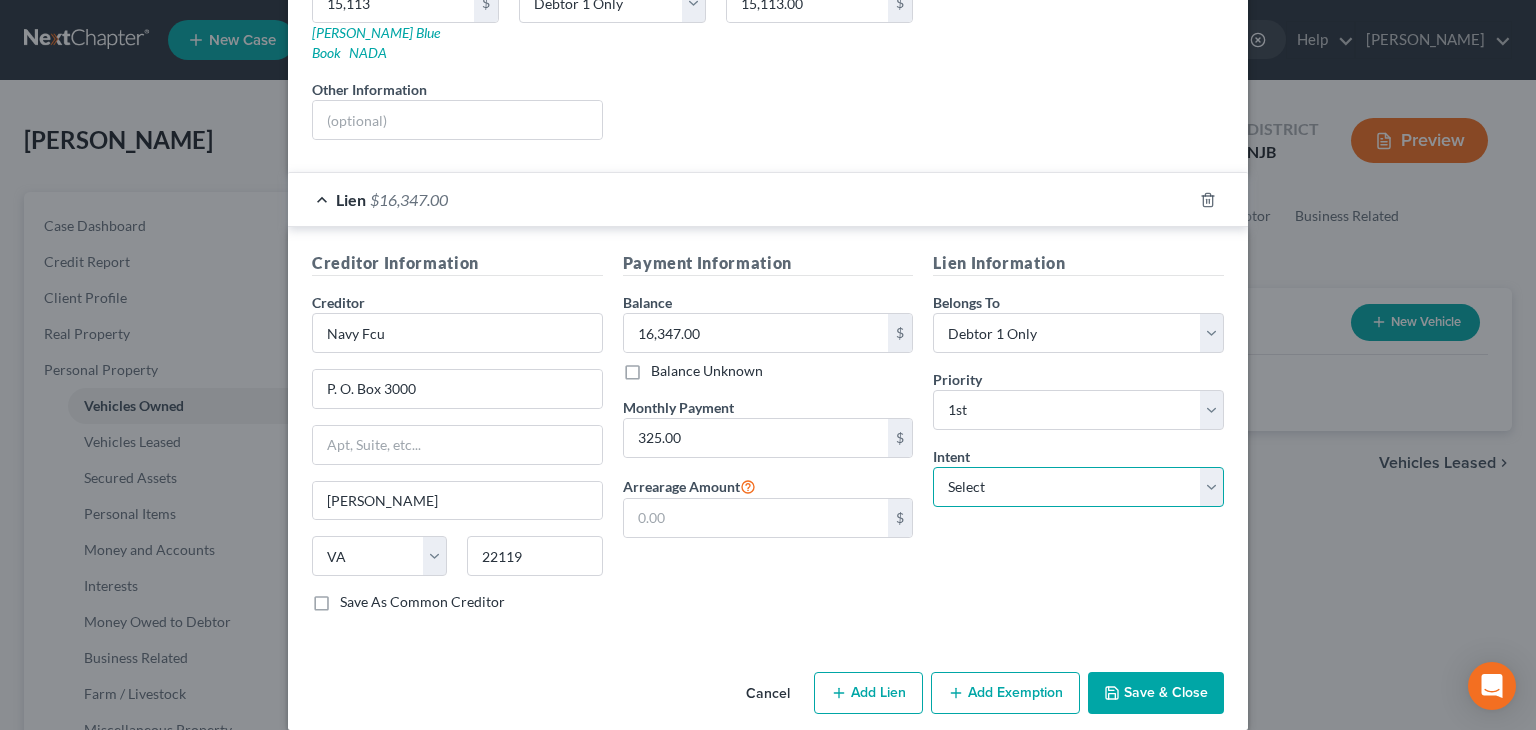 click on "Select Surrender Redeem Reaffirm Avoid Other" at bounding box center [1078, 487] 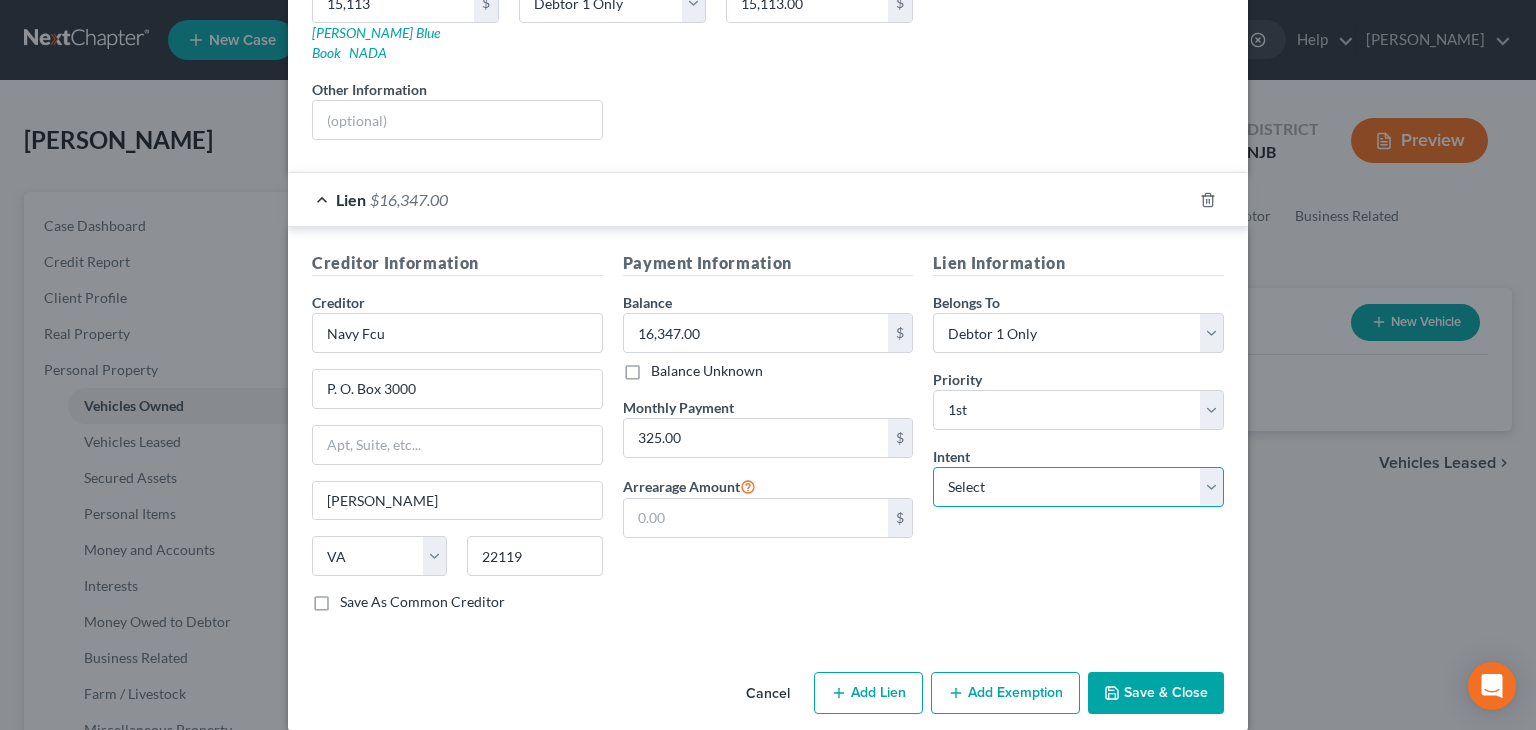 select on "2" 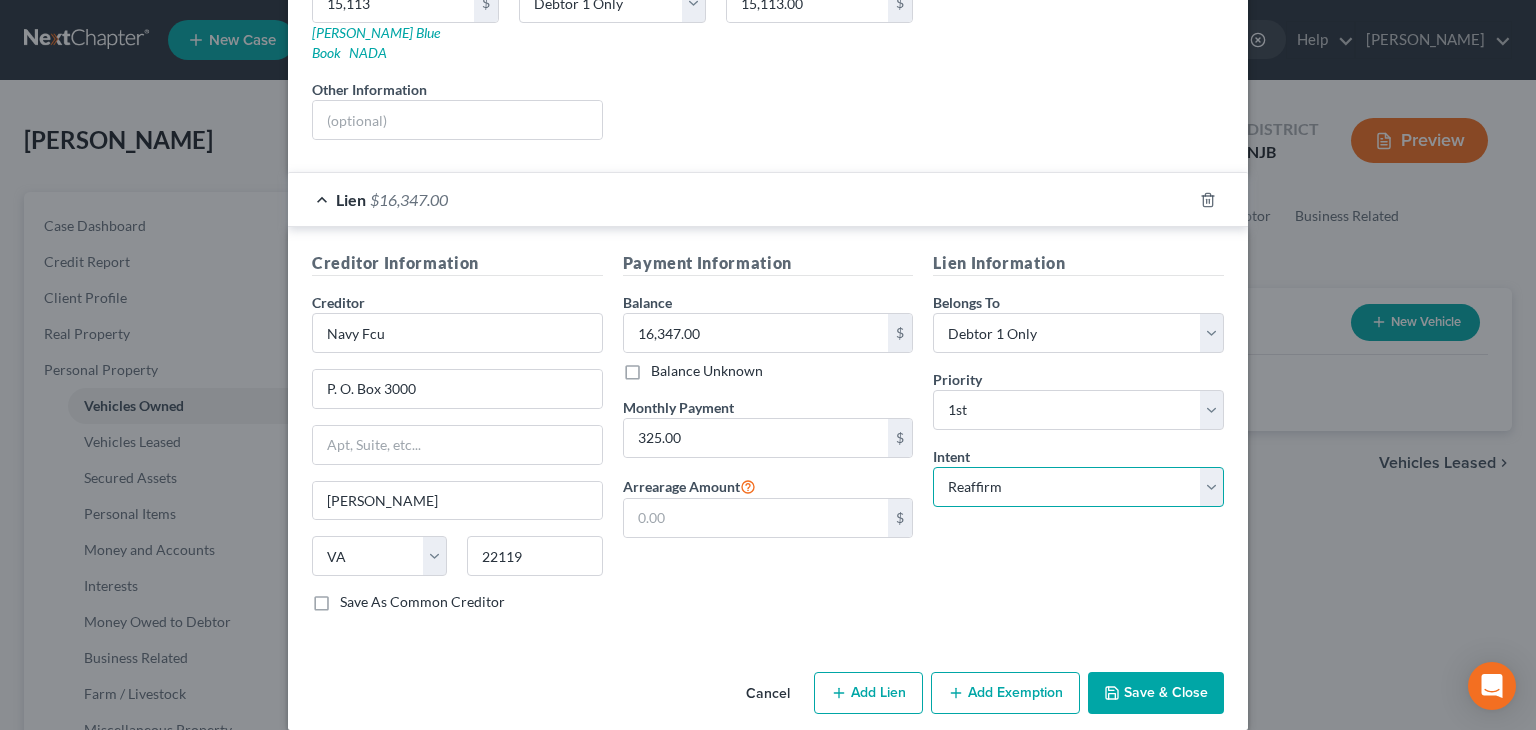 click on "Select Surrender Redeem Reaffirm Avoid Other" at bounding box center (1078, 487) 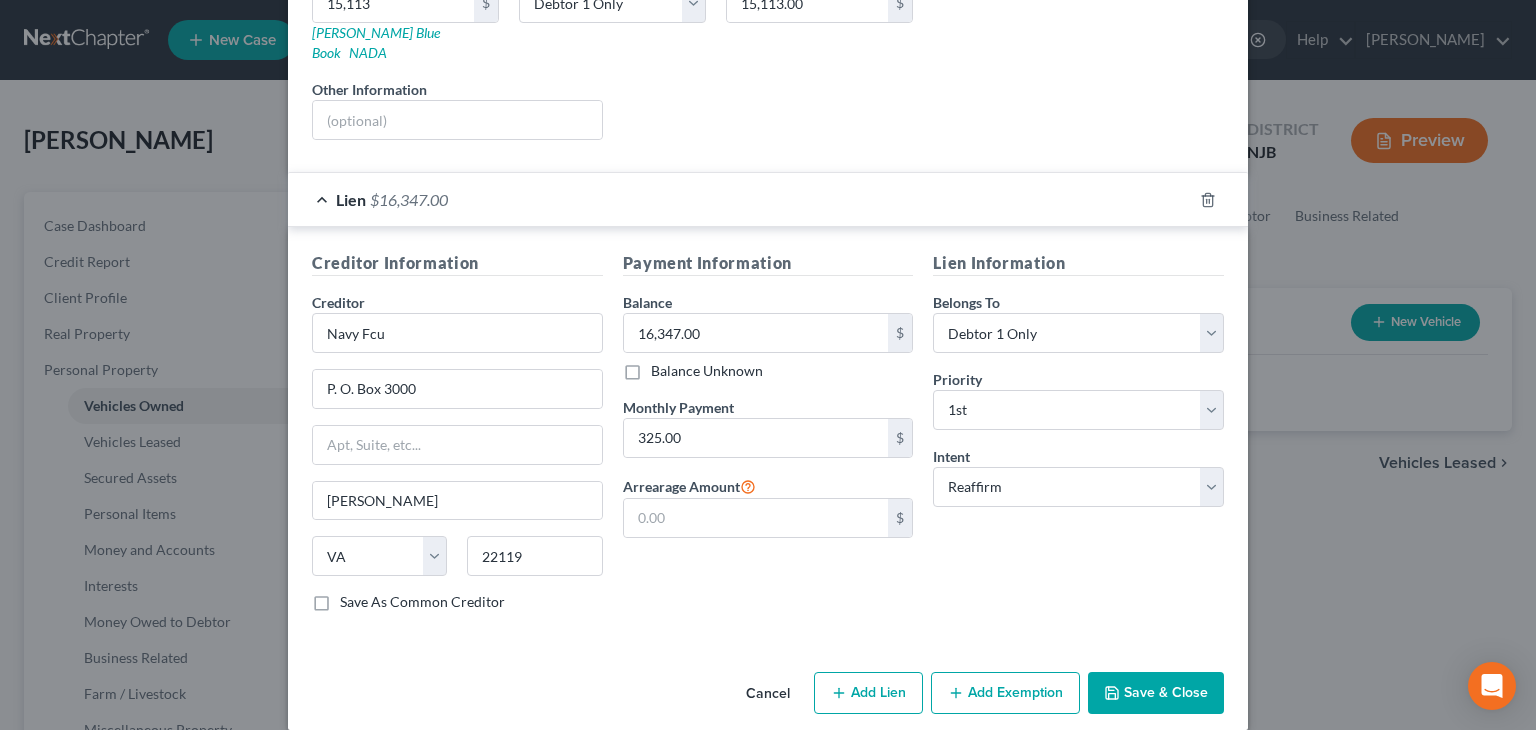 click on "Save & Close" at bounding box center [1156, 693] 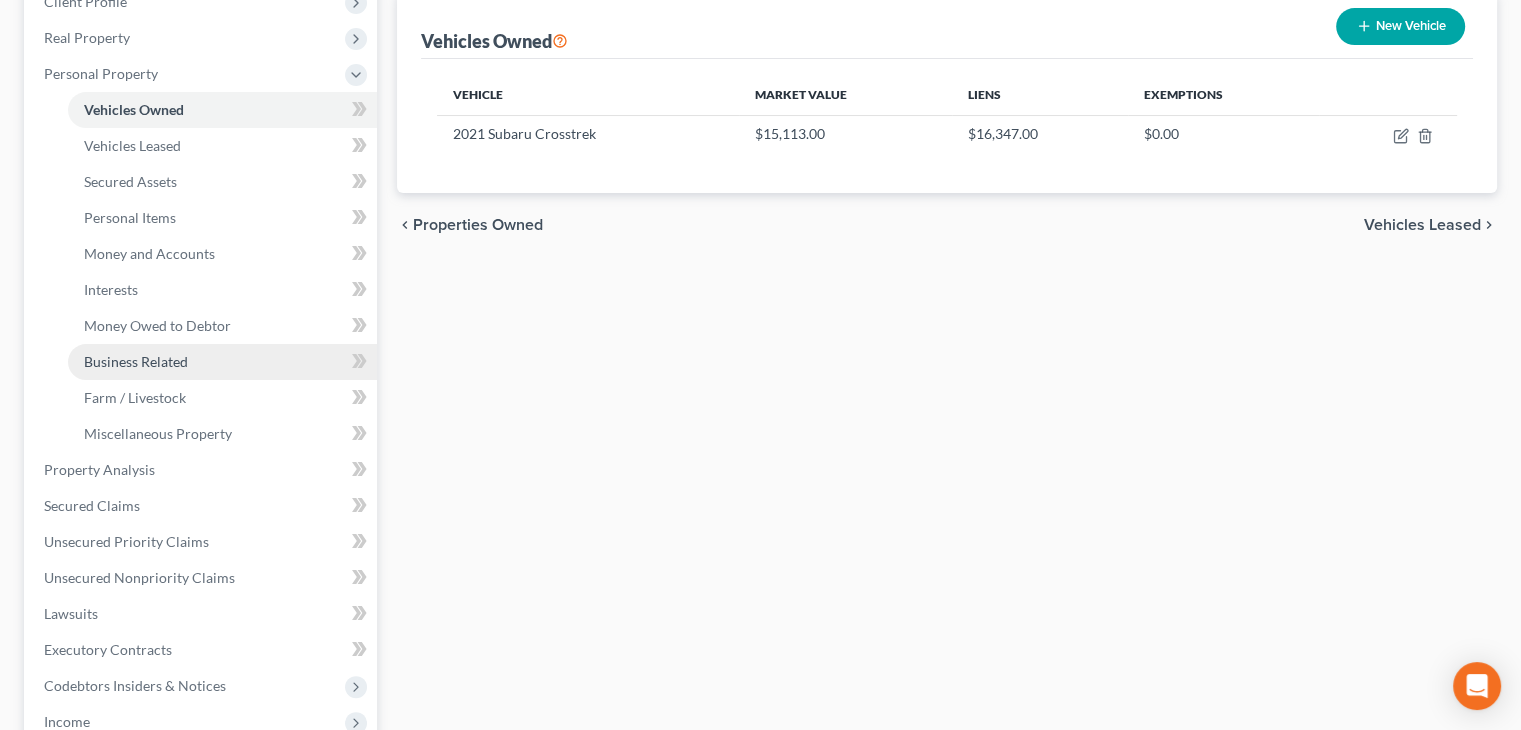 scroll, scrollTop: 300, scrollLeft: 0, axis: vertical 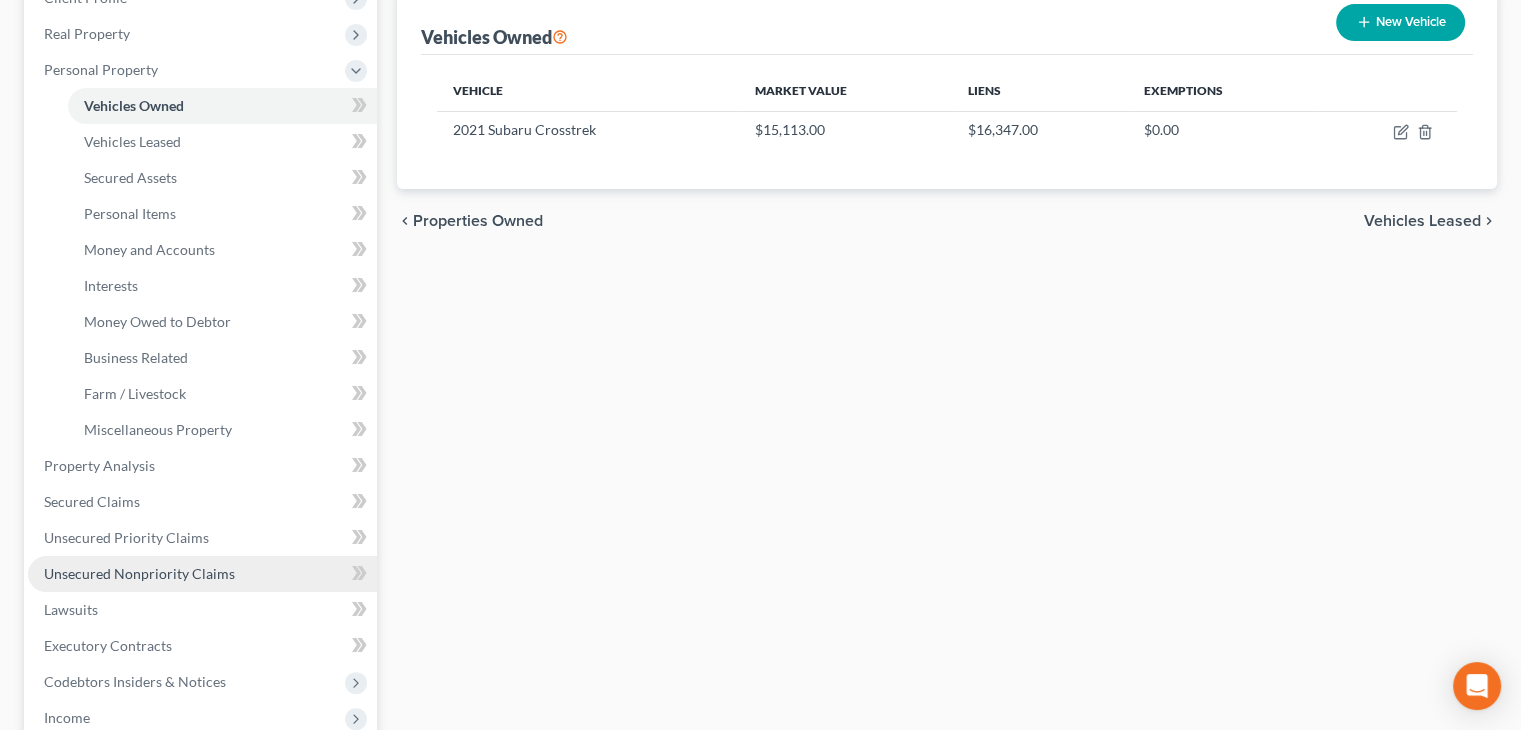 click on "Unsecured Nonpriority Claims" at bounding box center (202, 574) 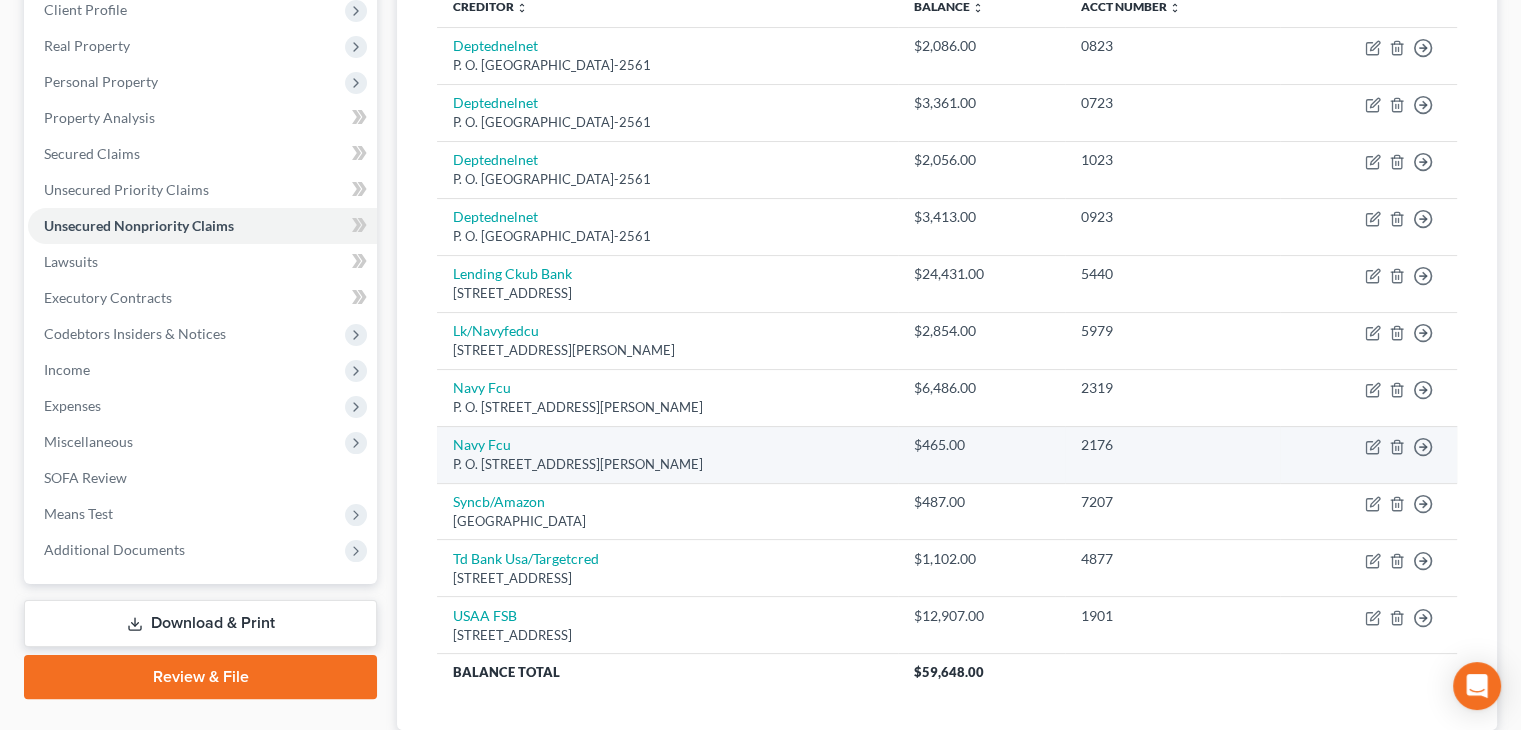 scroll, scrollTop: 300, scrollLeft: 0, axis: vertical 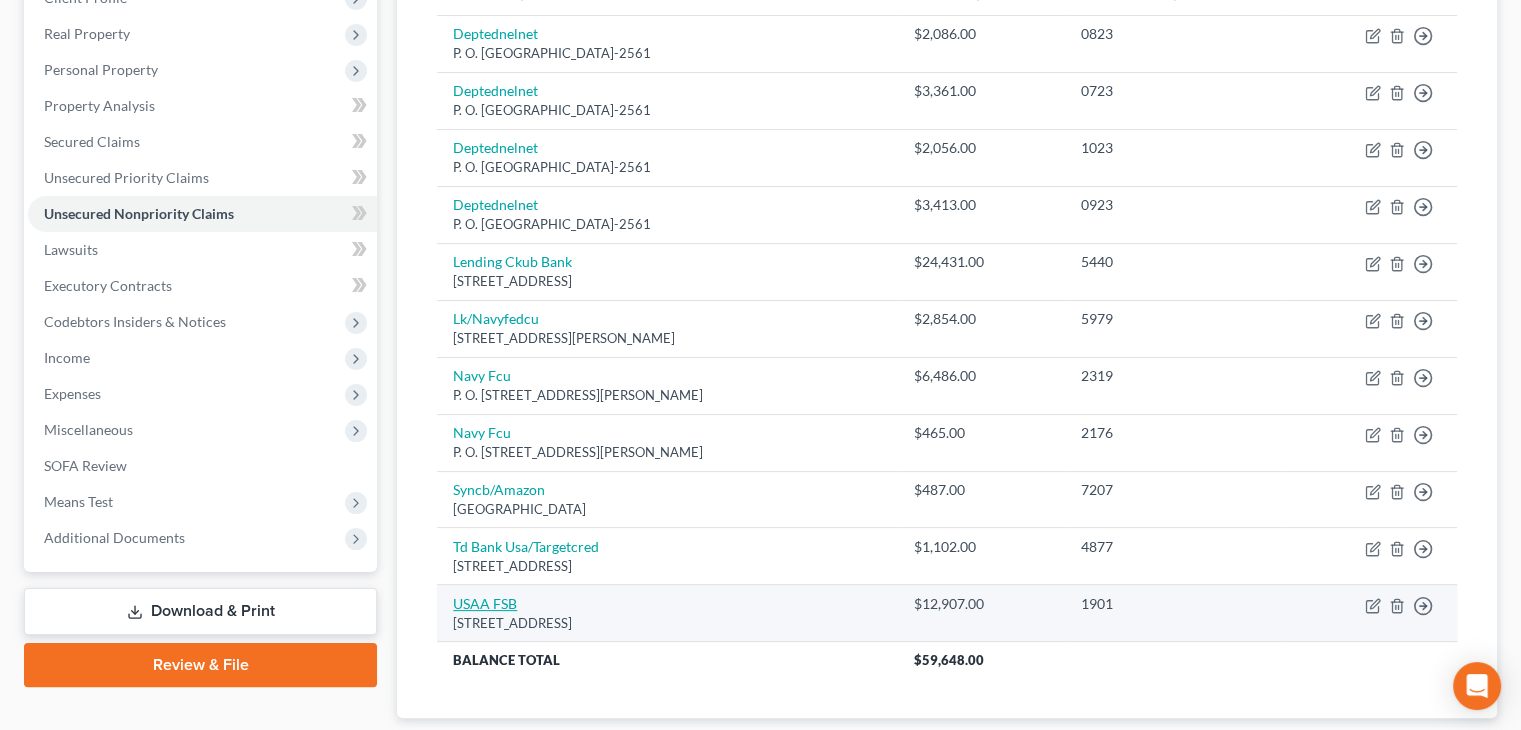 click on "USAA FSB" at bounding box center (485, 603) 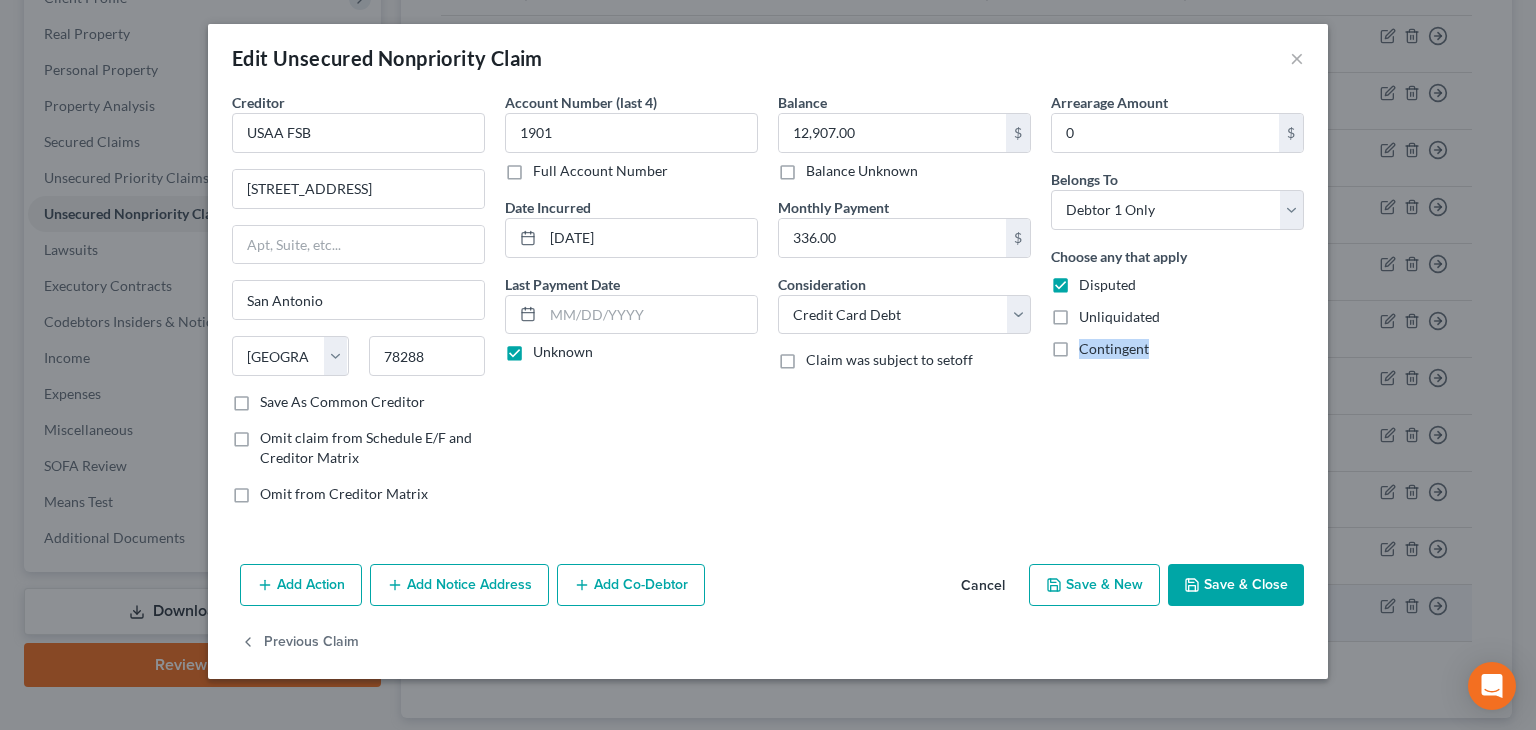 click on "Edit Unsecured Nonpriority Claim  × Creditor *    USAA FSB                      9800 Fredericksburg Road San Antonio State AL AK AR AZ CA CO CT DE DC FL GA GU HI ID IL IN IA KS KY LA ME MD MA MI MN MS MO MT NC ND NE NV NH NJ NM NY OH OK OR PA PR RI SC SD TN TX UT VI VA VT WA WV WI WY 78288 Save As Common Creditor Omit claim from Schedule E/F and Creditor Matrix Omit from Creditor Matrix
Account Number (last 4)
1901
Full Account Number
Date Incurred         10-03-2019 Last Payment Date         Unknown Balance
12,907.00 $
Balance Unknown
Balance Undetermined
12,907.00 $
Balance Unknown
Monthly Payment 336.00 $ Consideration Select Cable / Satellite Services Collection Agency Credit Card Debt Debt Counseling / Attorneys Deficiency Balance Domestic Support Obligations Home / Car Repairs Income Taxes Judgment Liens Medical Services Monies Loaned / Advanced Mortgage 0 $" at bounding box center [768, 351] 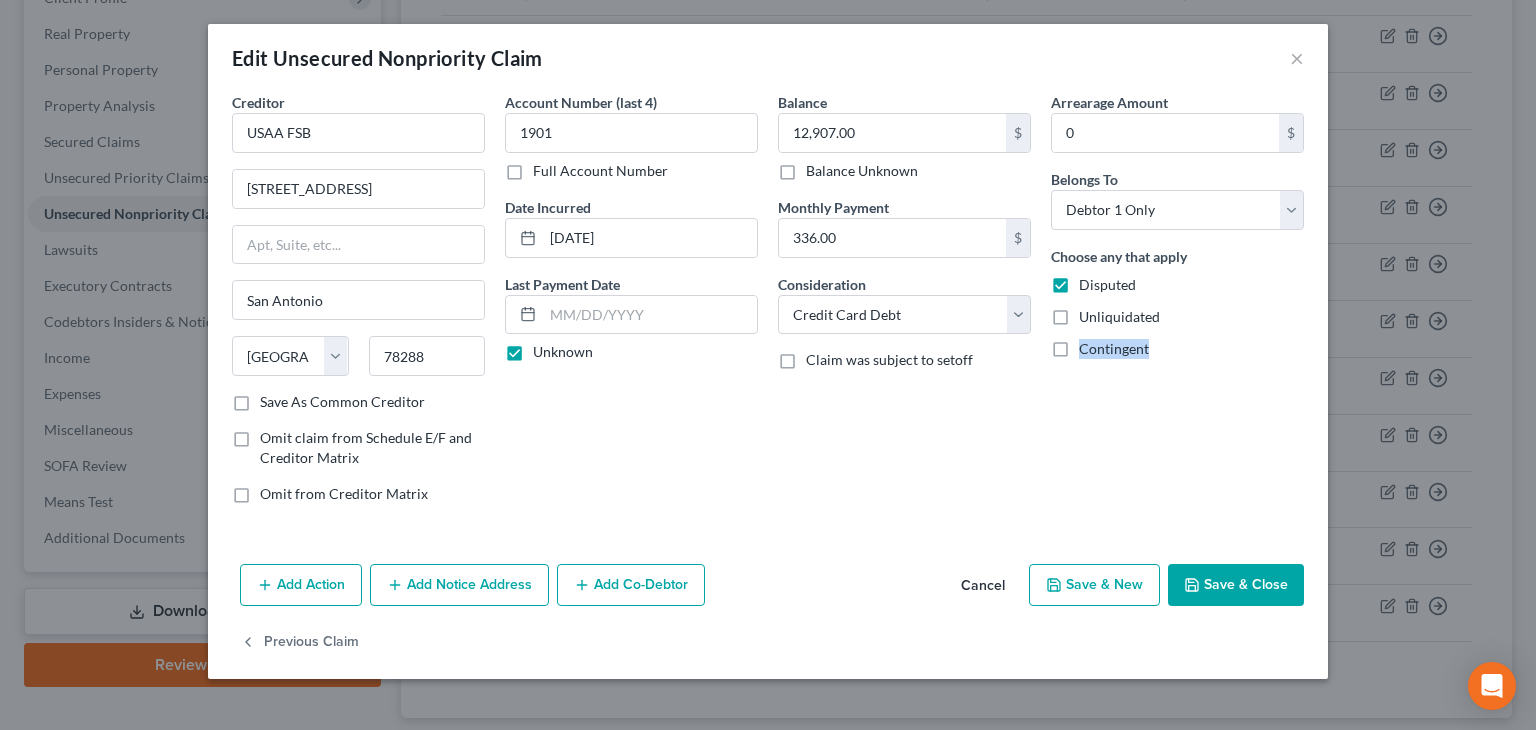click on "Save & Close" at bounding box center [1236, 585] 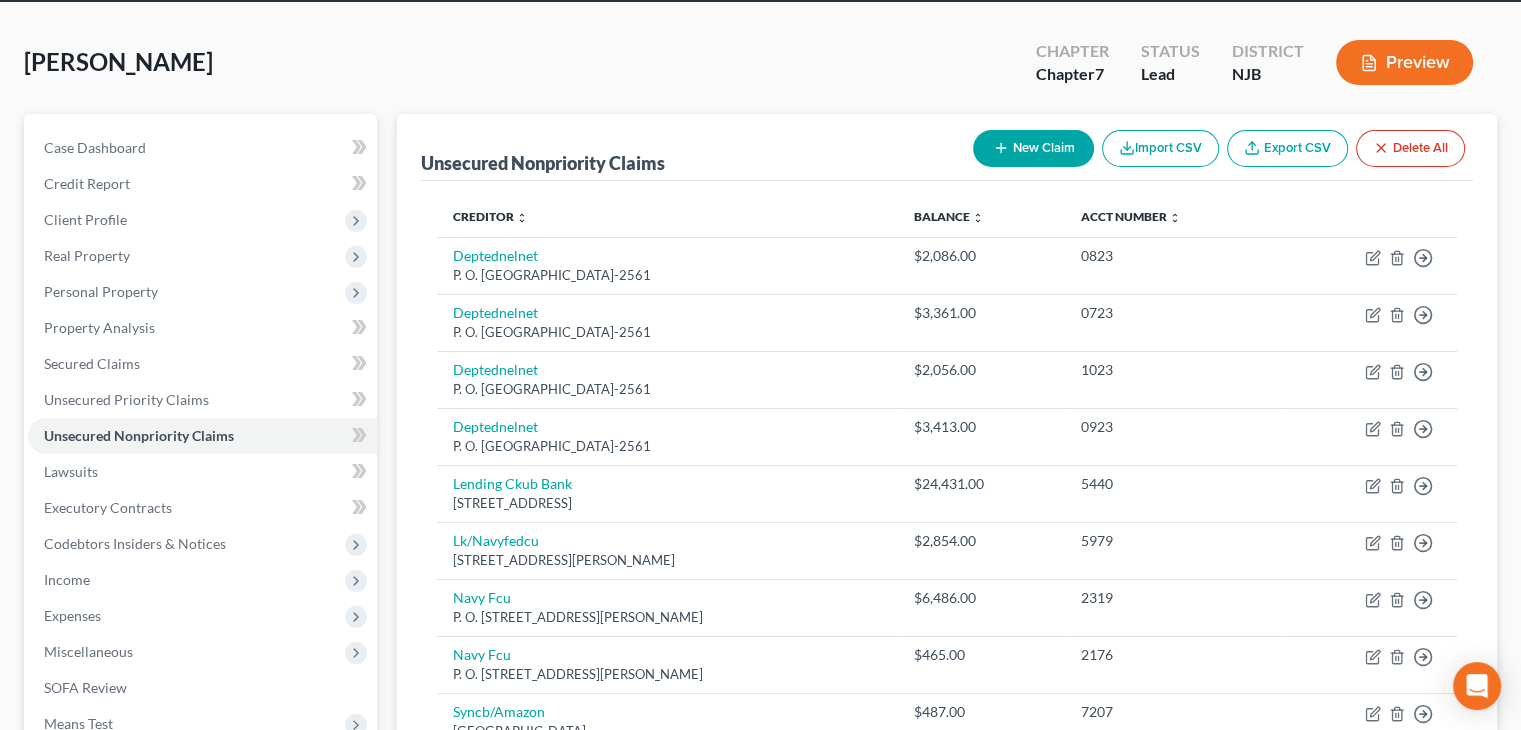 scroll, scrollTop: 0, scrollLeft: 0, axis: both 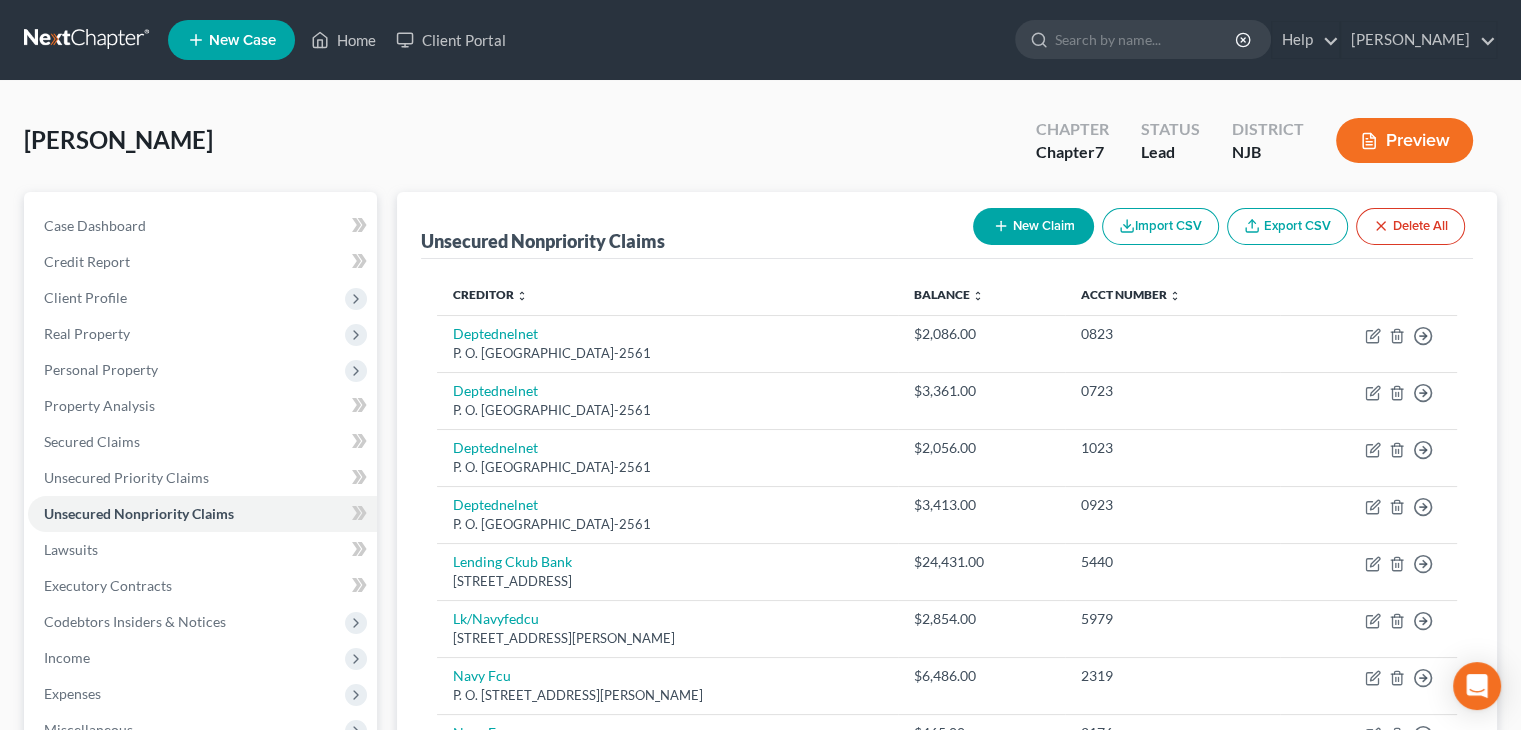 click on "Preview" at bounding box center [1404, 140] 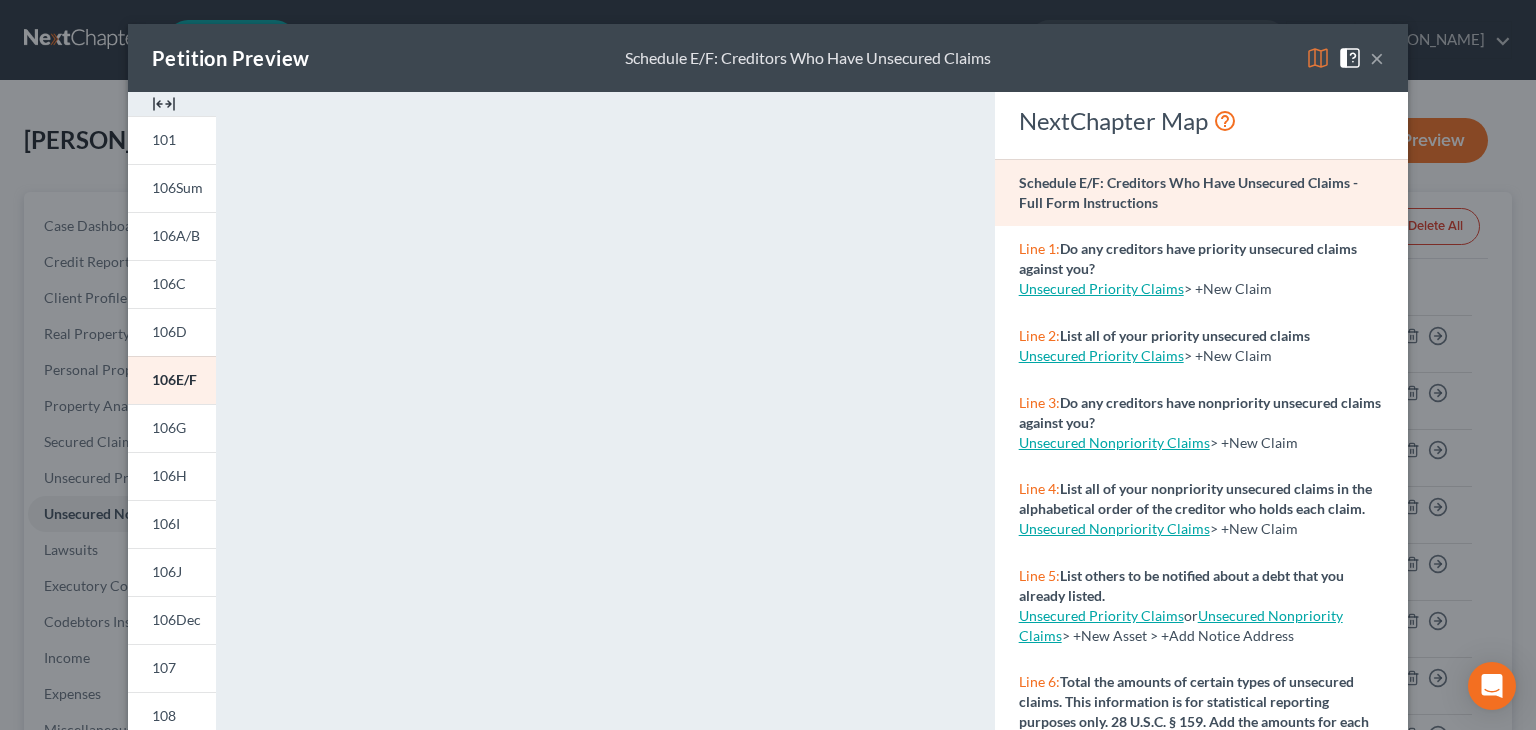 click on "×" at bounding box center [1377, 58] 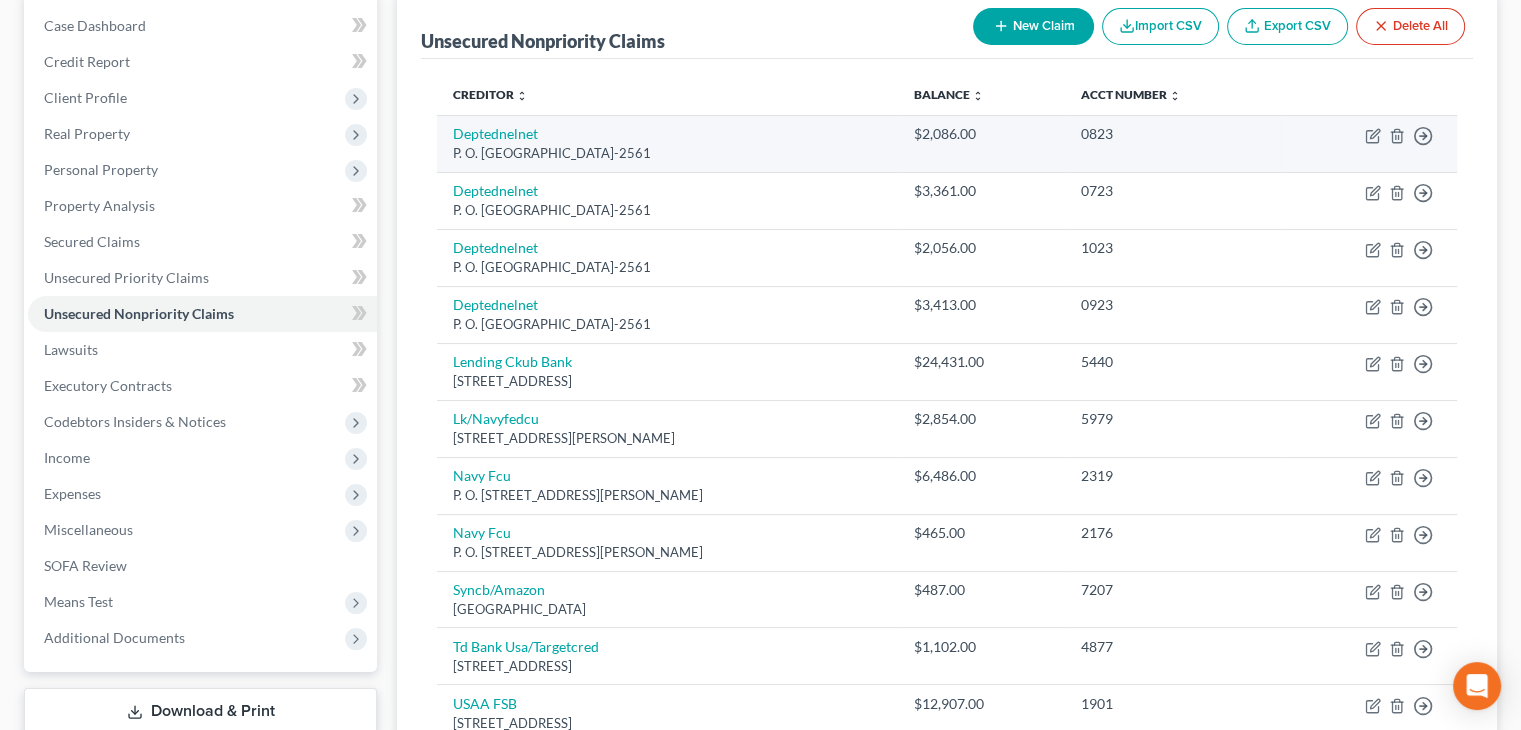 scroll, scrollTop: 300, scrollLeft: 0, axis: vertical 